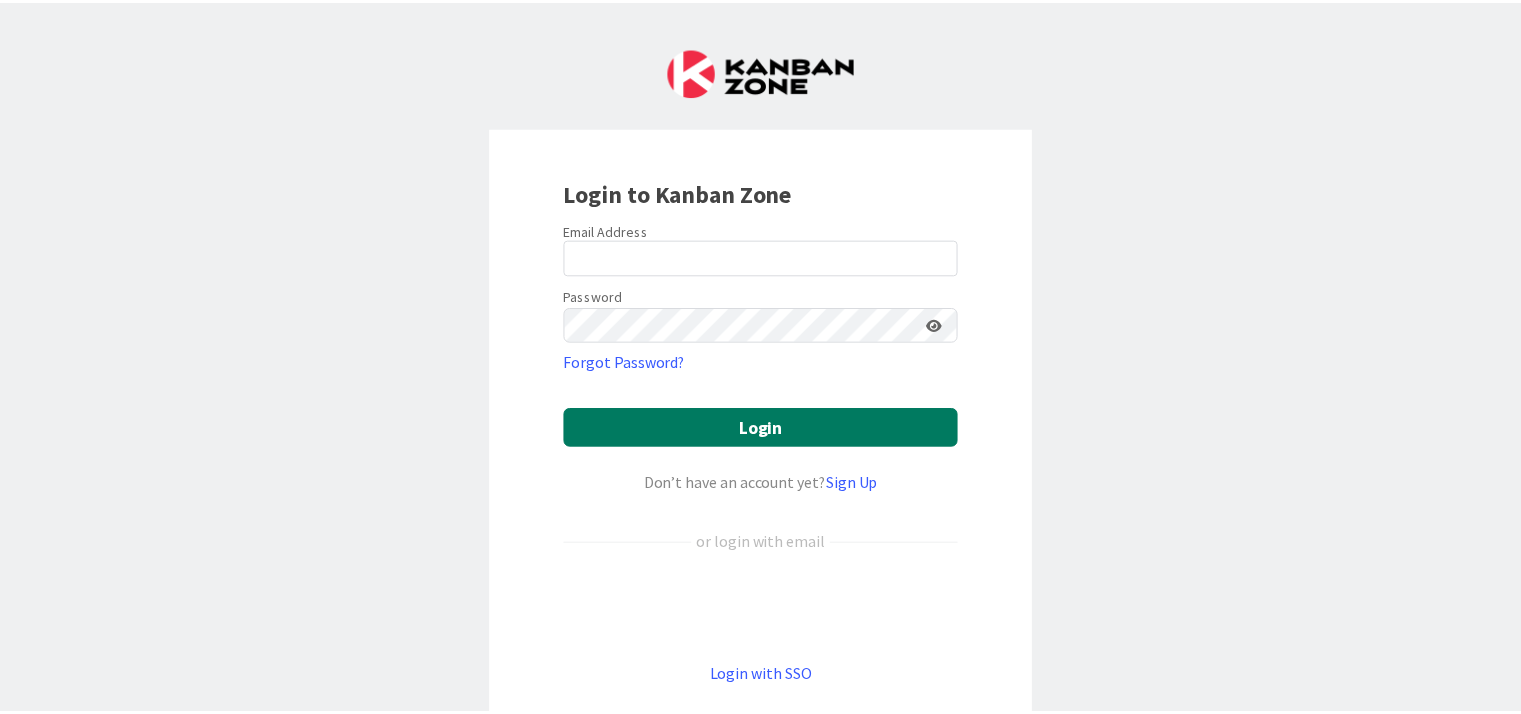 scroll, scrollTop: 0, scrollLeft: 0, axis: both 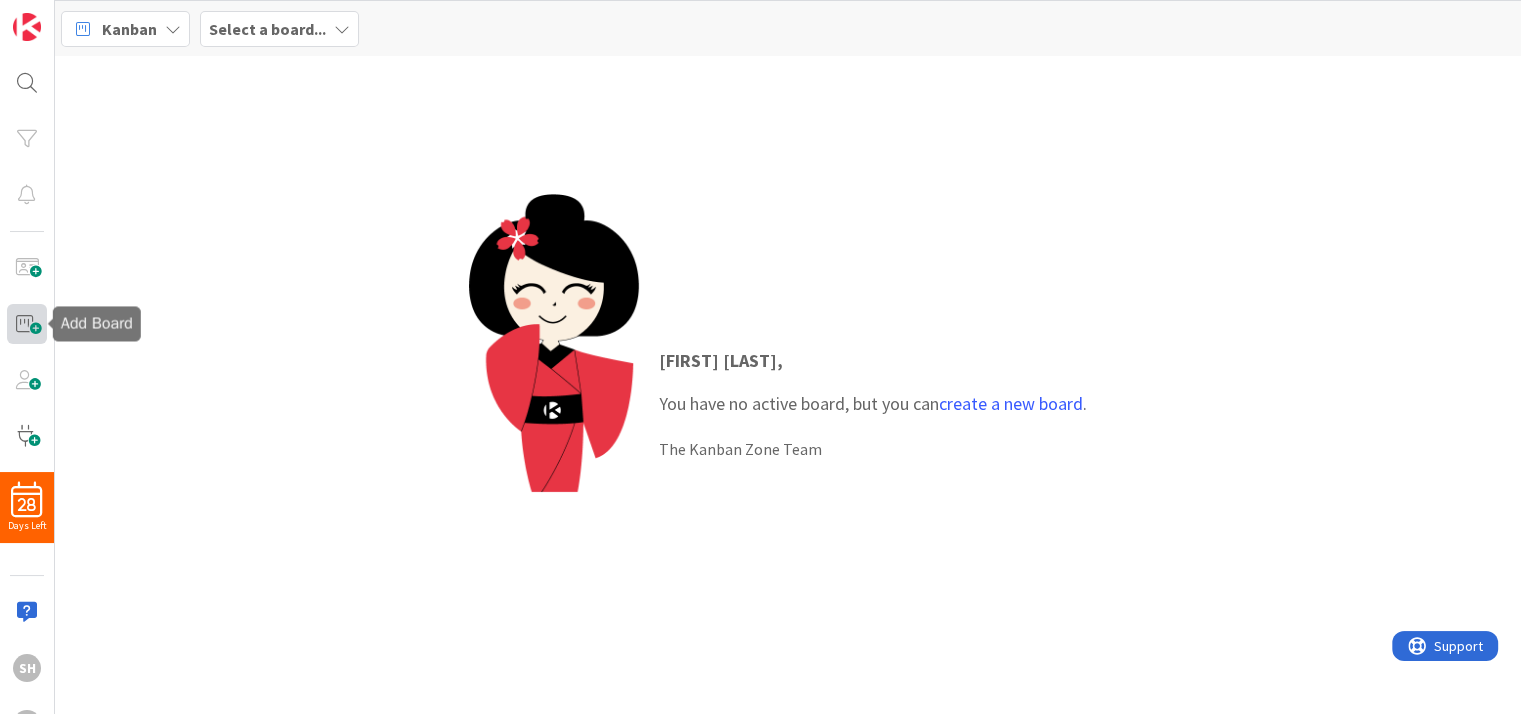 click at bounding box center (27, 324) 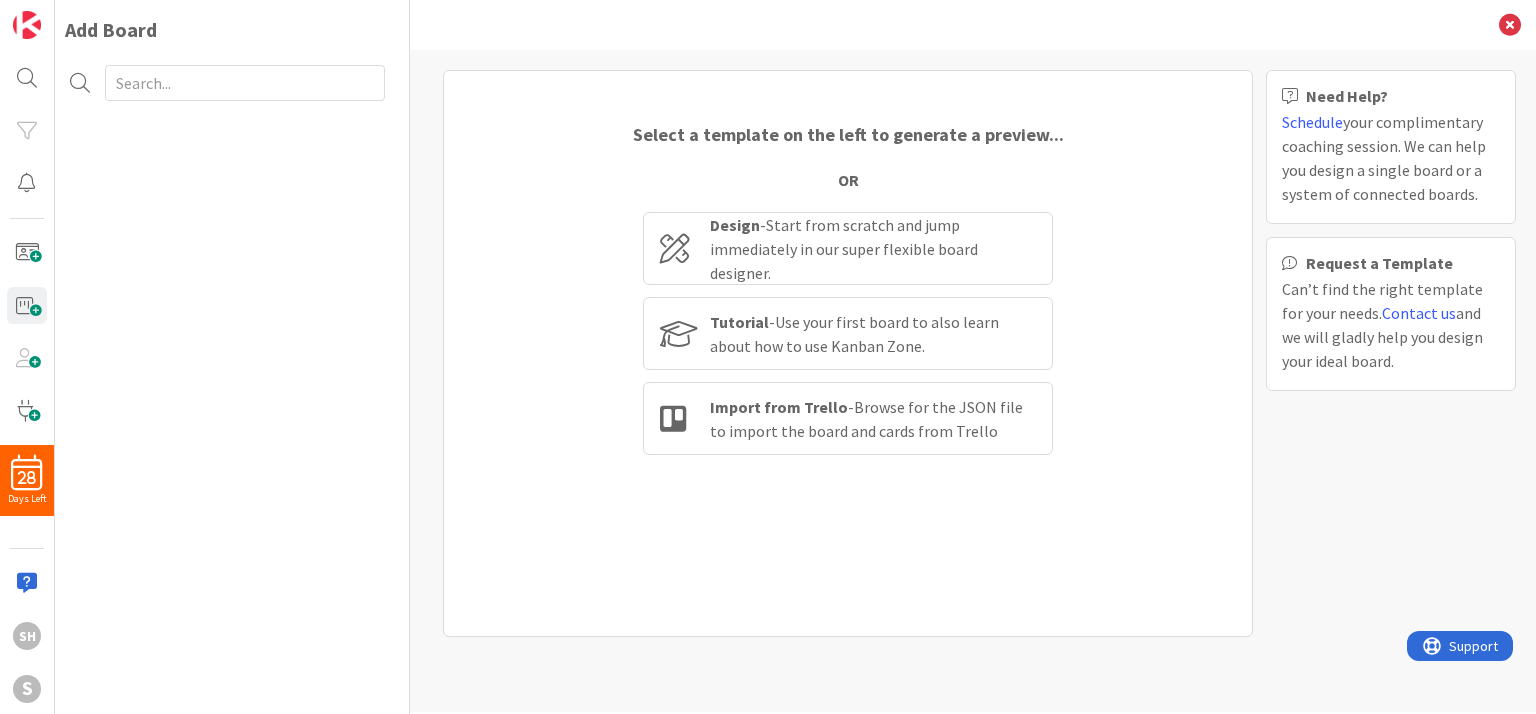 scroll, scrollTop: 0, scrollLeft: 0, axis: both 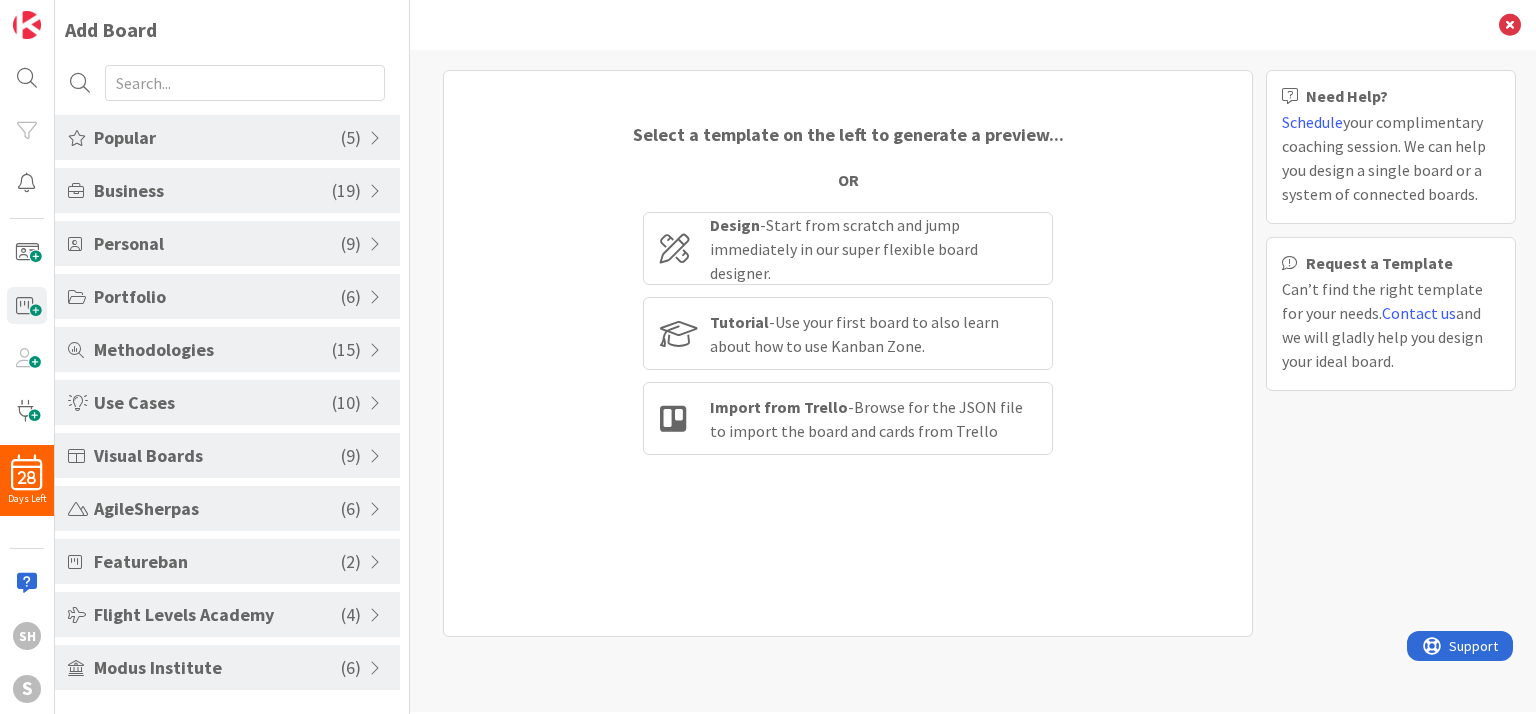 click on "Popular" at bounding box center (217, 137) 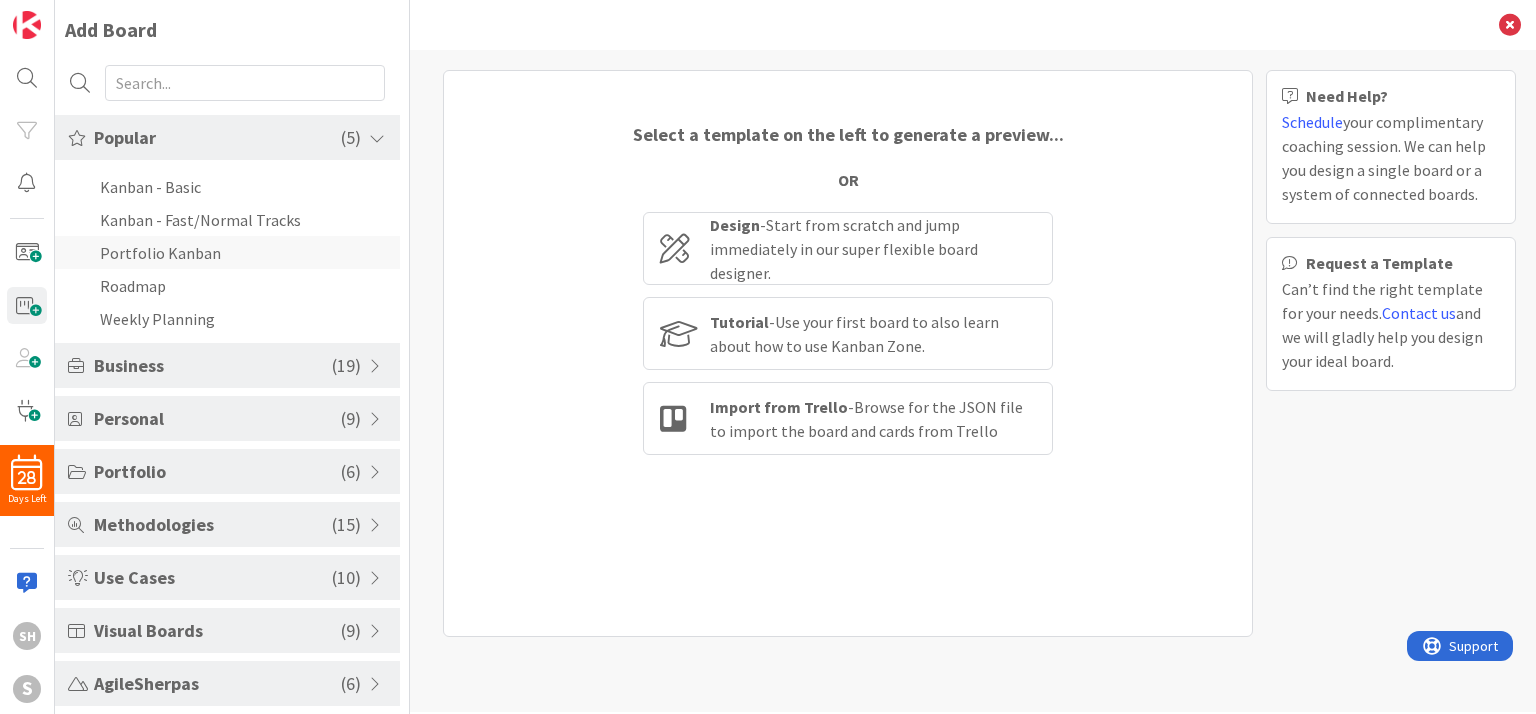 click on "Portfolio Kanban" at bounding box center [227, 252] 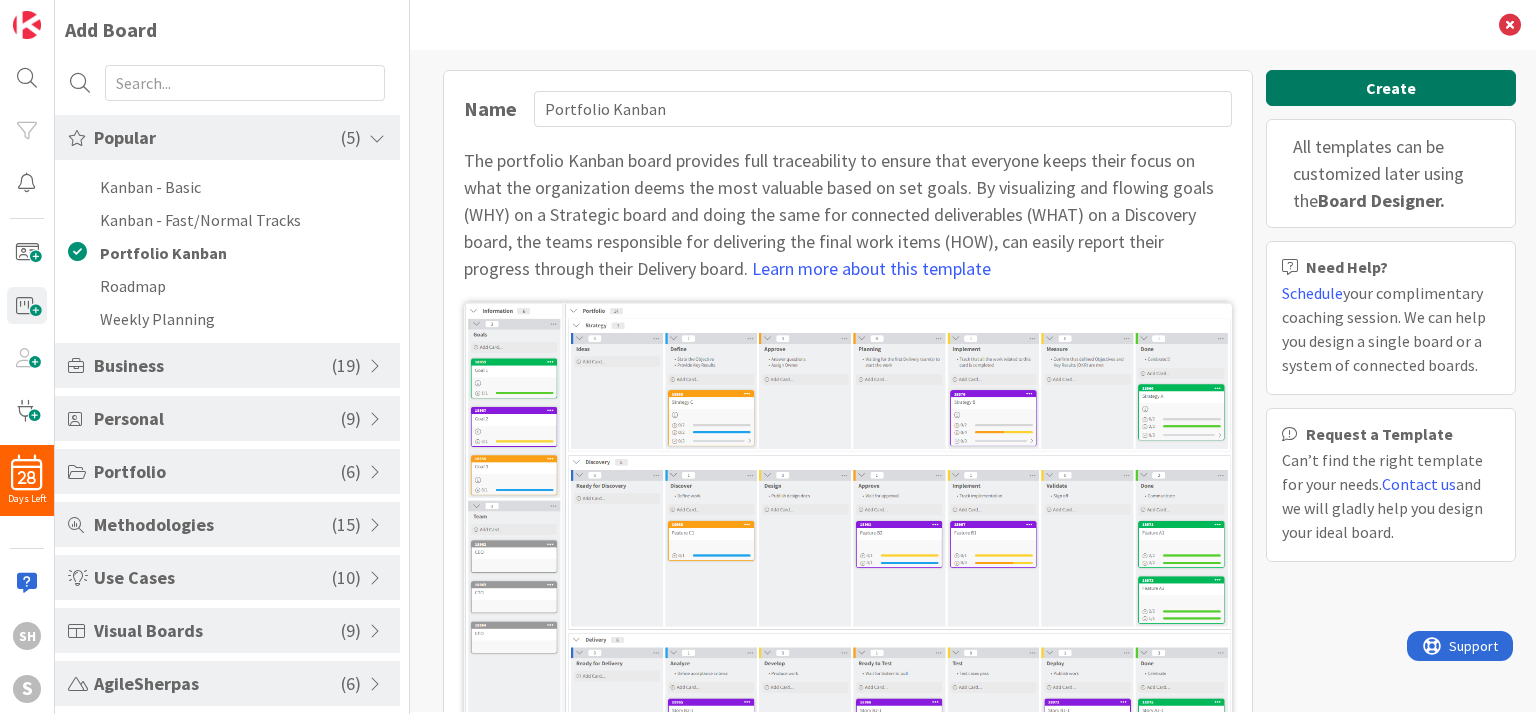 click on "Create" at bounding box center [1391, 88] 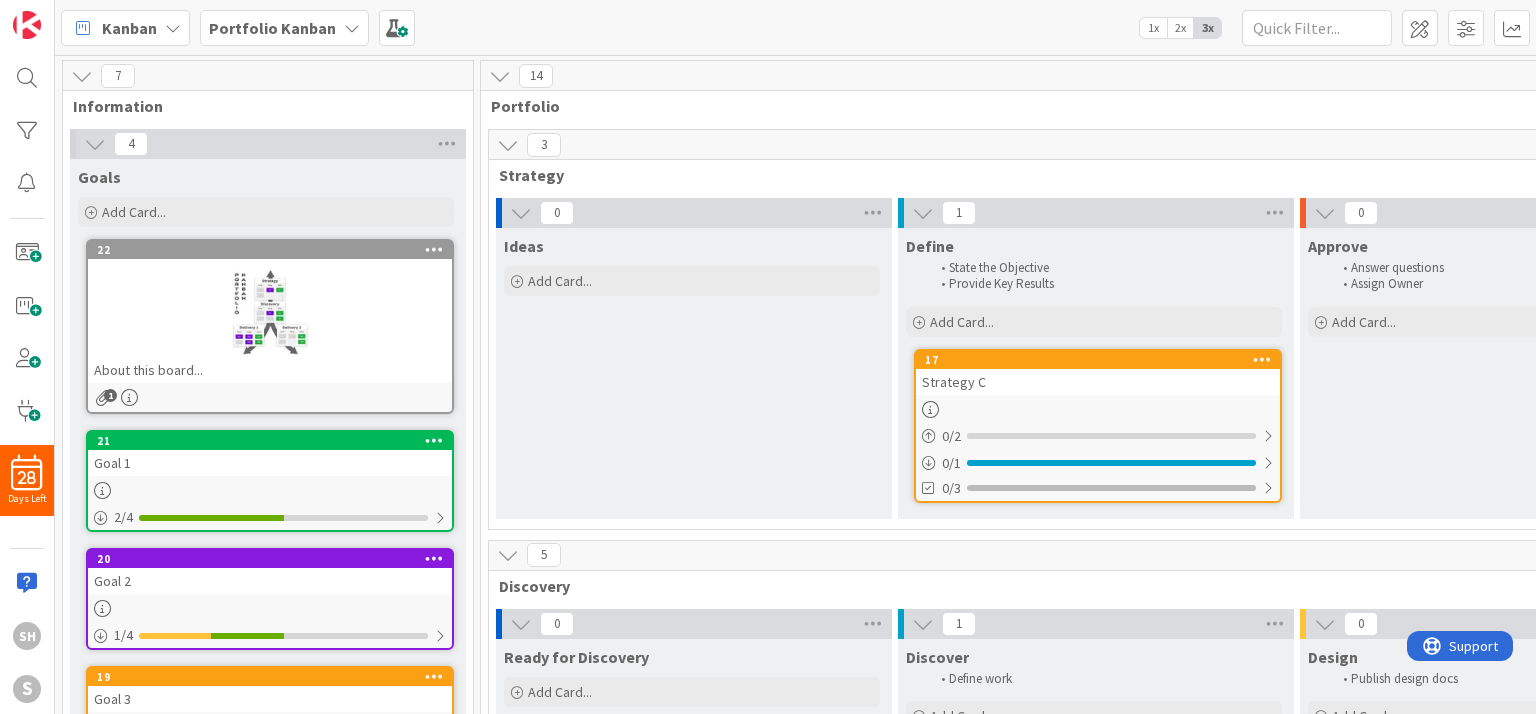 scroll, scrollTop: 0, scrollLeft: 0, axis: both 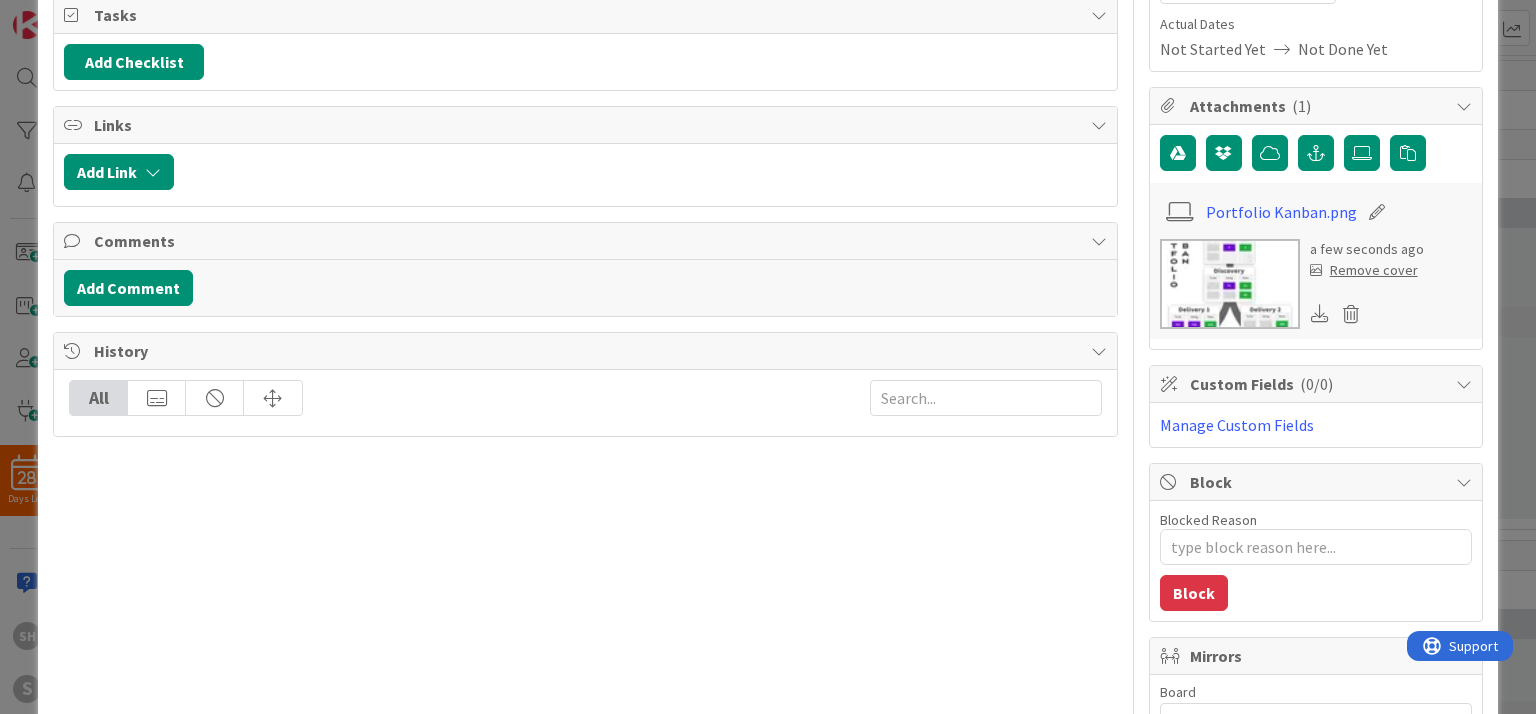 click at bounding box center [1230, 284] 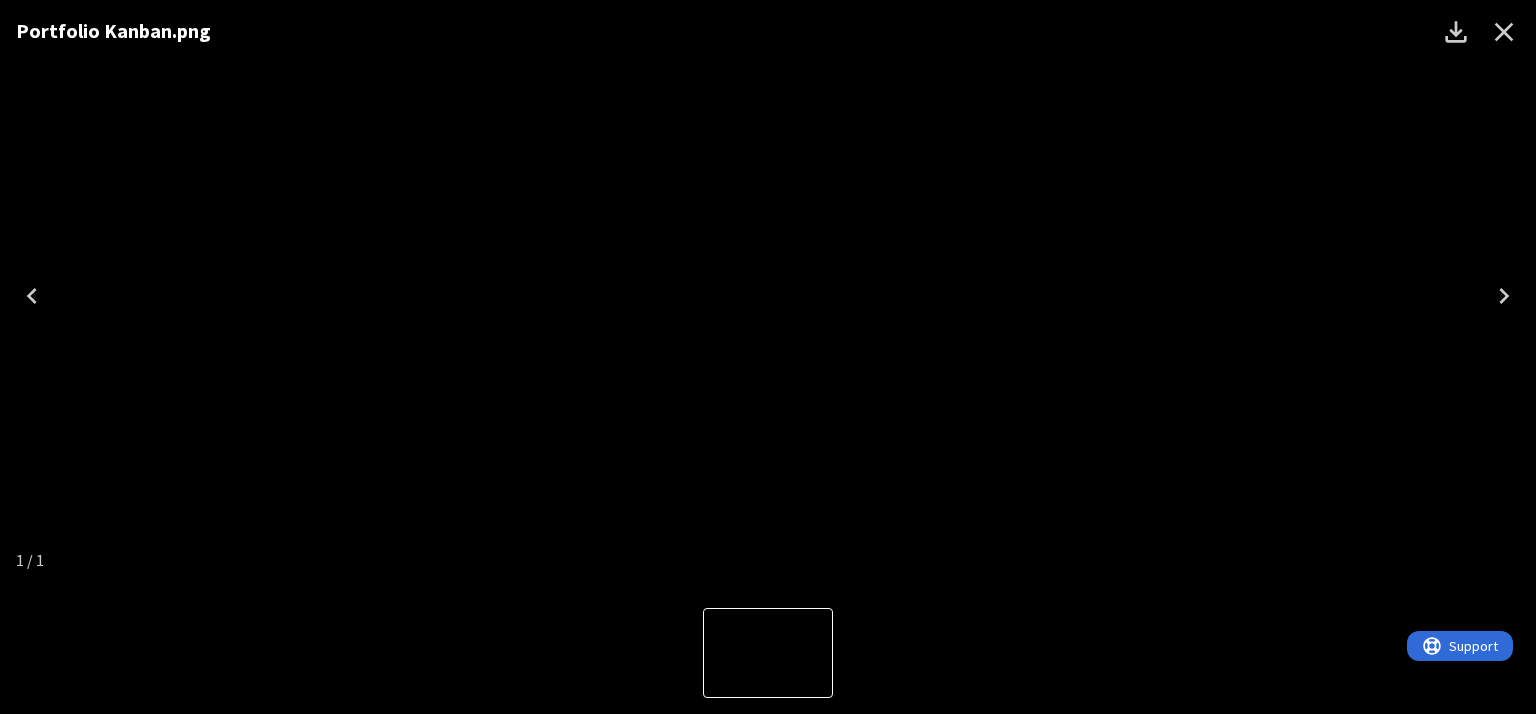 click at bounding box center (768, 296) 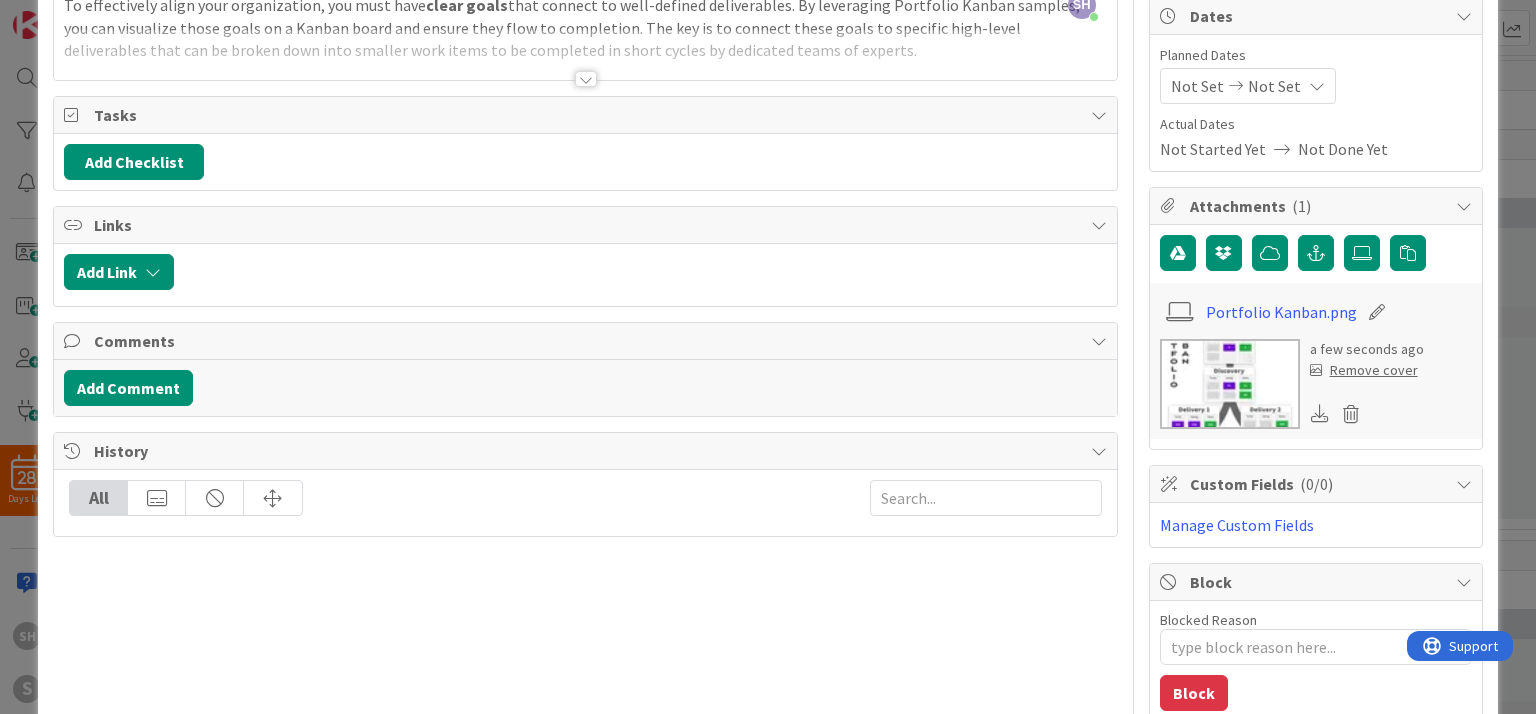 scroll, scrollTop: 0, scrollLeft: 0, axis: both 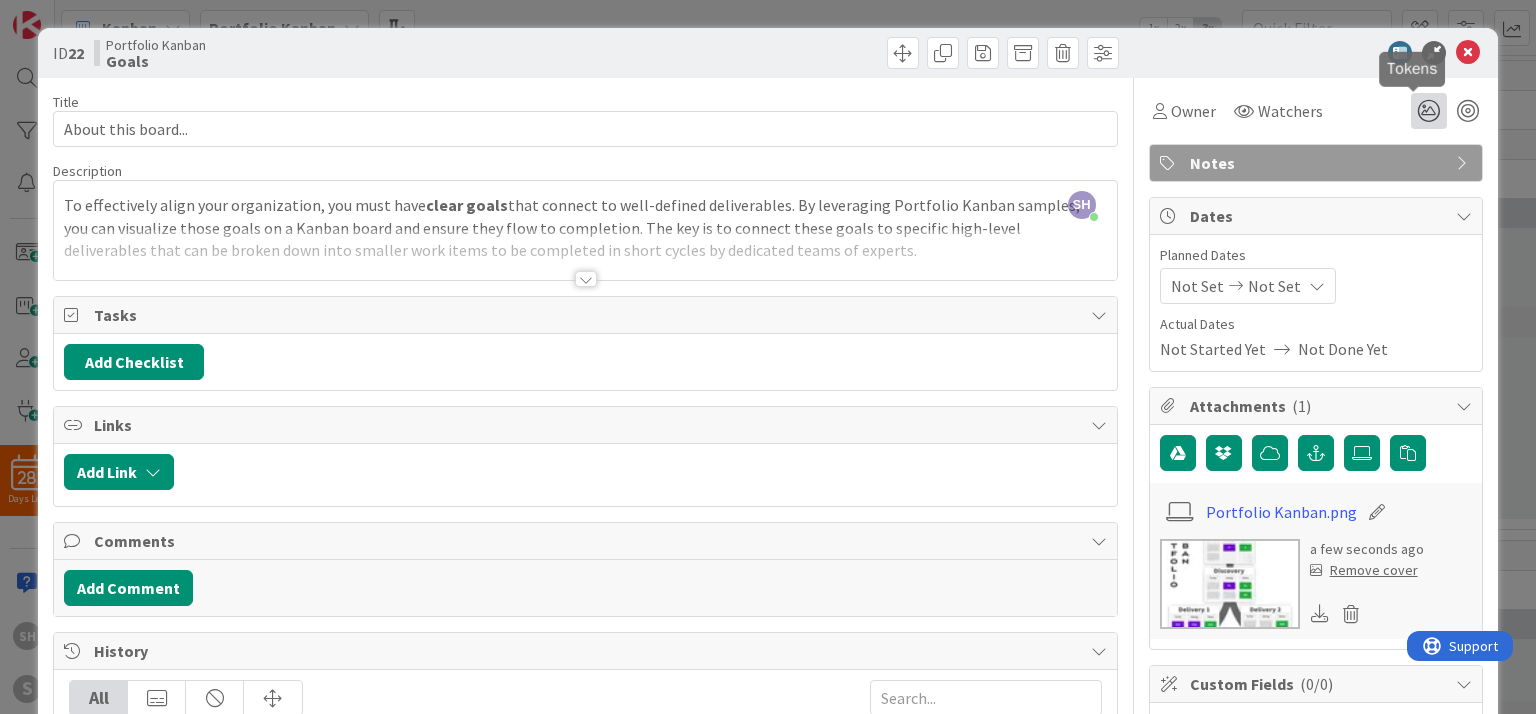 click at bounding box center (1429, 111) 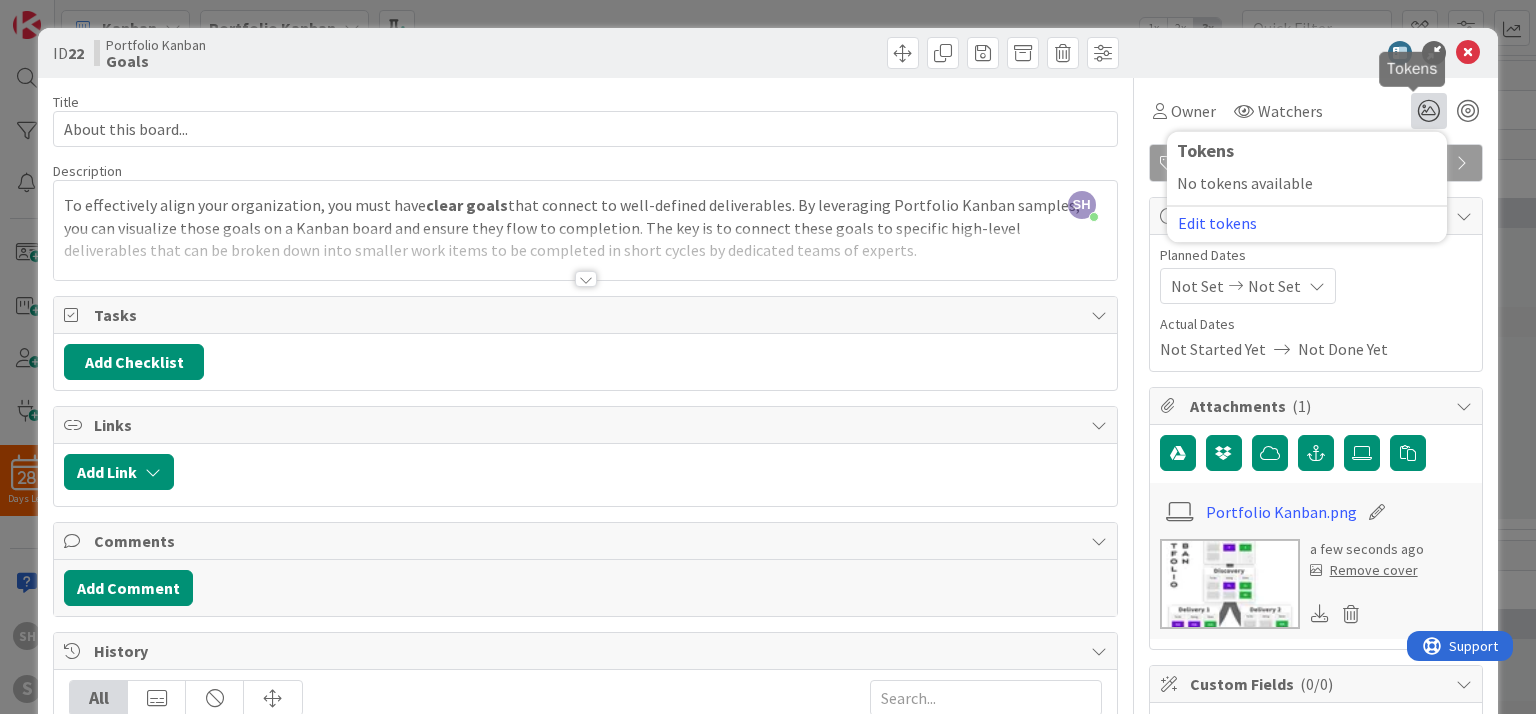 click at bounding box center [1429, 111] 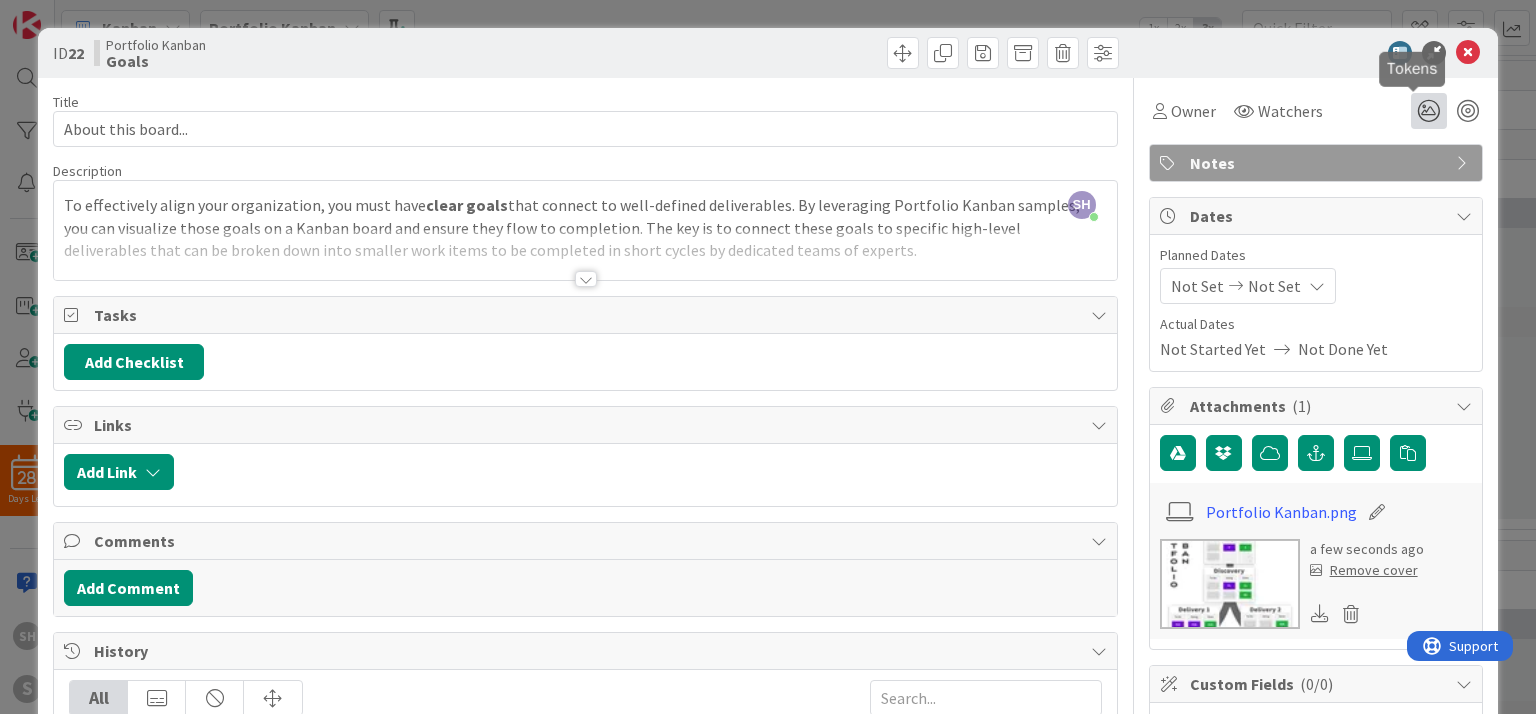 click at bounding box center (1429, 111) 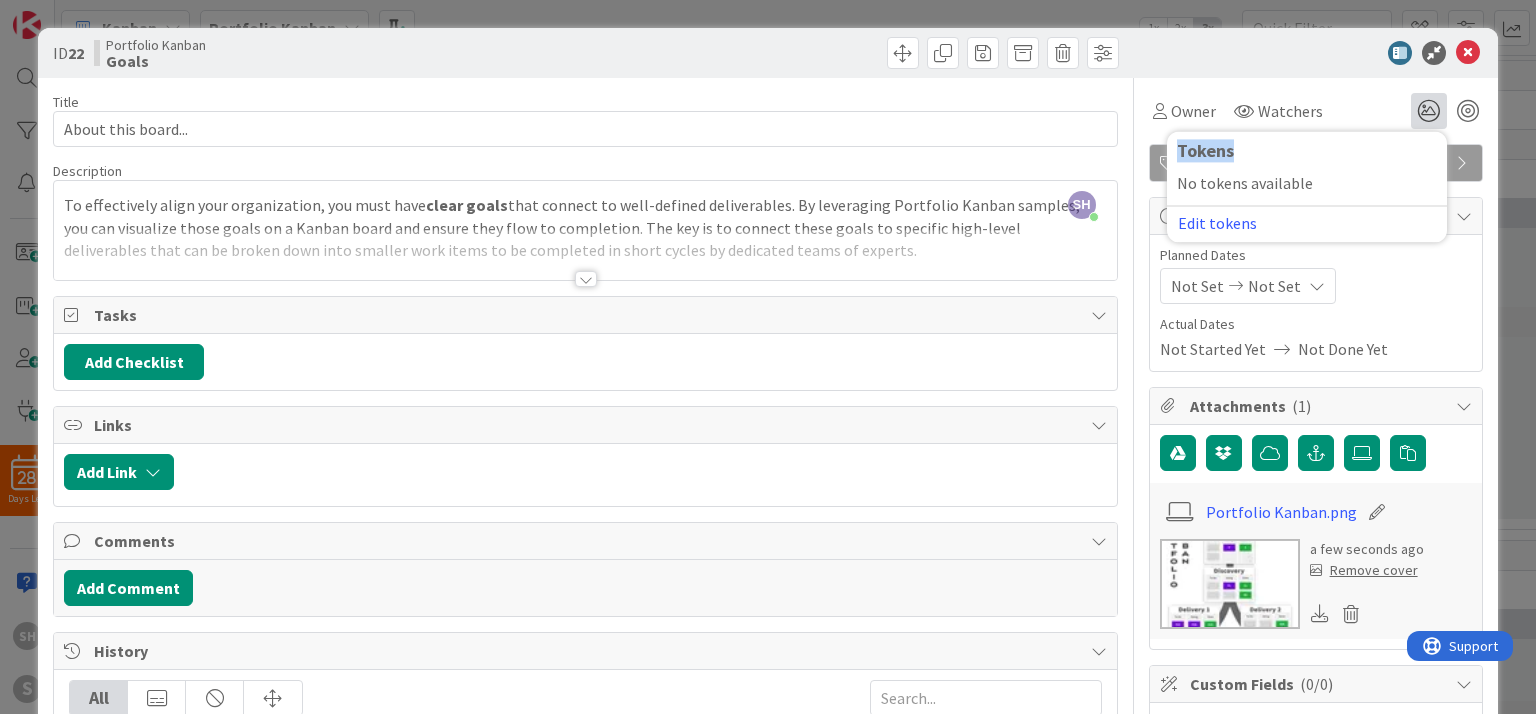 drag, startPoint x: 1232, startPoint y: 153, endPoint x: 1180, endPoint y: 152, distance: 52.009613 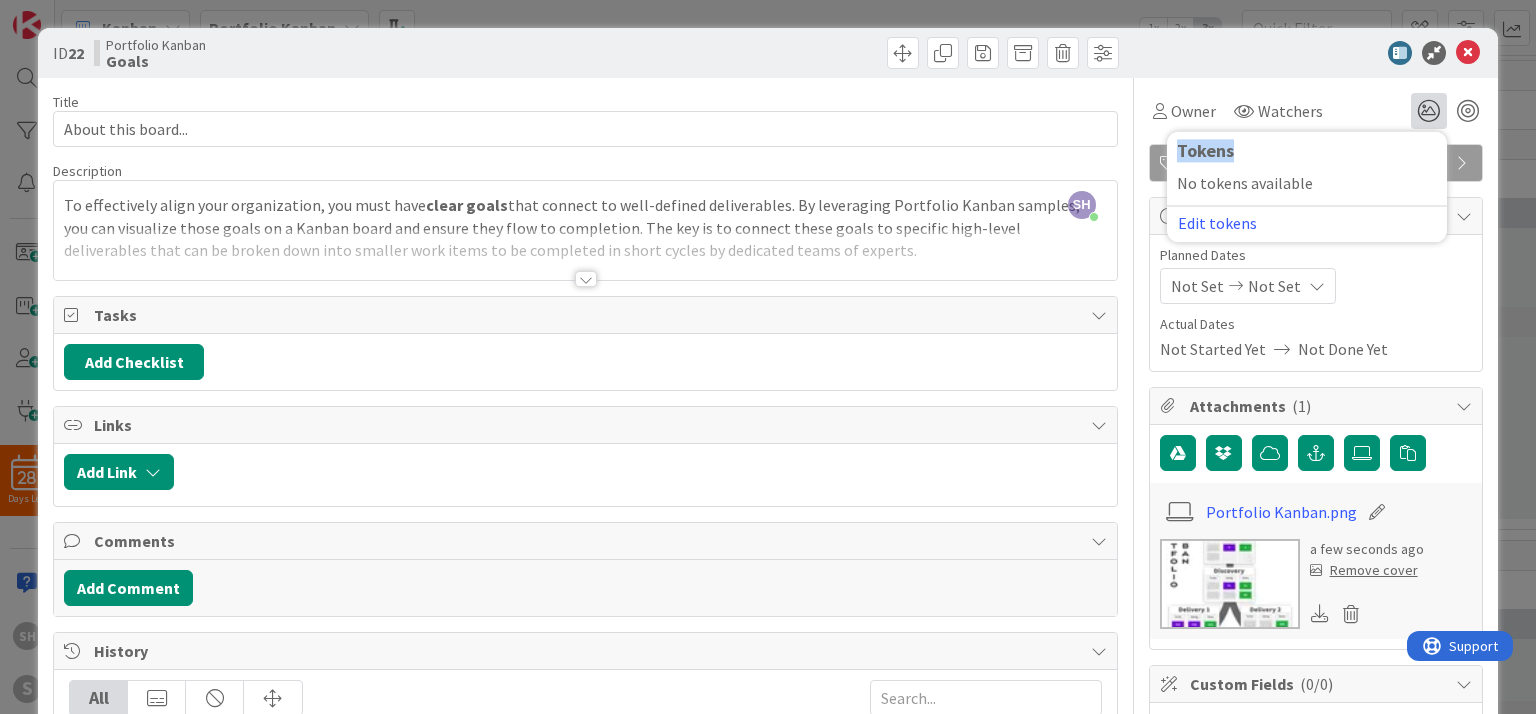 click on "Tokens" at bounding box center (1307, 151) 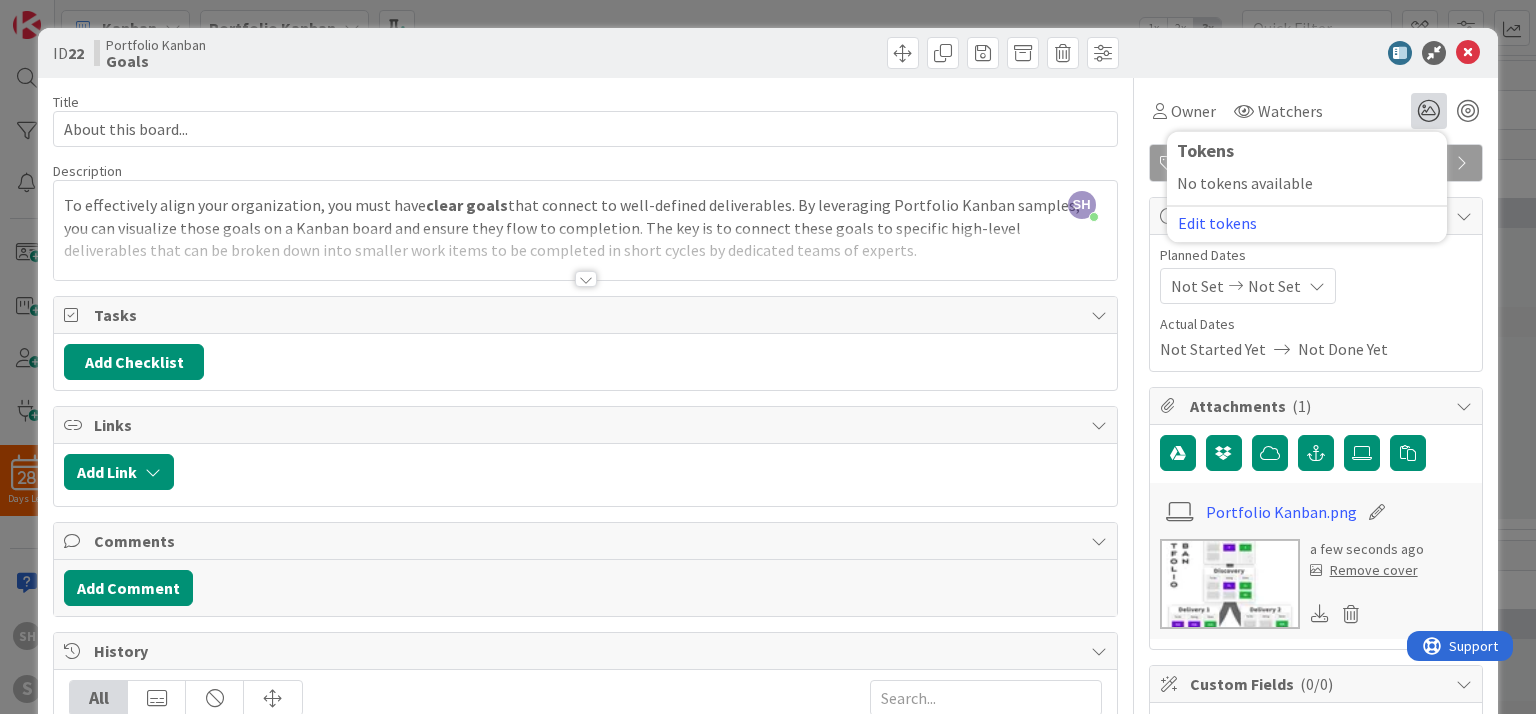 click on "Owner Watchers Tokens No tokens available Edit tokens" at bounding box center [1316, 111] 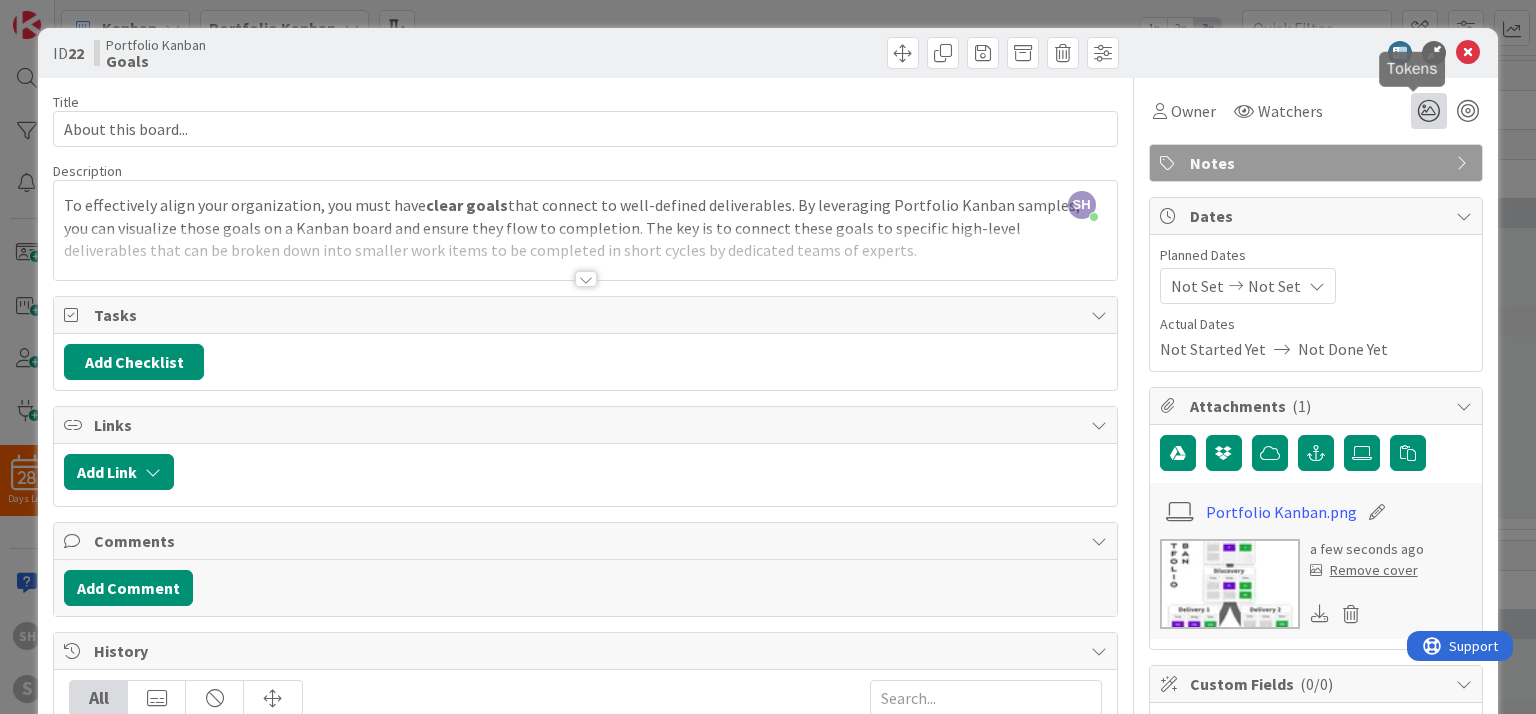 click at bounding box center [1429, 111] 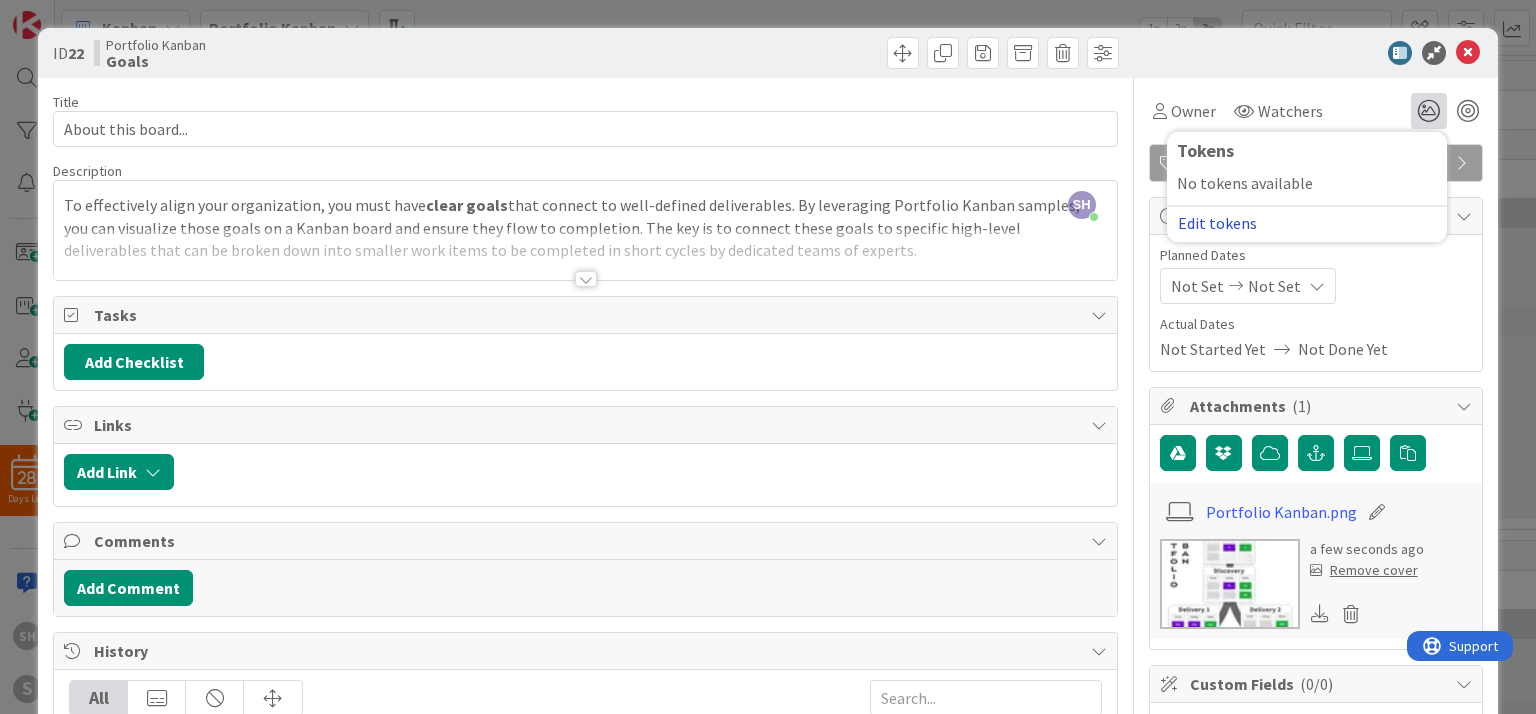 click on "Edit tokens" at bounding box center [1217, 223] 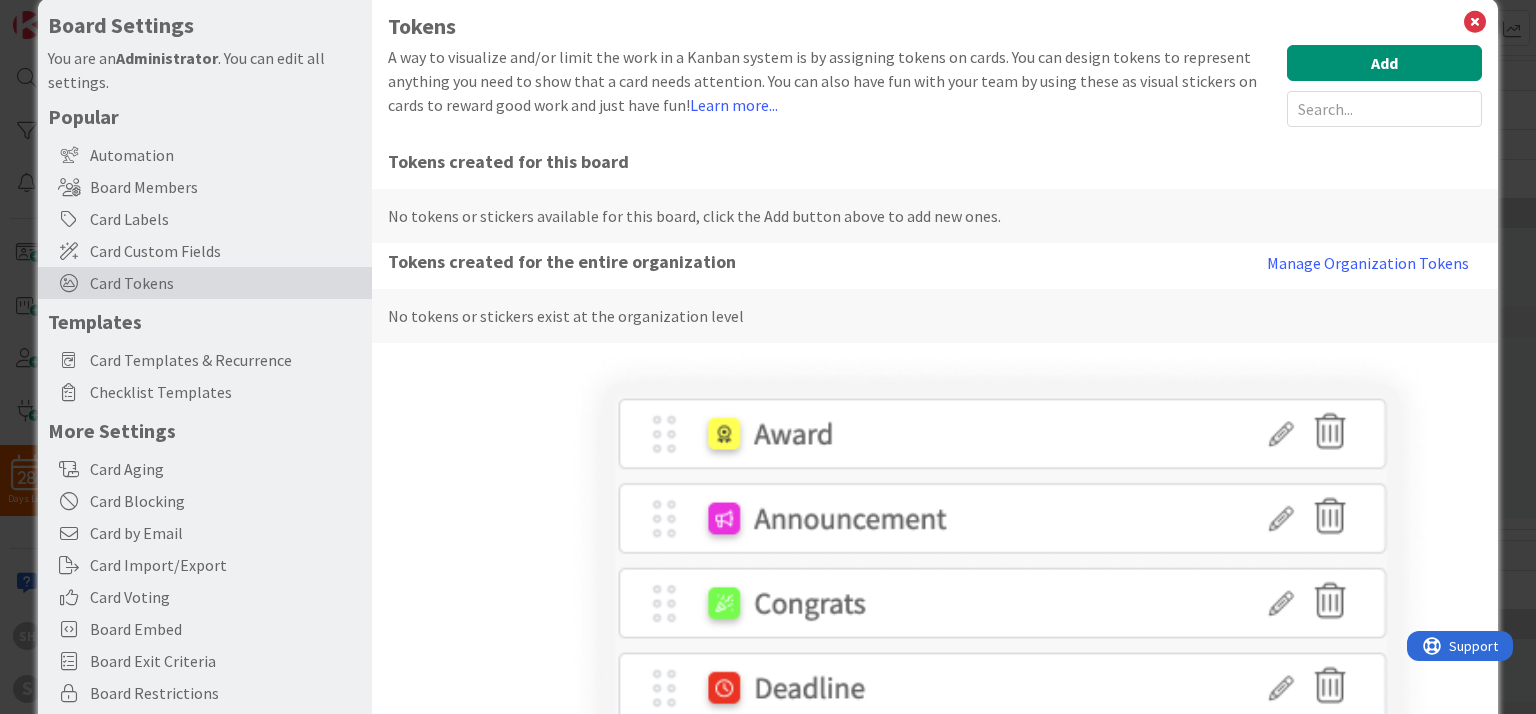 scroll, scrollTop: 0, scrollLeft: 0, axis: both 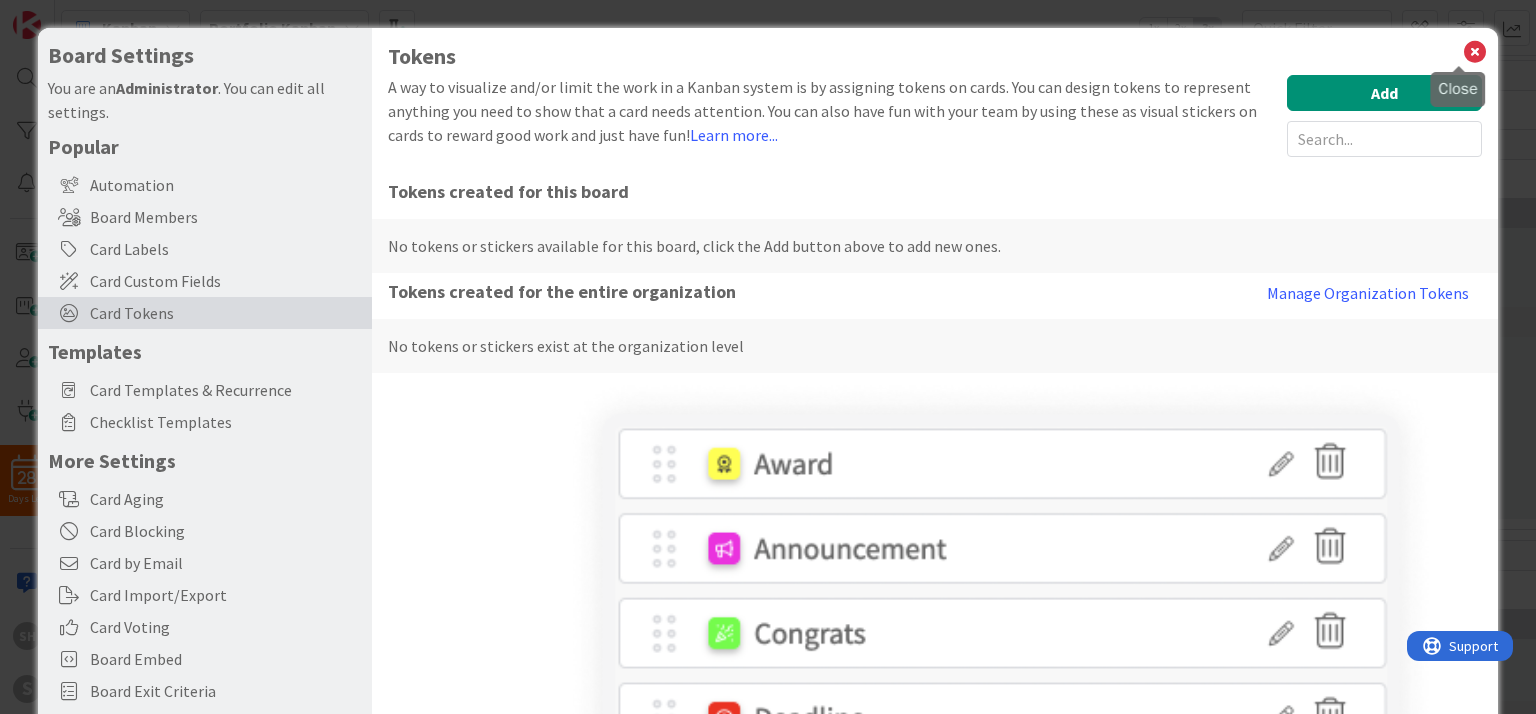 click at bounding box center (1475, 52) 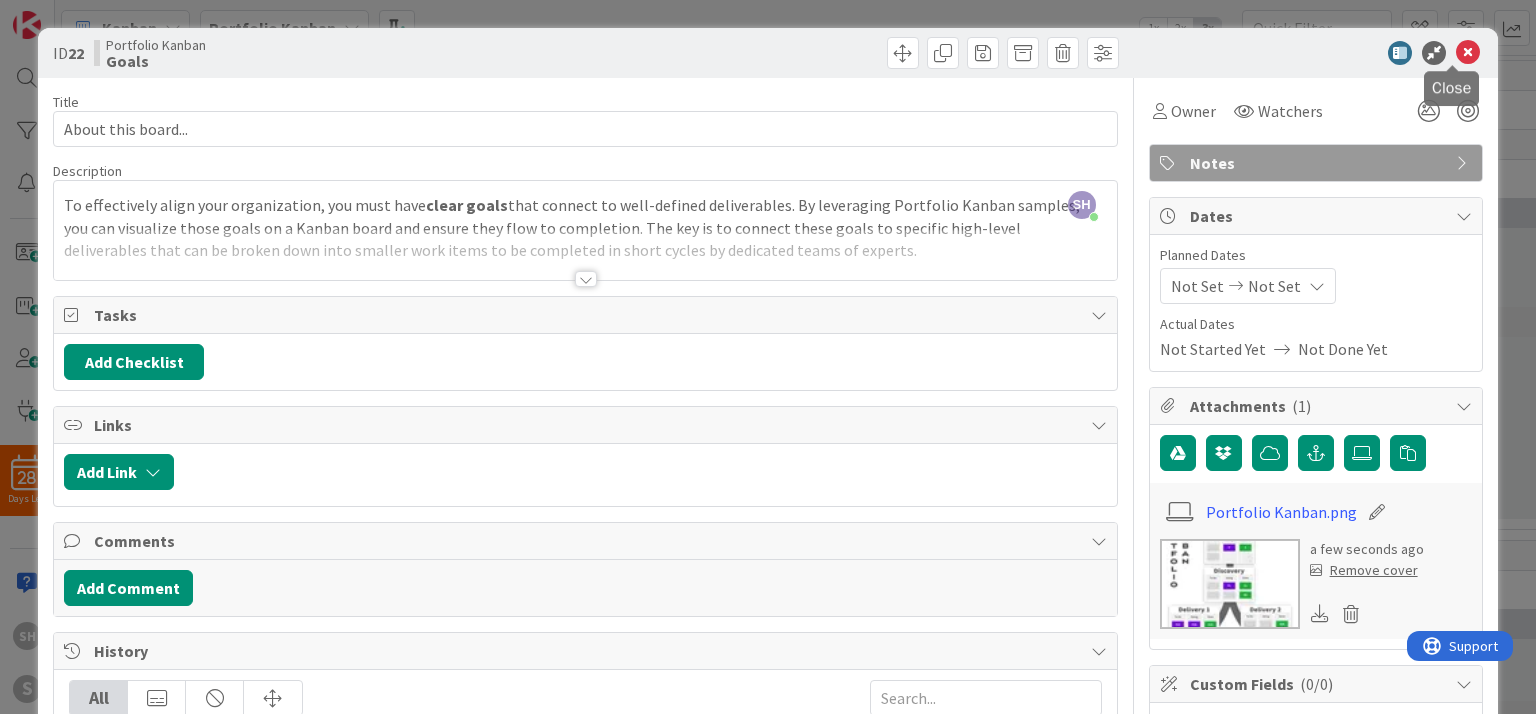 click at bounding box center (1468, 53) 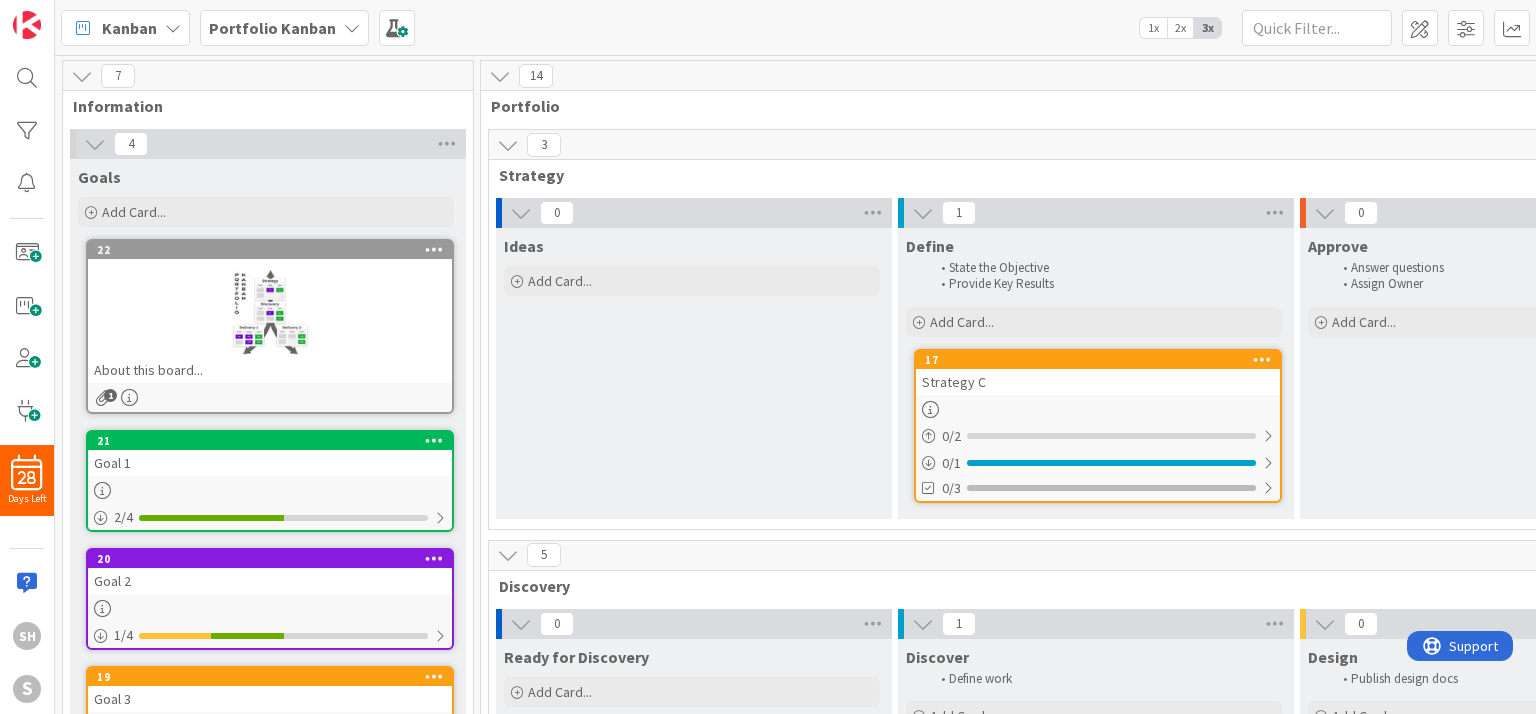 scroll, scrollTop: 0, scrollLeft: 0, axis: both 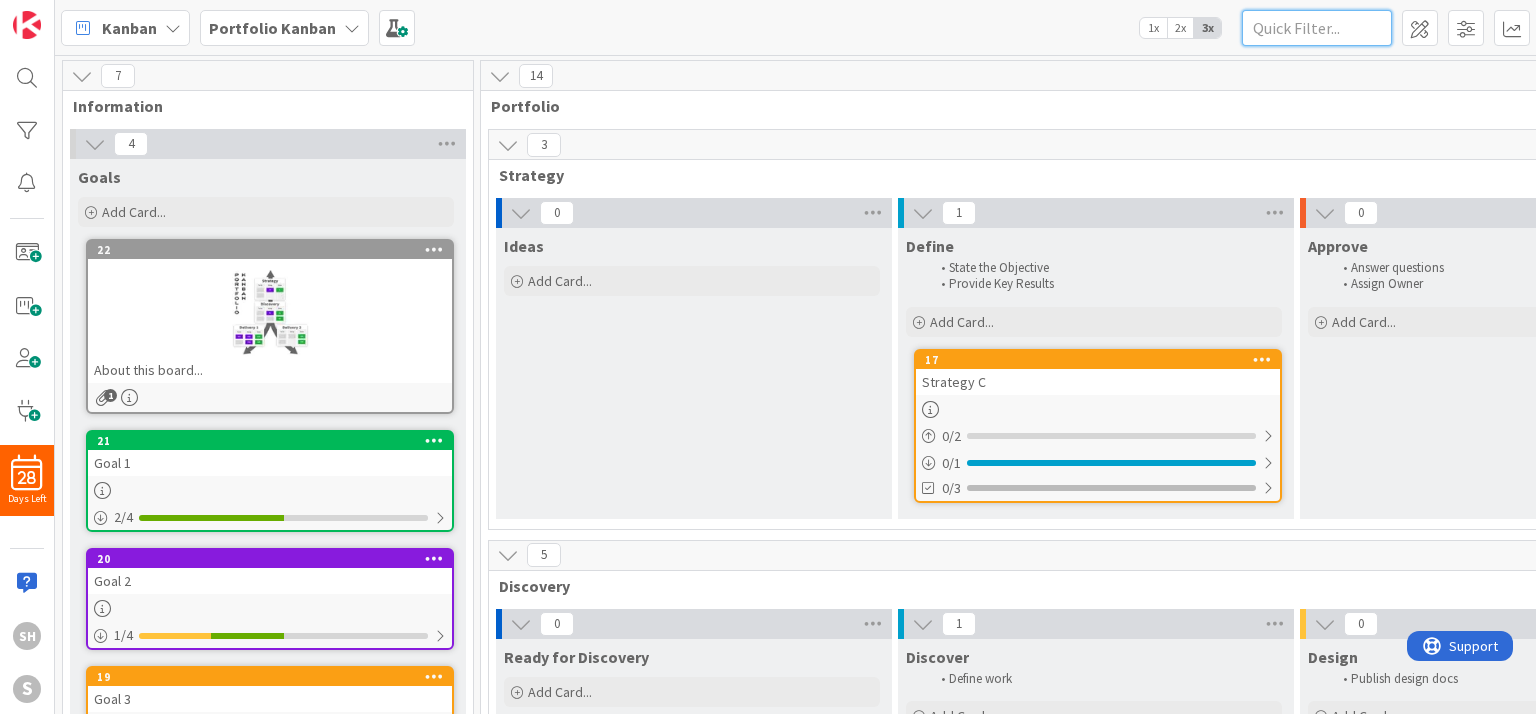 click at bounding box center [1317, 28] 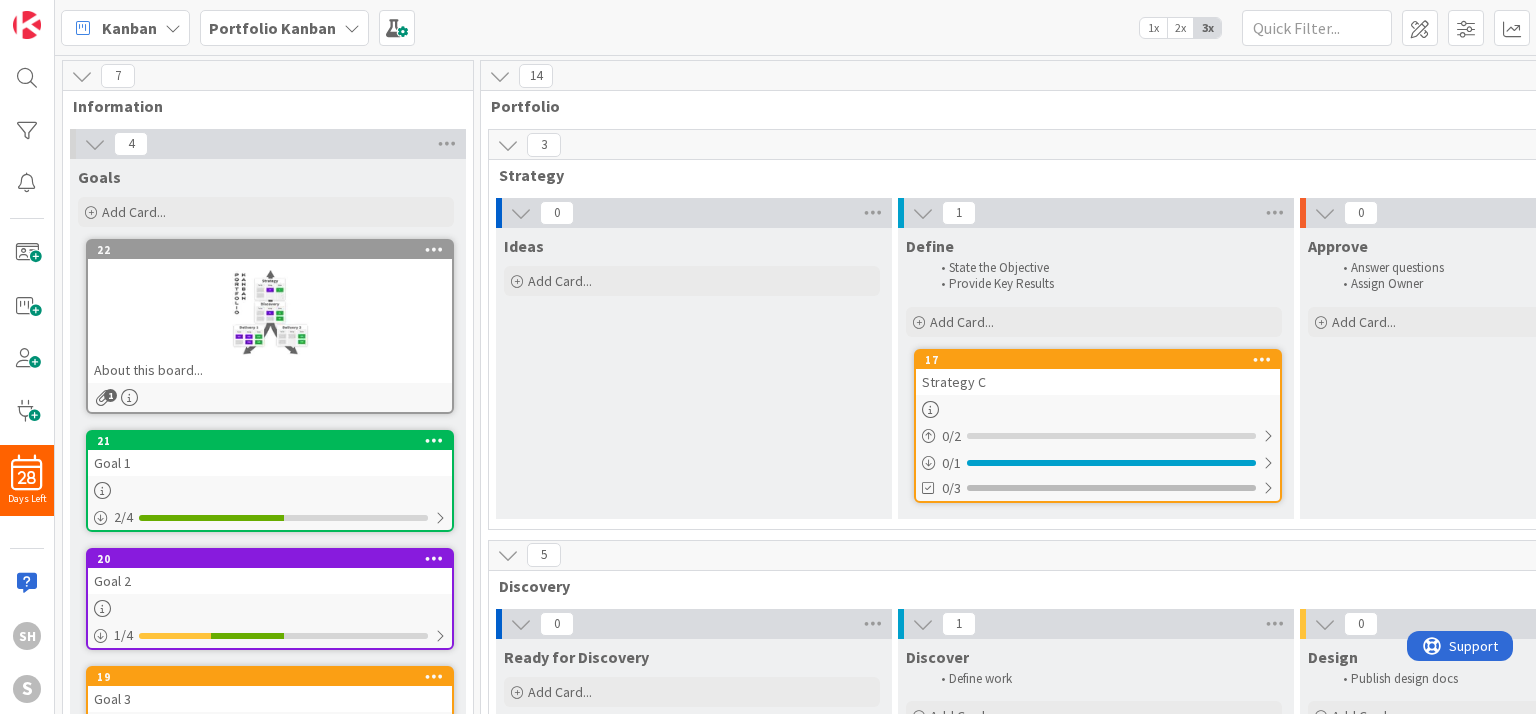 click on "1x" at bounding box center [1153, 28] 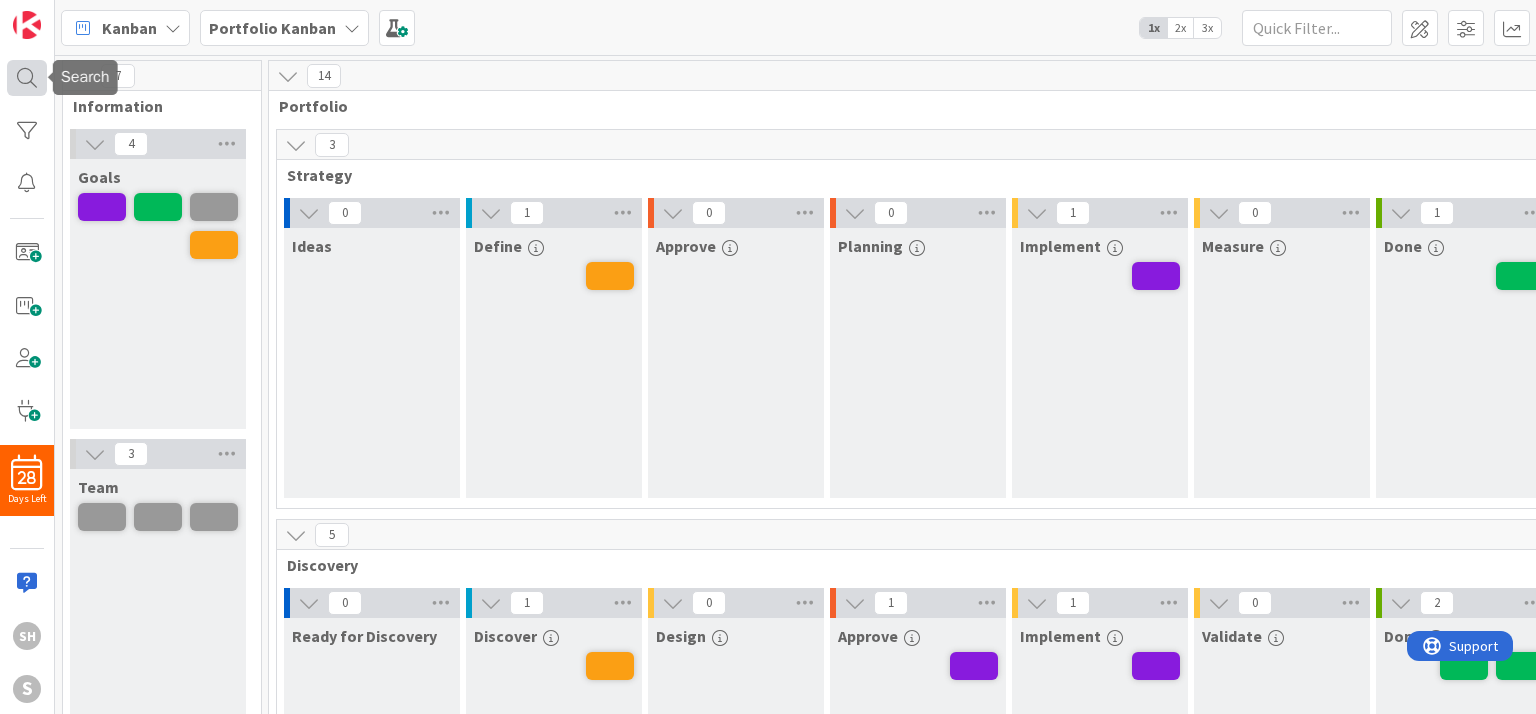 click at bounding box center (27, 78) 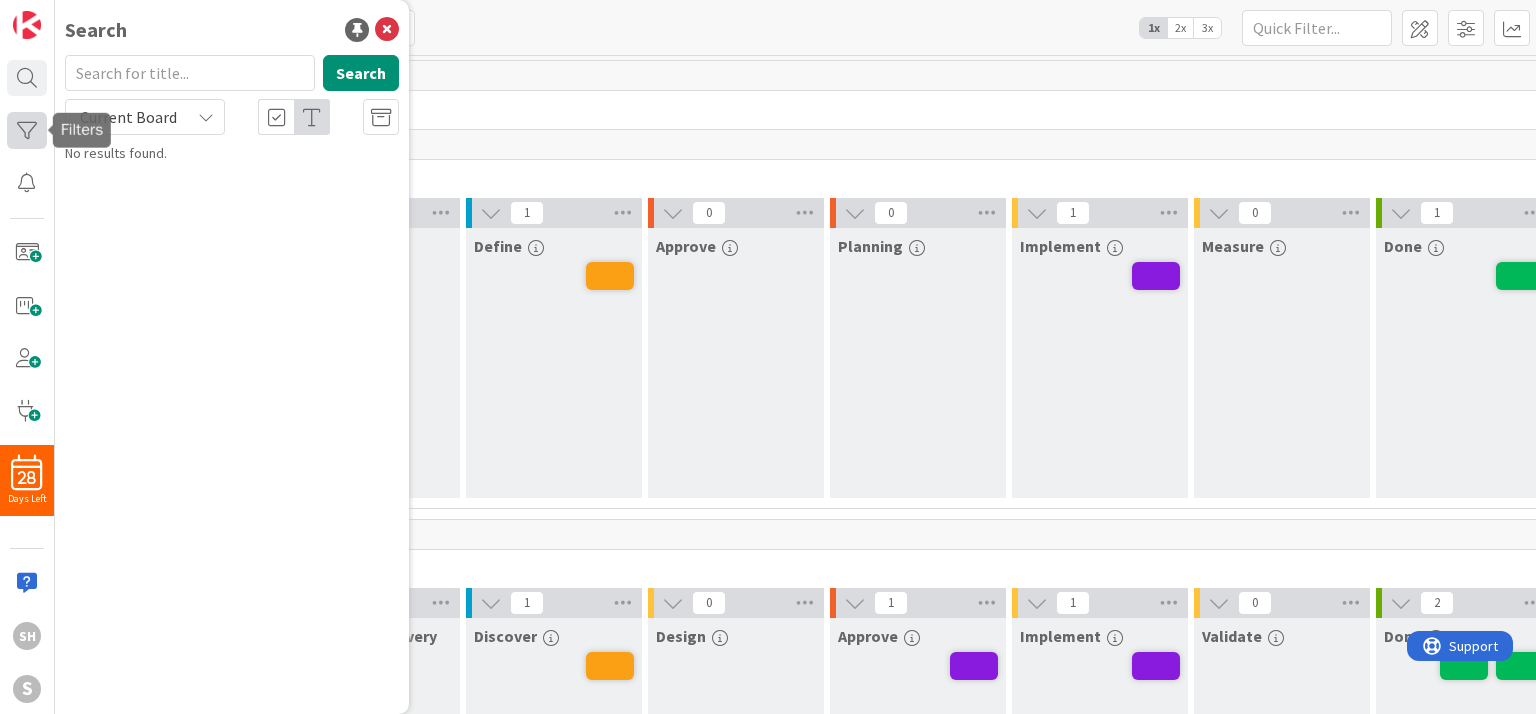 click at bounding box center (27, 130) 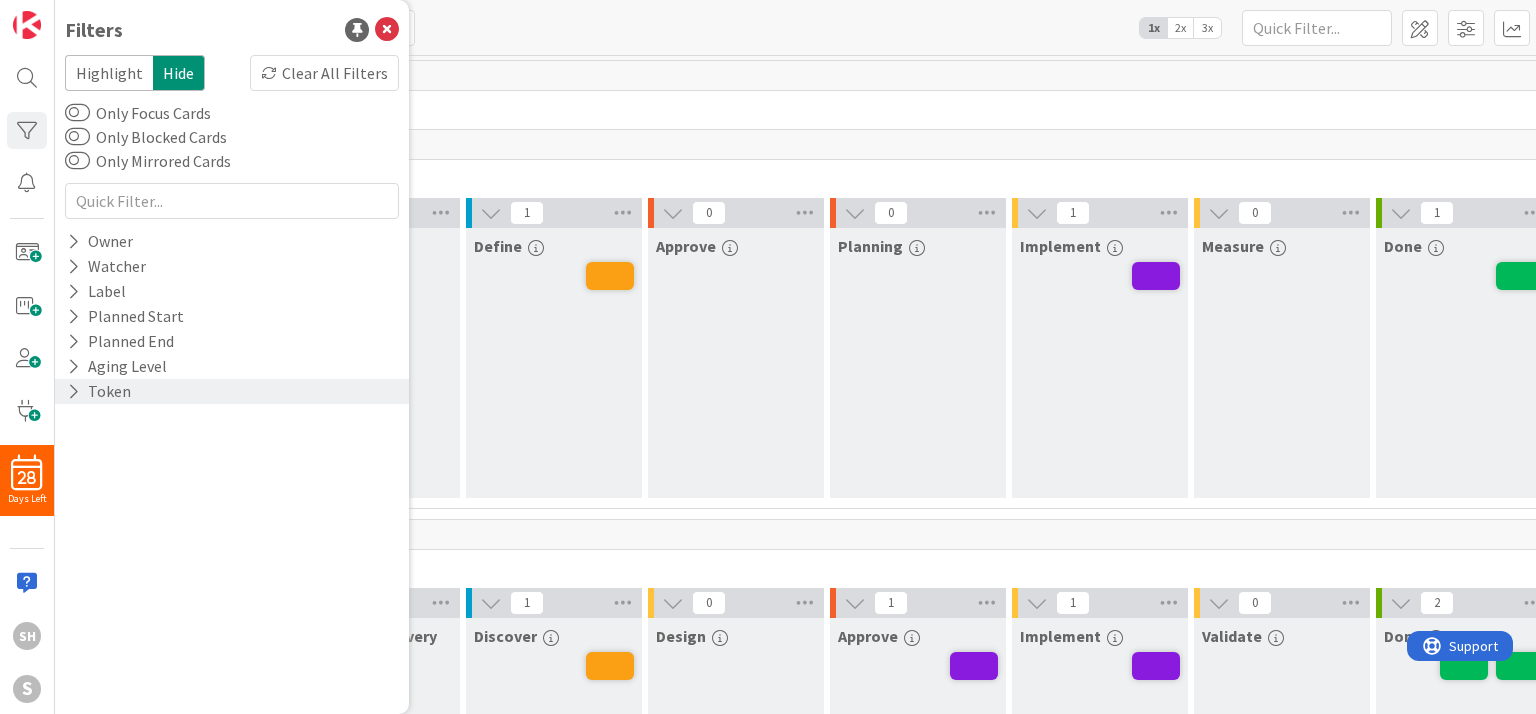 click on "Token" at bounding box center (99, 391) 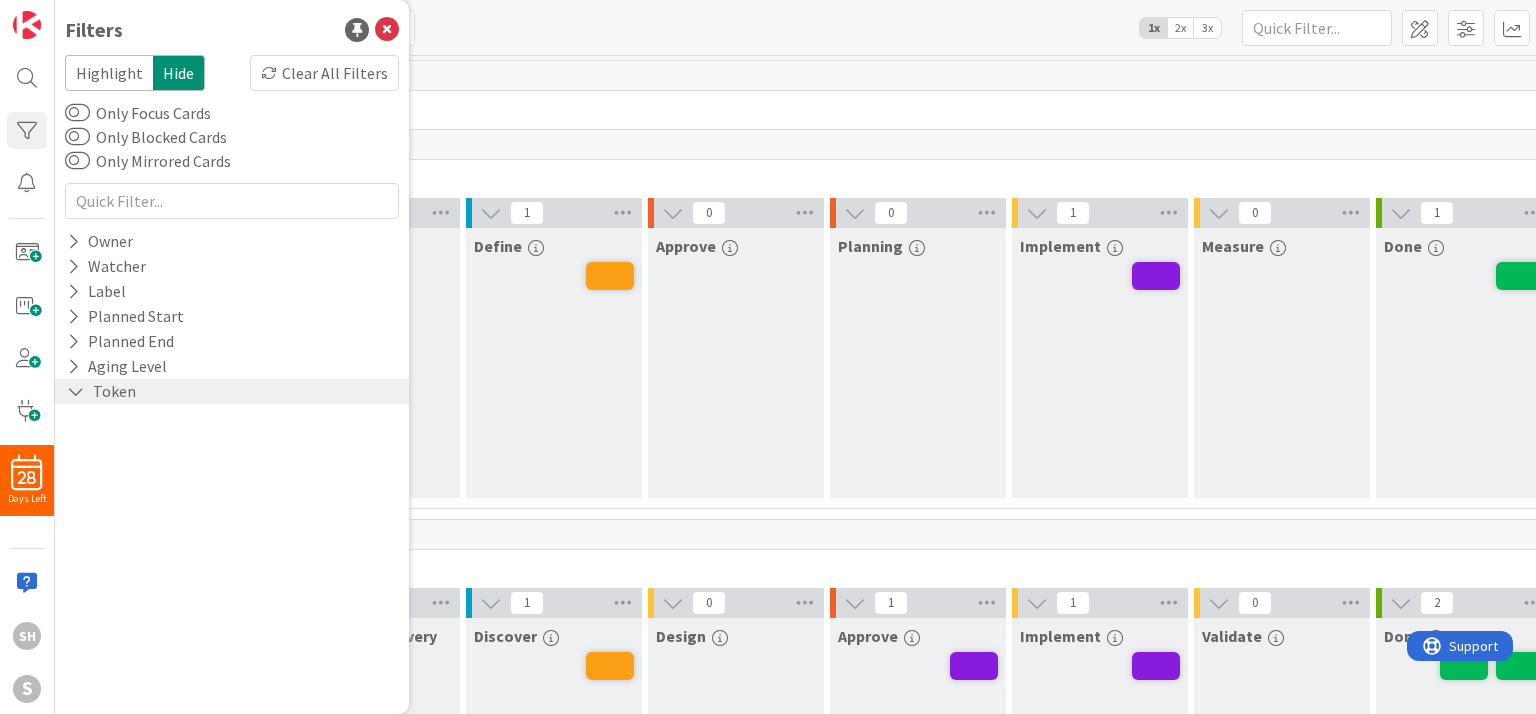 click at bounding box center (76, 391) 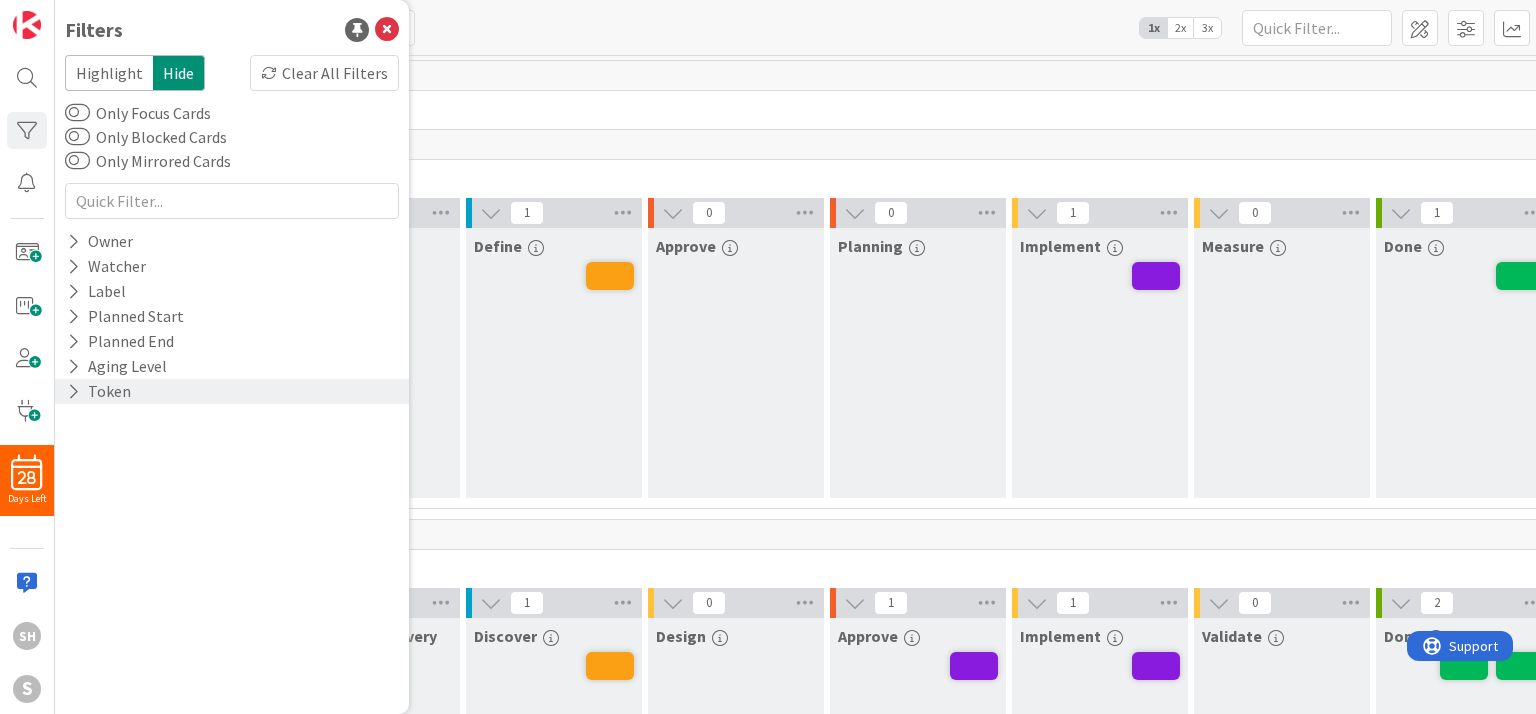 click on "Token" at bounding box center (99, 391) 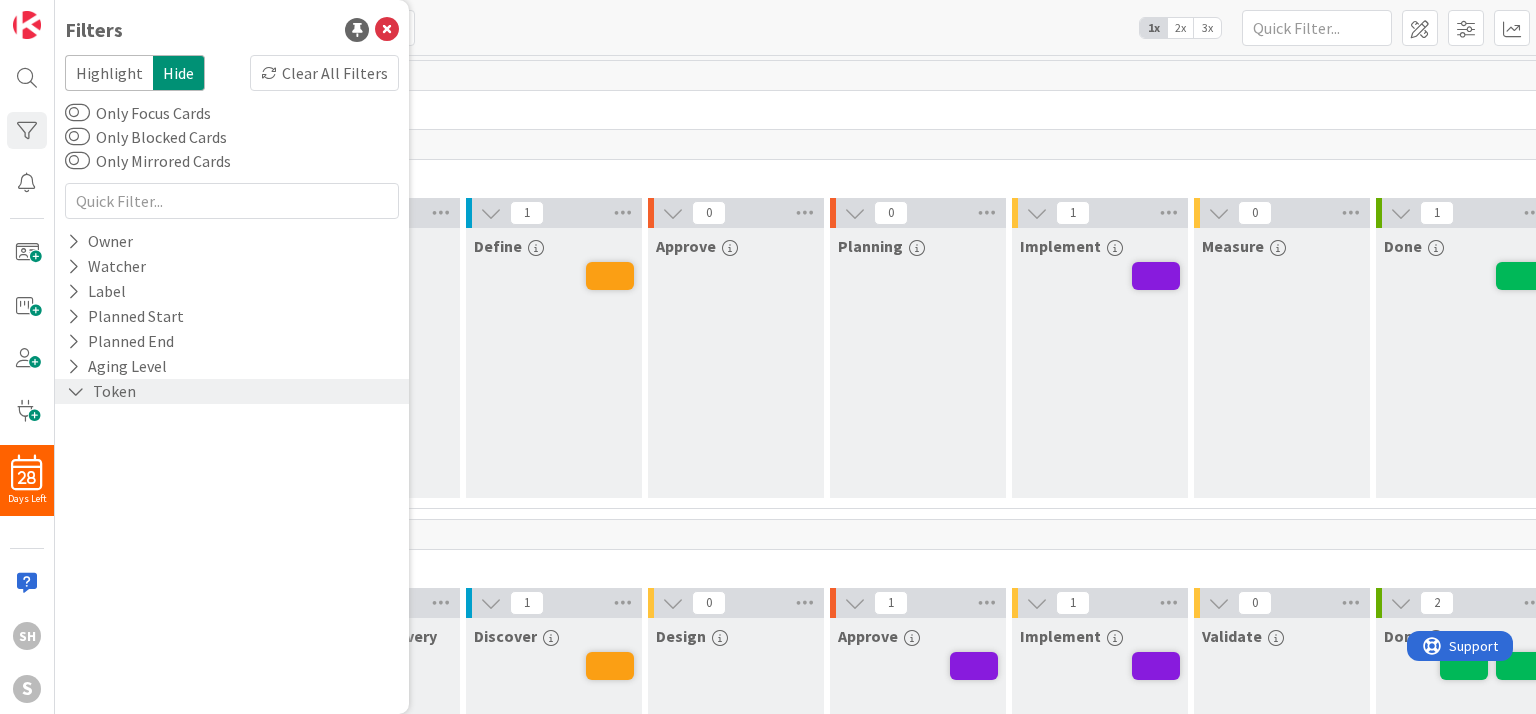 click on "Token" at bounding box center (101, 391) 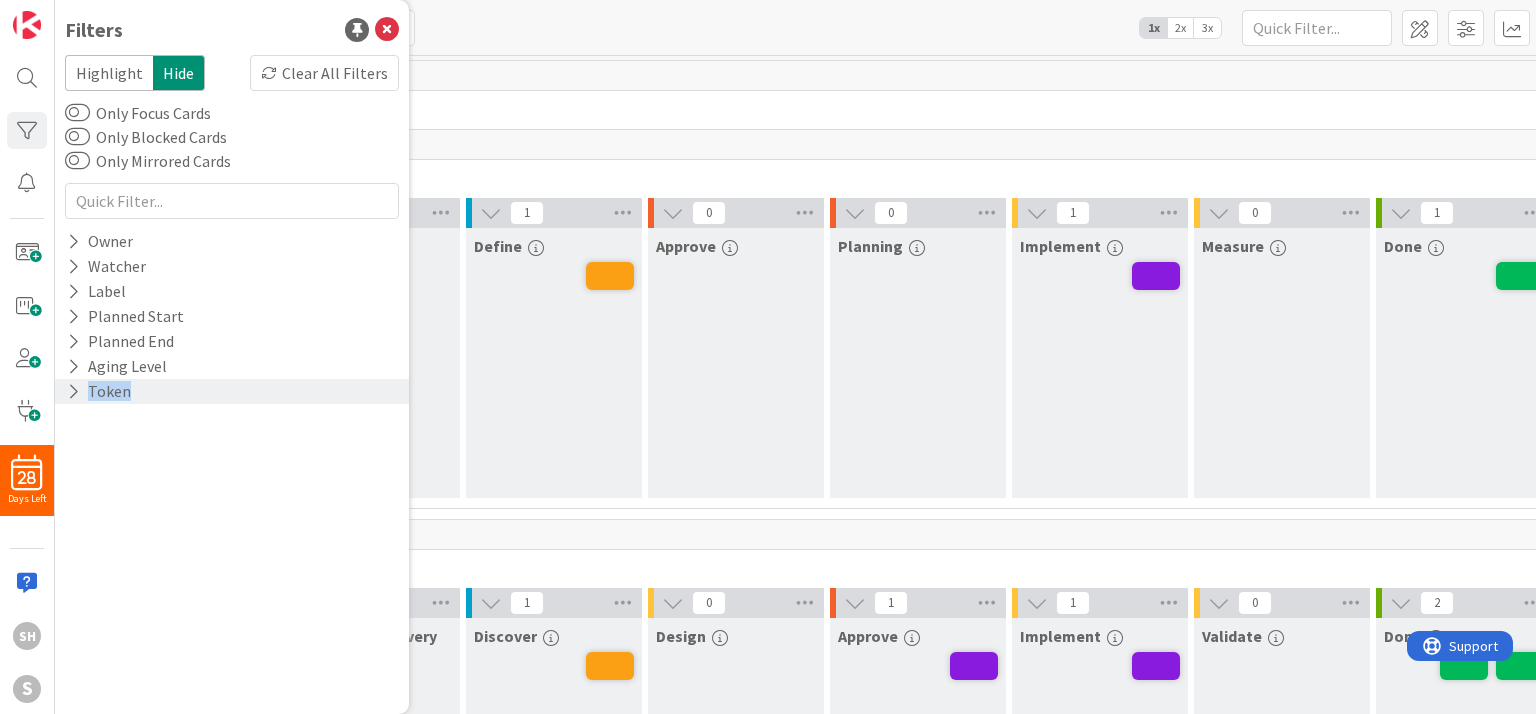 click on "Token" at bounding box center [99, 391] 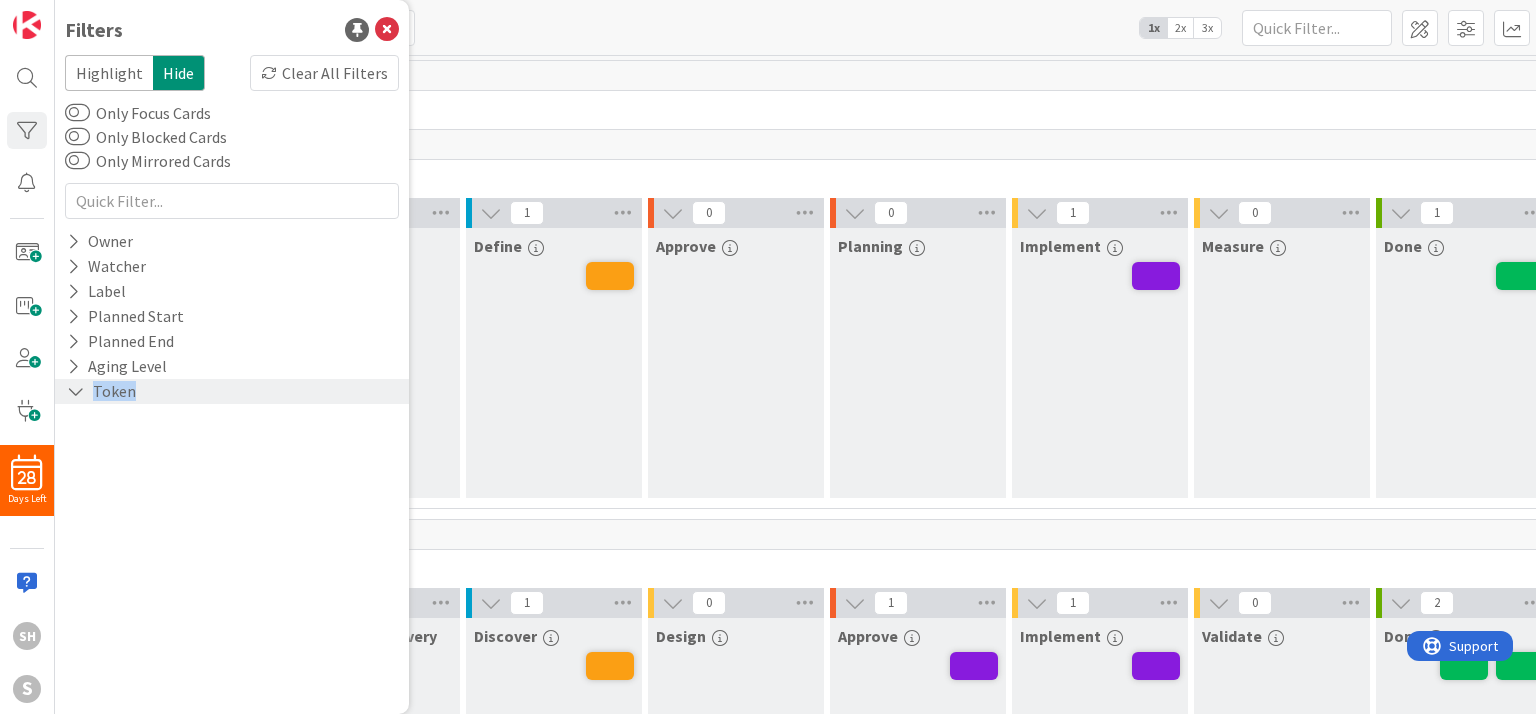 click on "Token" at bounding box center [101, 391] 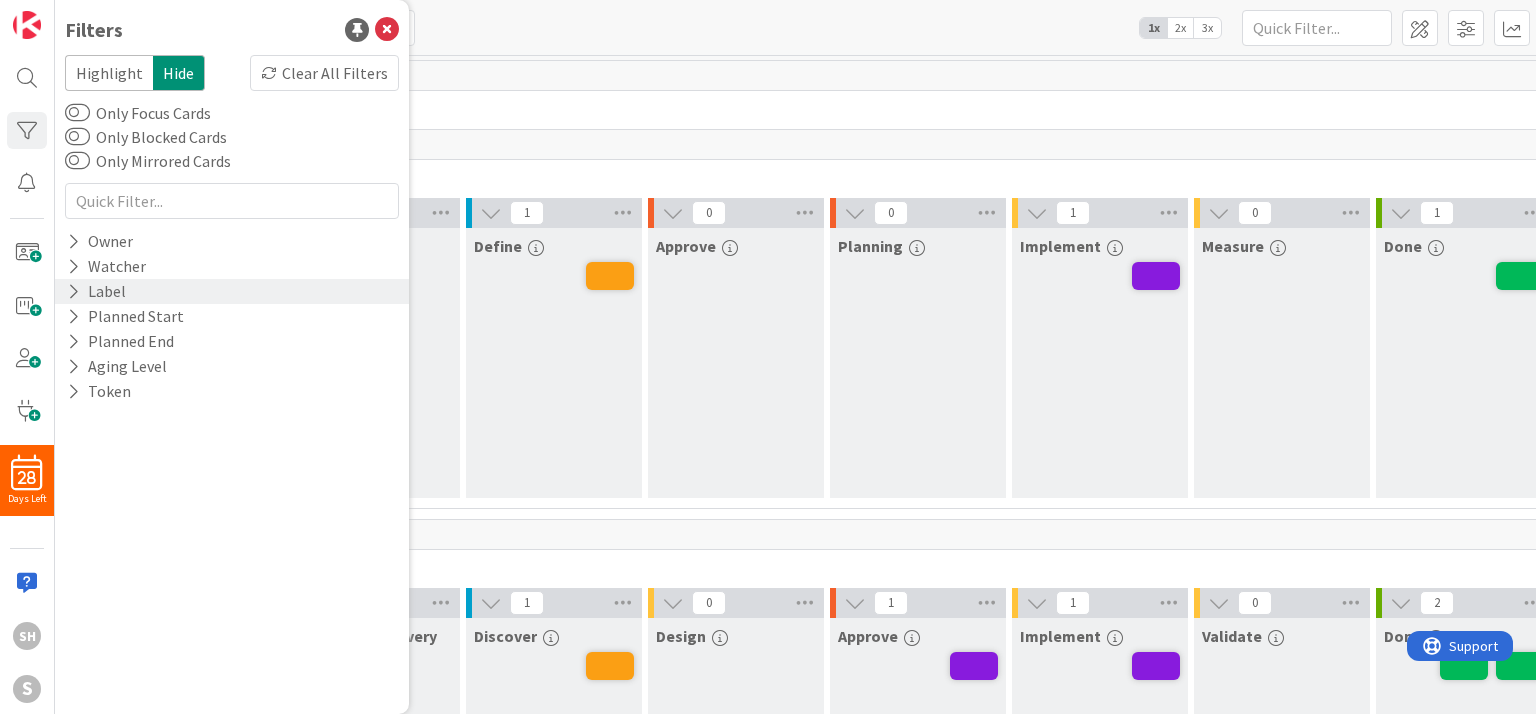 click on "Label" at bounding box center [232, 291] 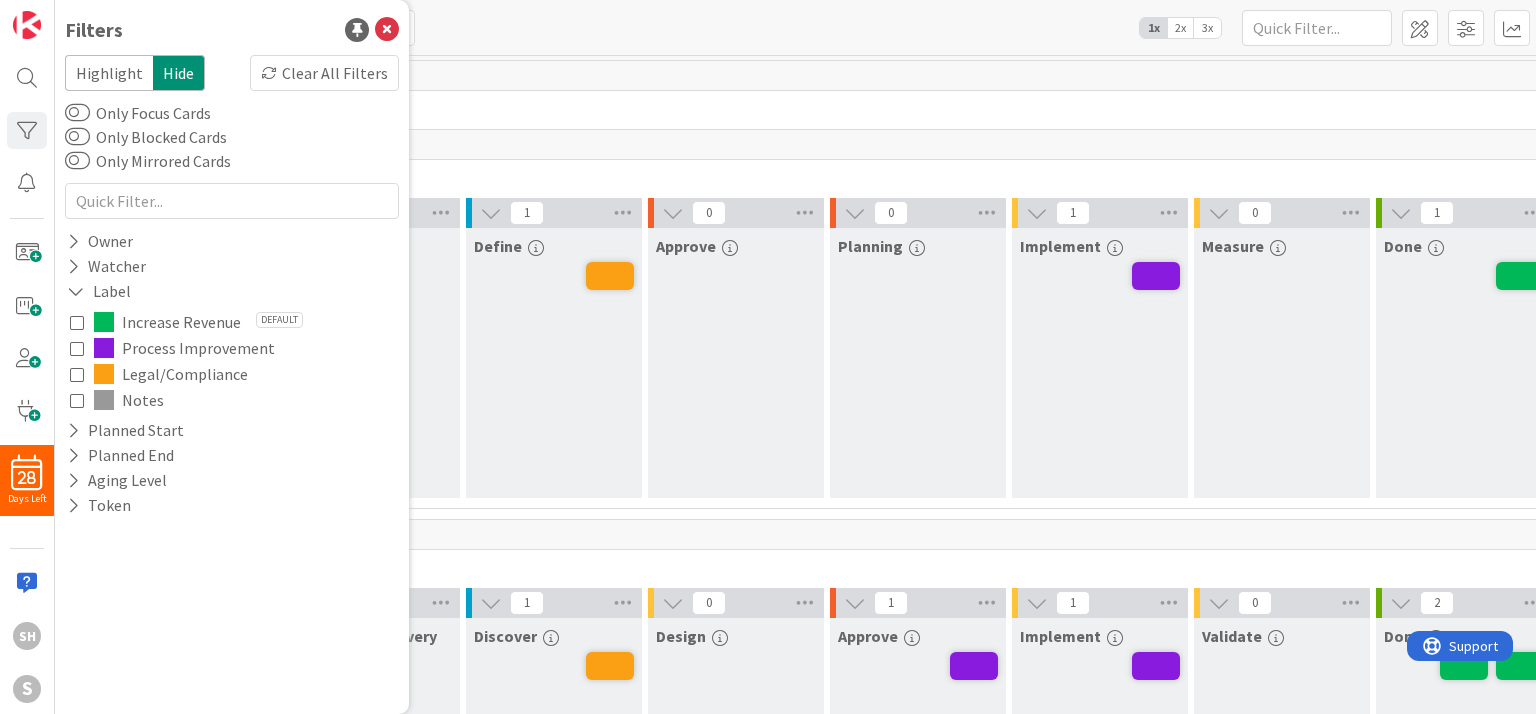 click on "Increase Revenue" at bounding box center [181, 322] 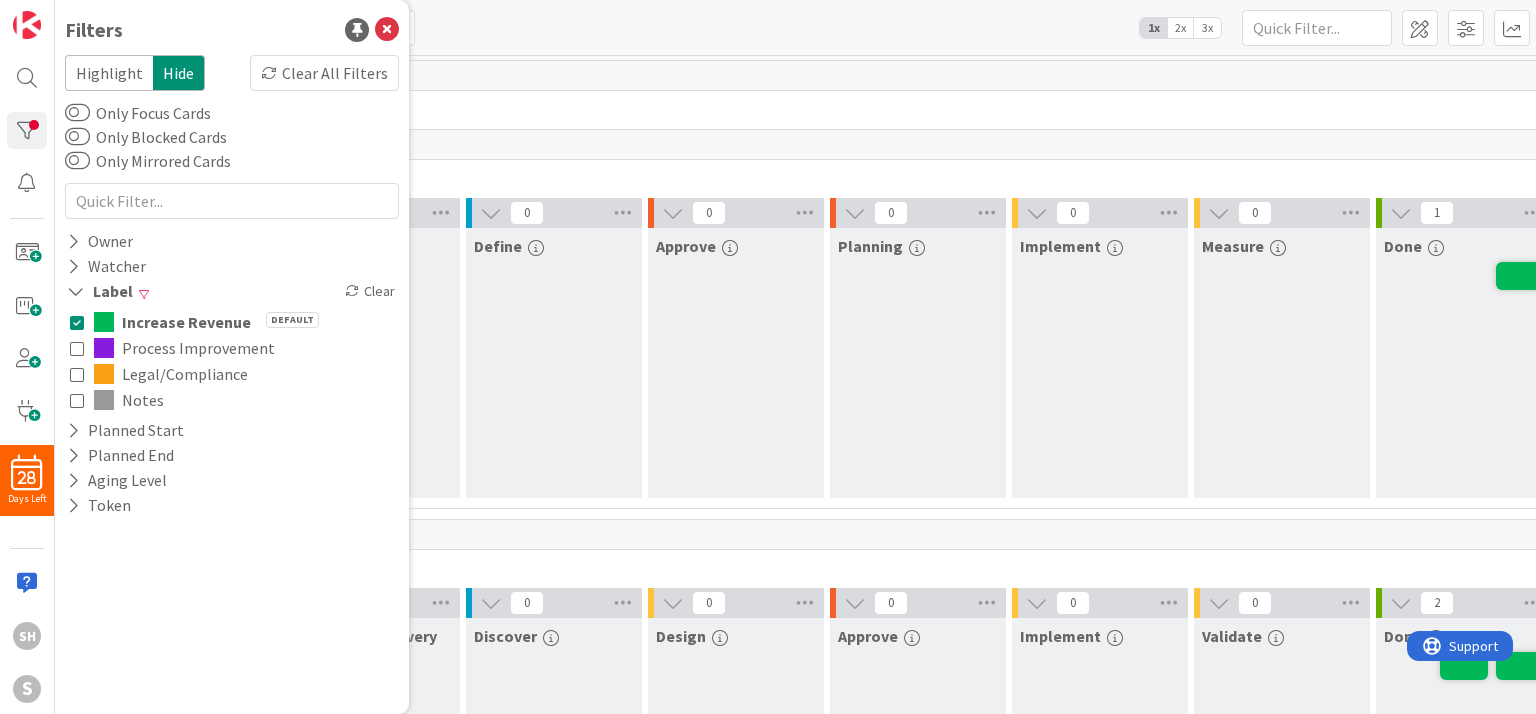 click on "1" at bounding box center (918, 145) 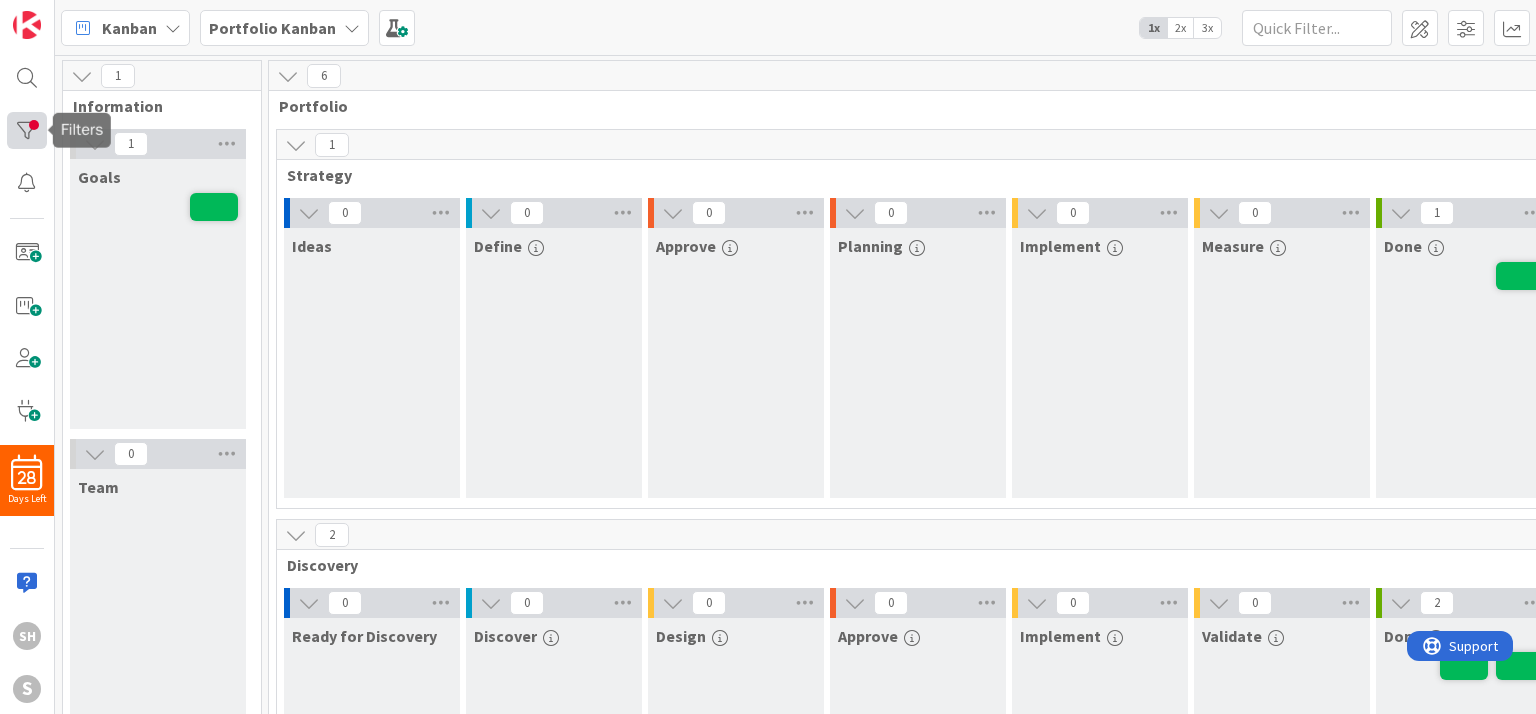 click at bounding box center [27, 130] 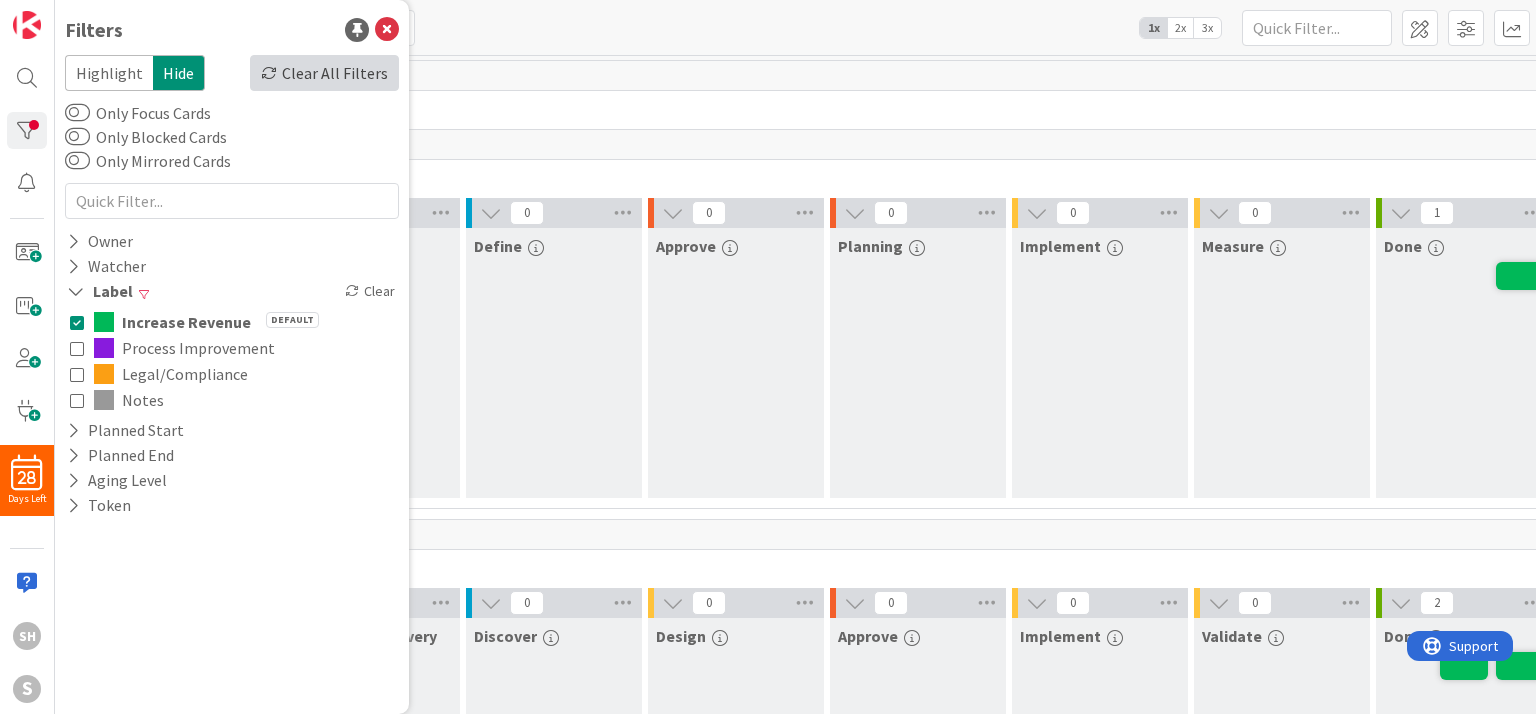 drag, startPoint x: 303, startPoint y: 58, endPoint x: 300, endPoint y: 79, distance: 21.213203 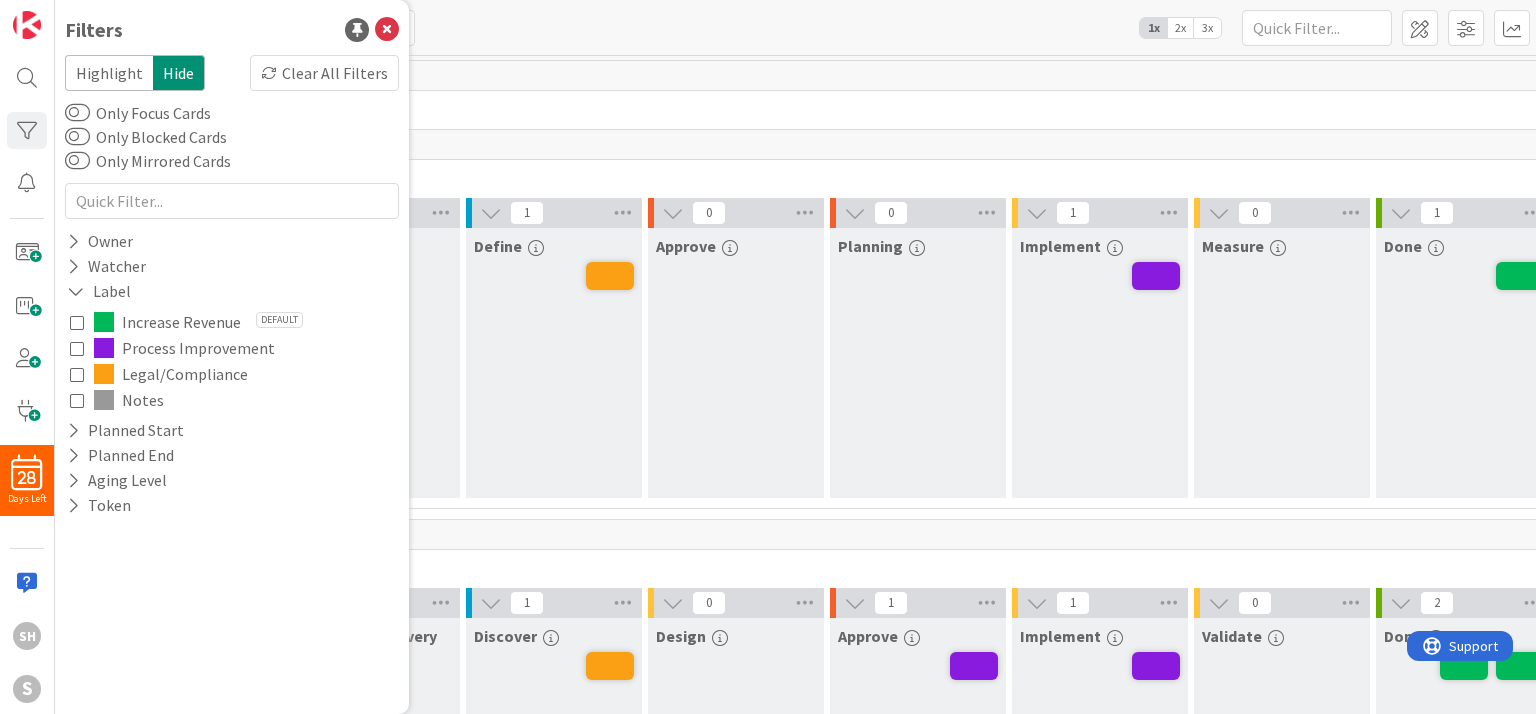 click on "Process  Improvement" at bounding box center (198, 348) 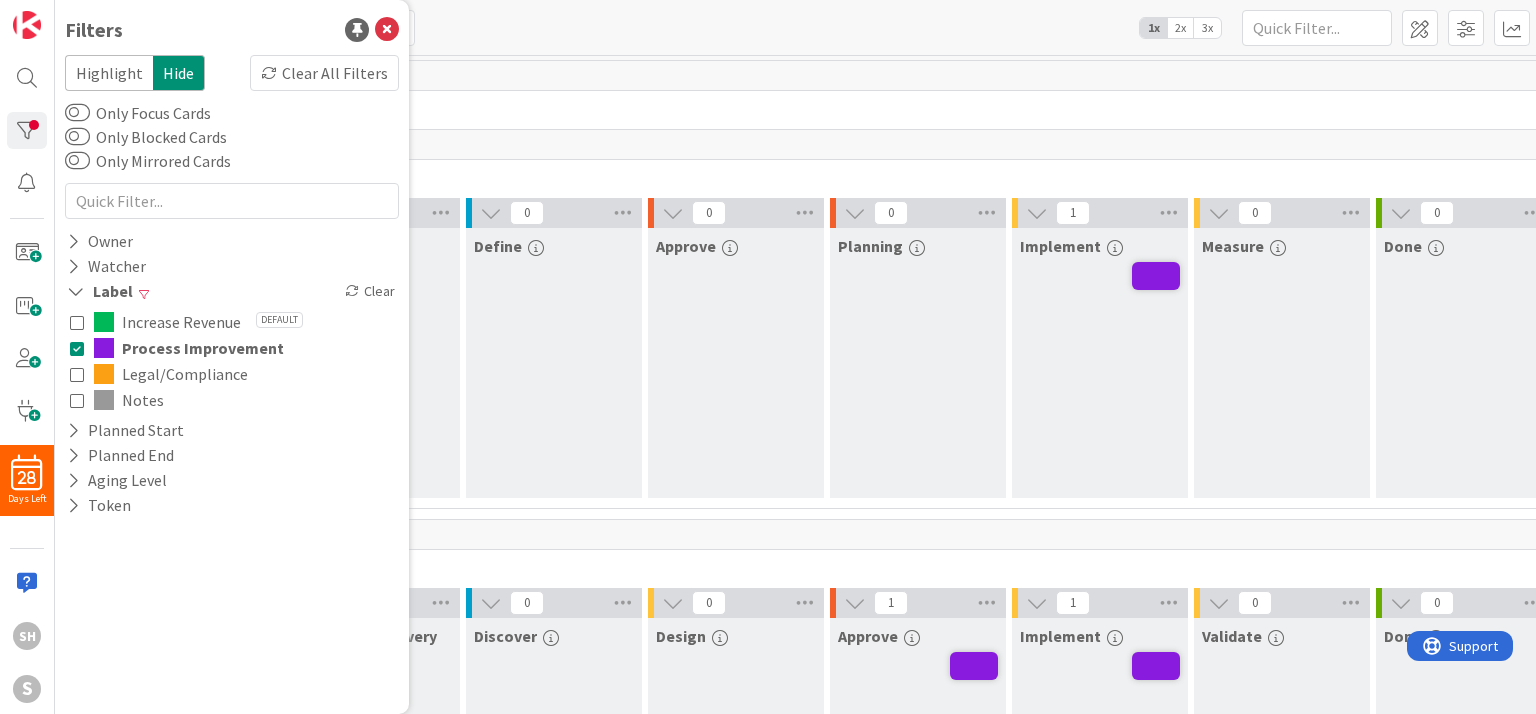 click on "Process  Improvement" at bounding box center [203, 348] 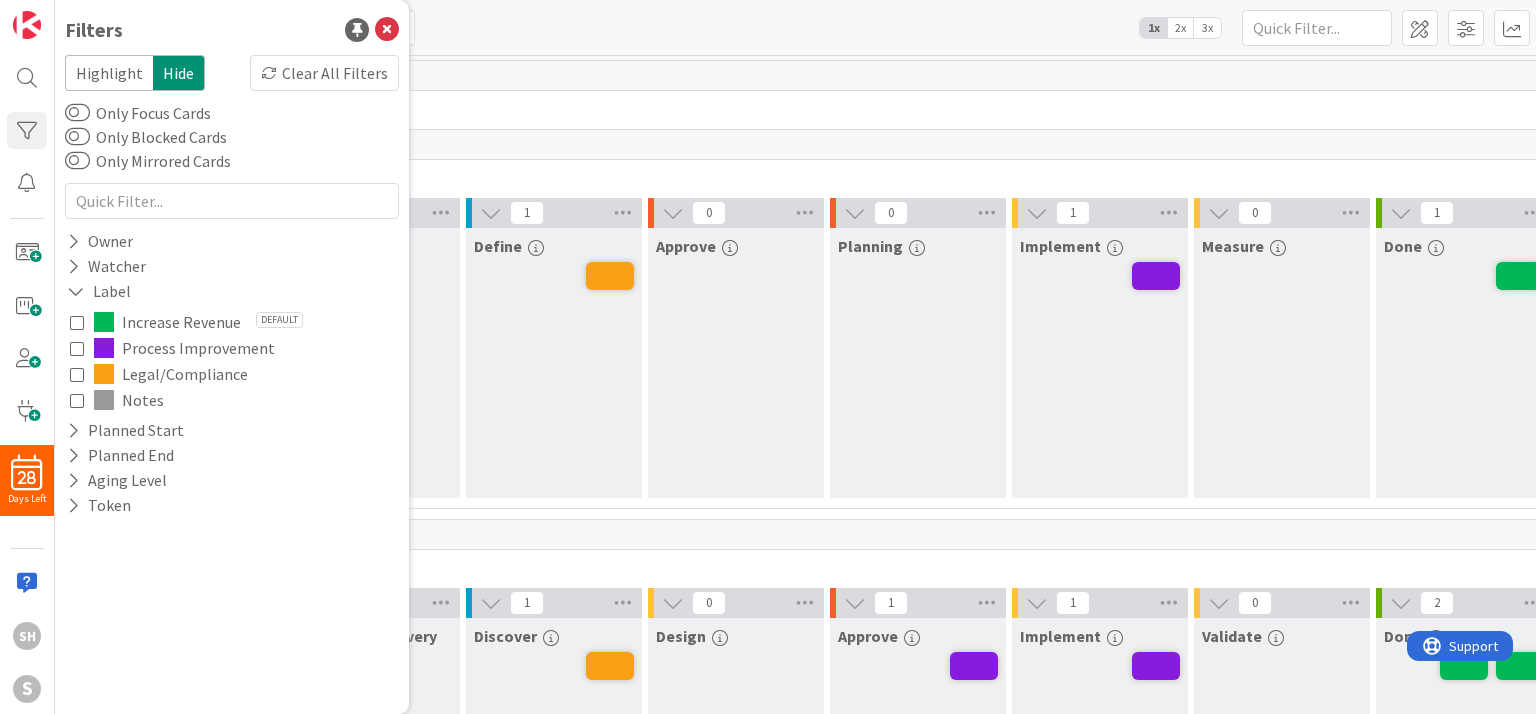 click on "Legal/Compliance" at bounding box center (185, 374) 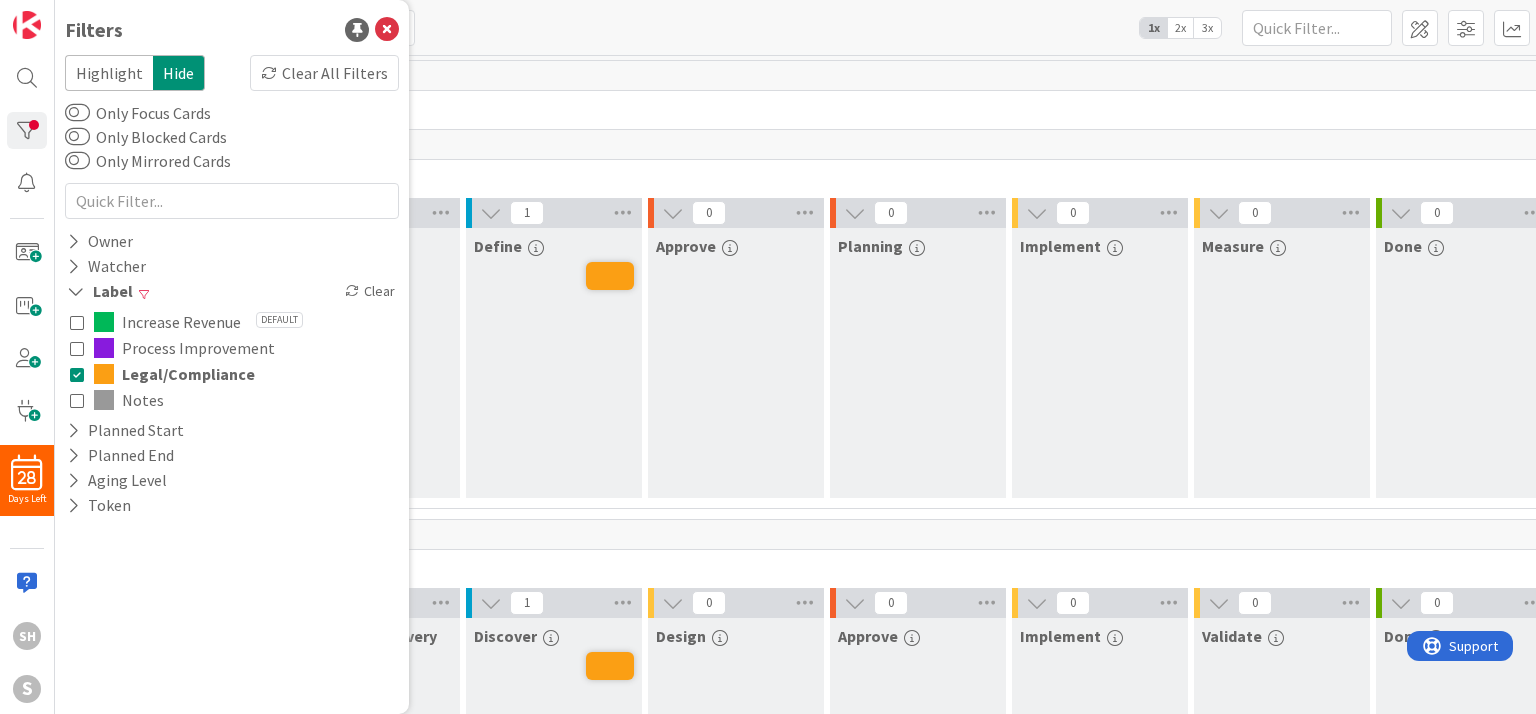 click on "Legal/Compliance" at bounding box center (188, 374) 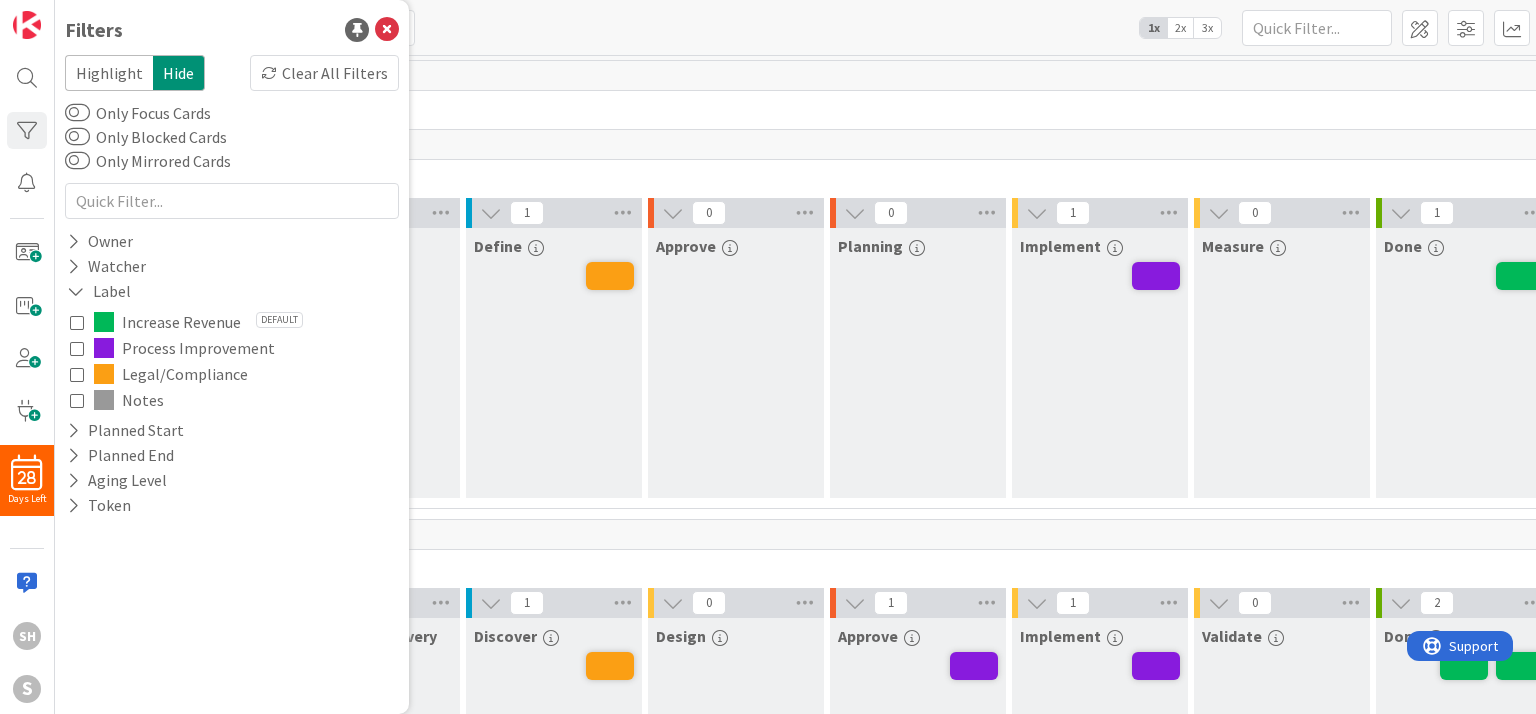 click on "Notes" at bounding box center (143, 400) 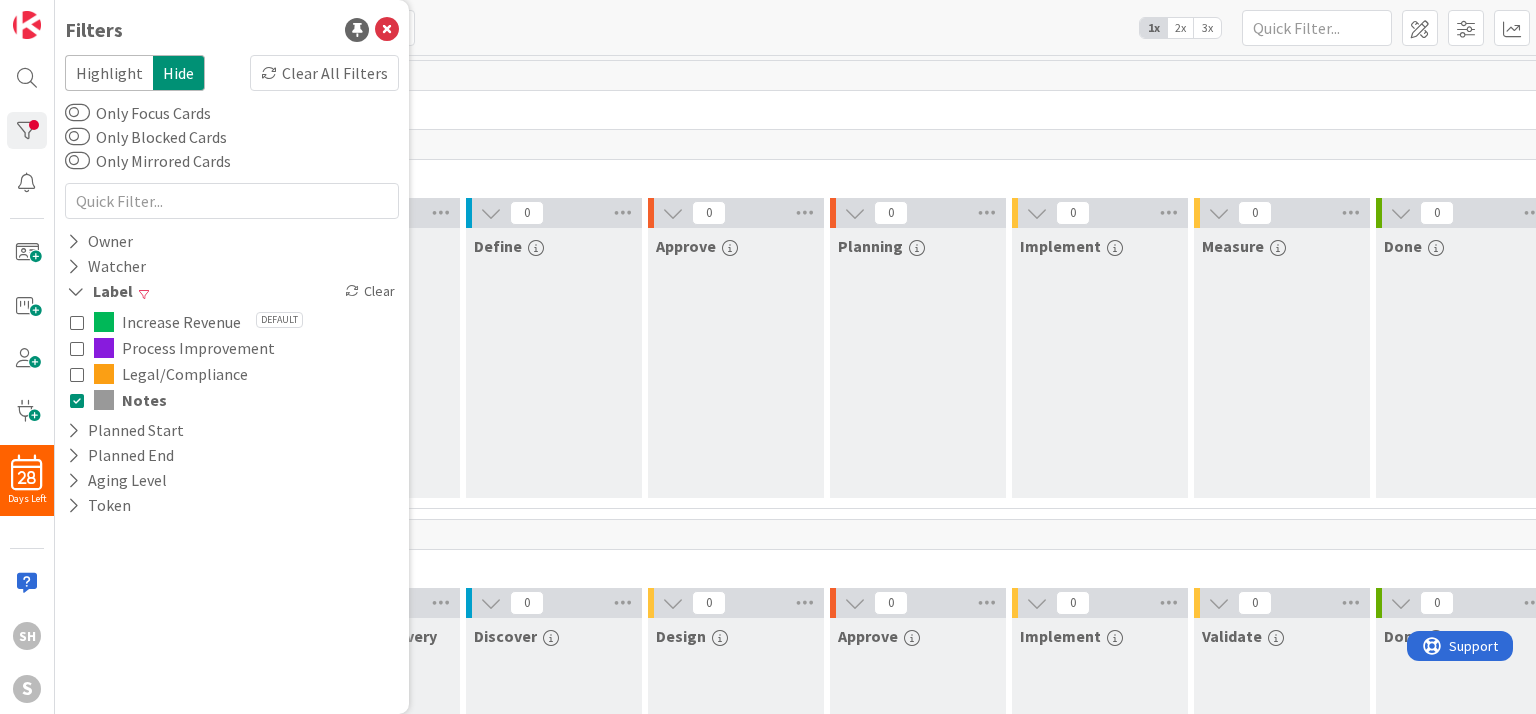 click on "Notes" at bounding box center [144, 400] 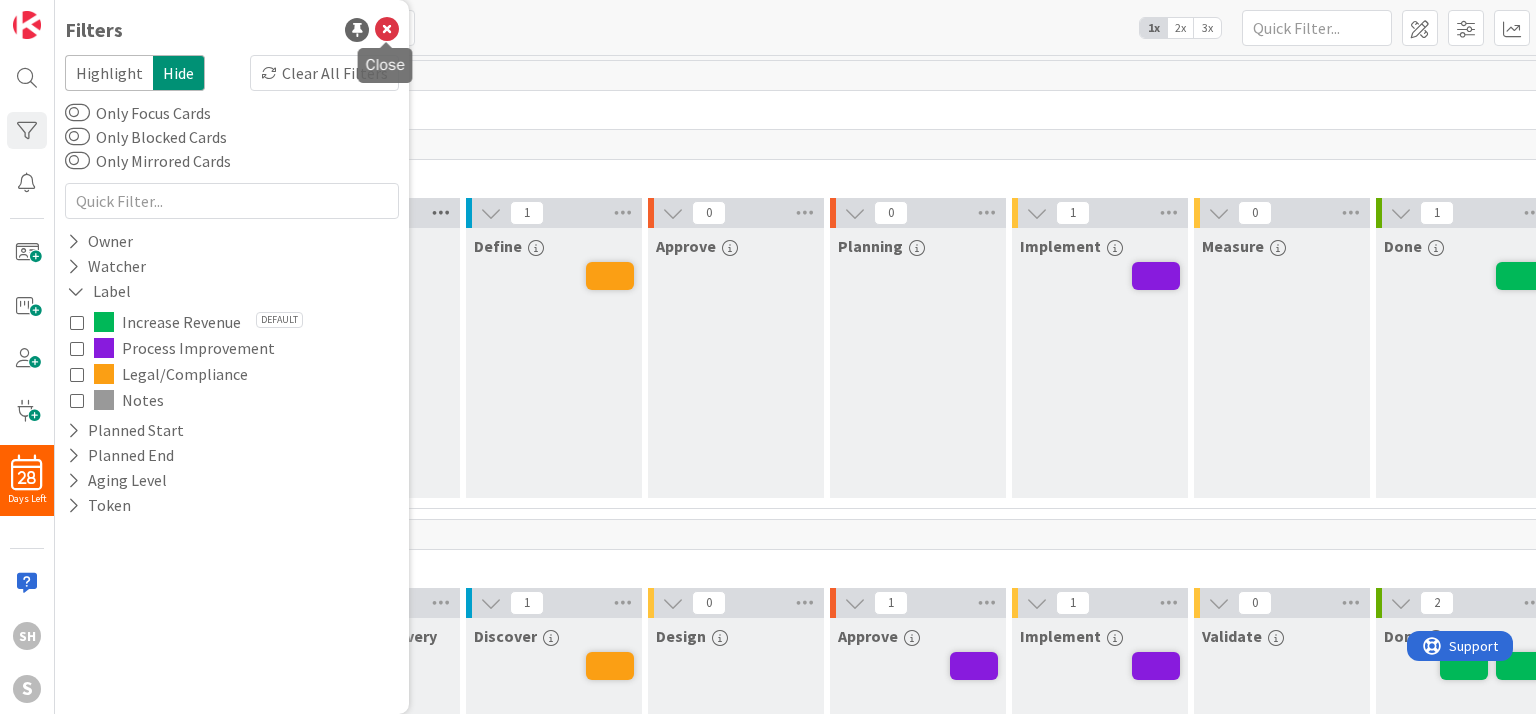 drag, startPoint x: 380, startPoint y: 28, endPoint x: 429, endPoint y: 198, distance: 176.92088 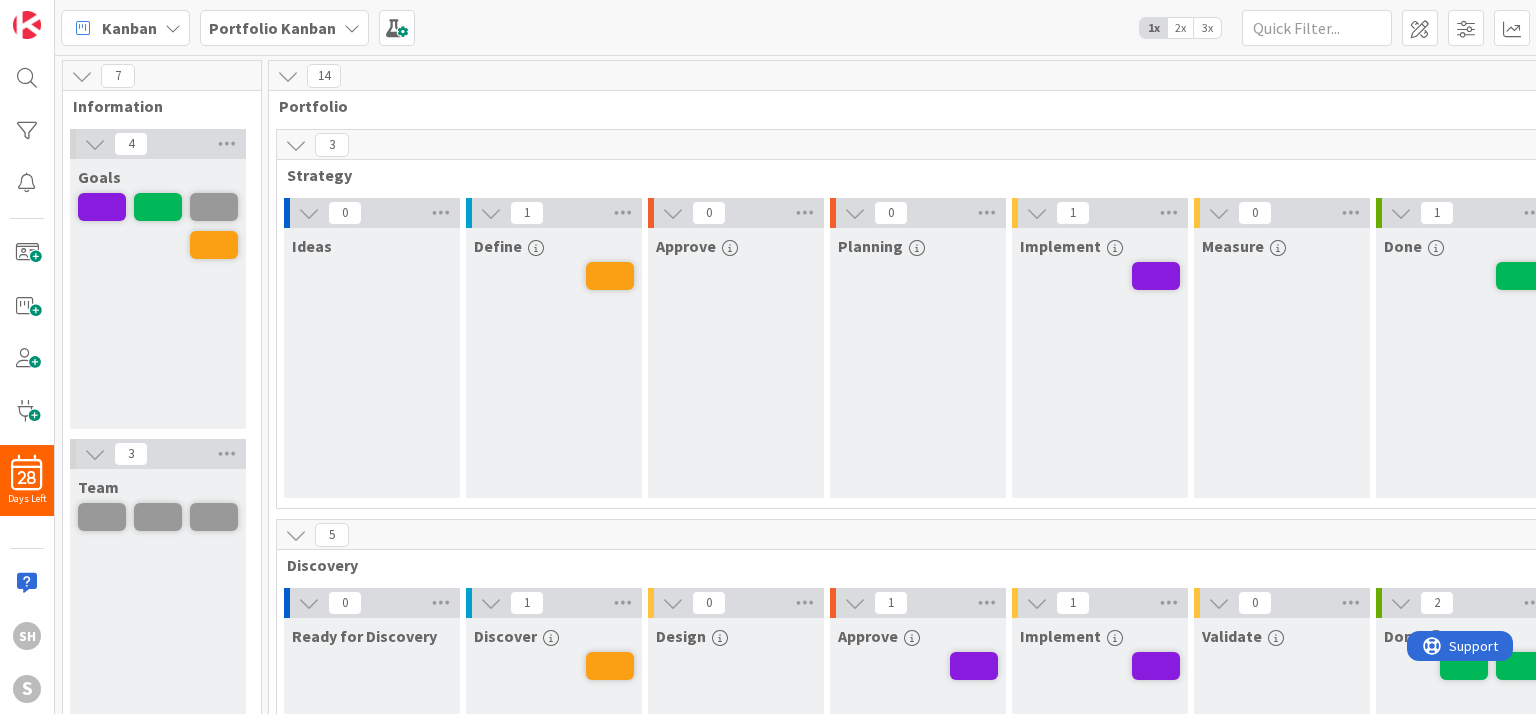 click on "Portfolio" at bounding box center [910, 106] 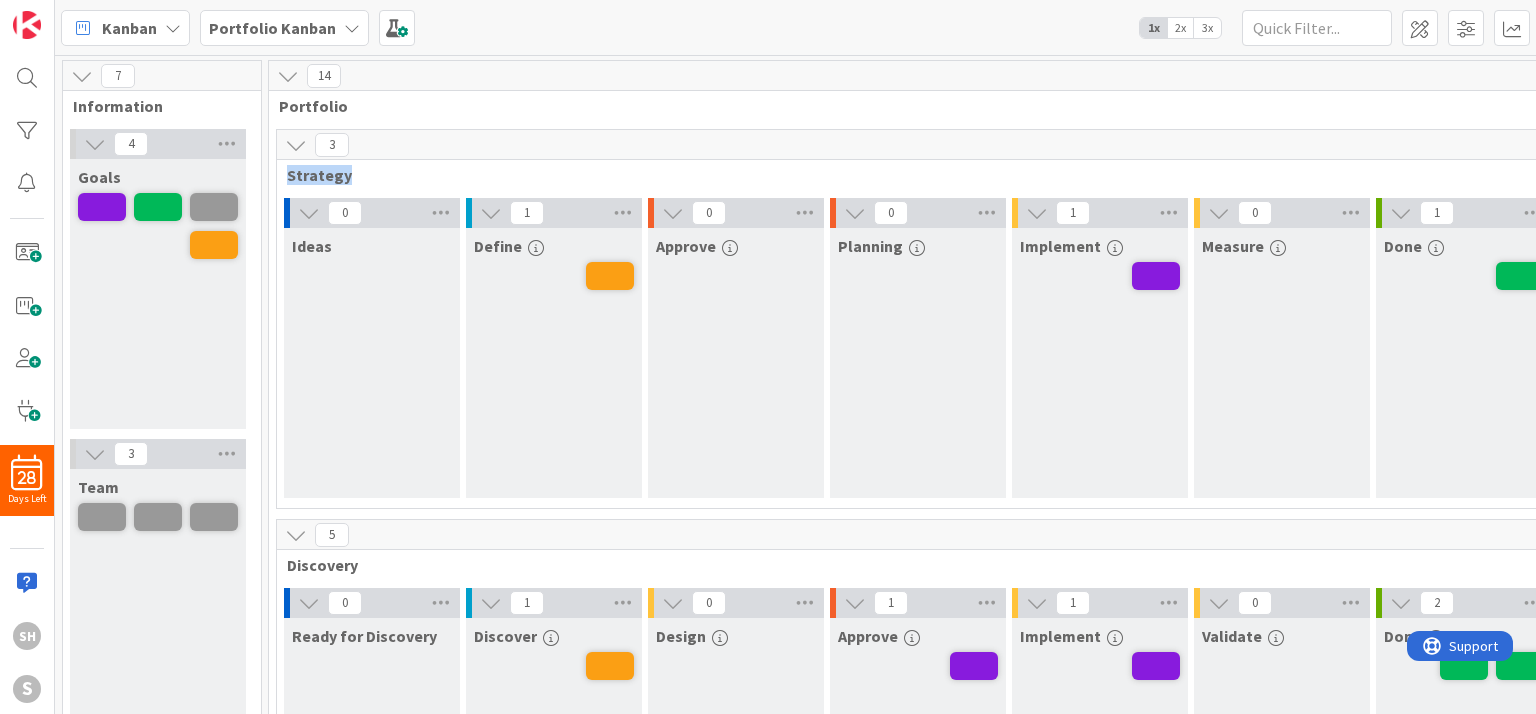 drag, startPoint x: 356, startPoint y: 178, endPoint x: 280, endPoint y: 175, distance: 76.05919 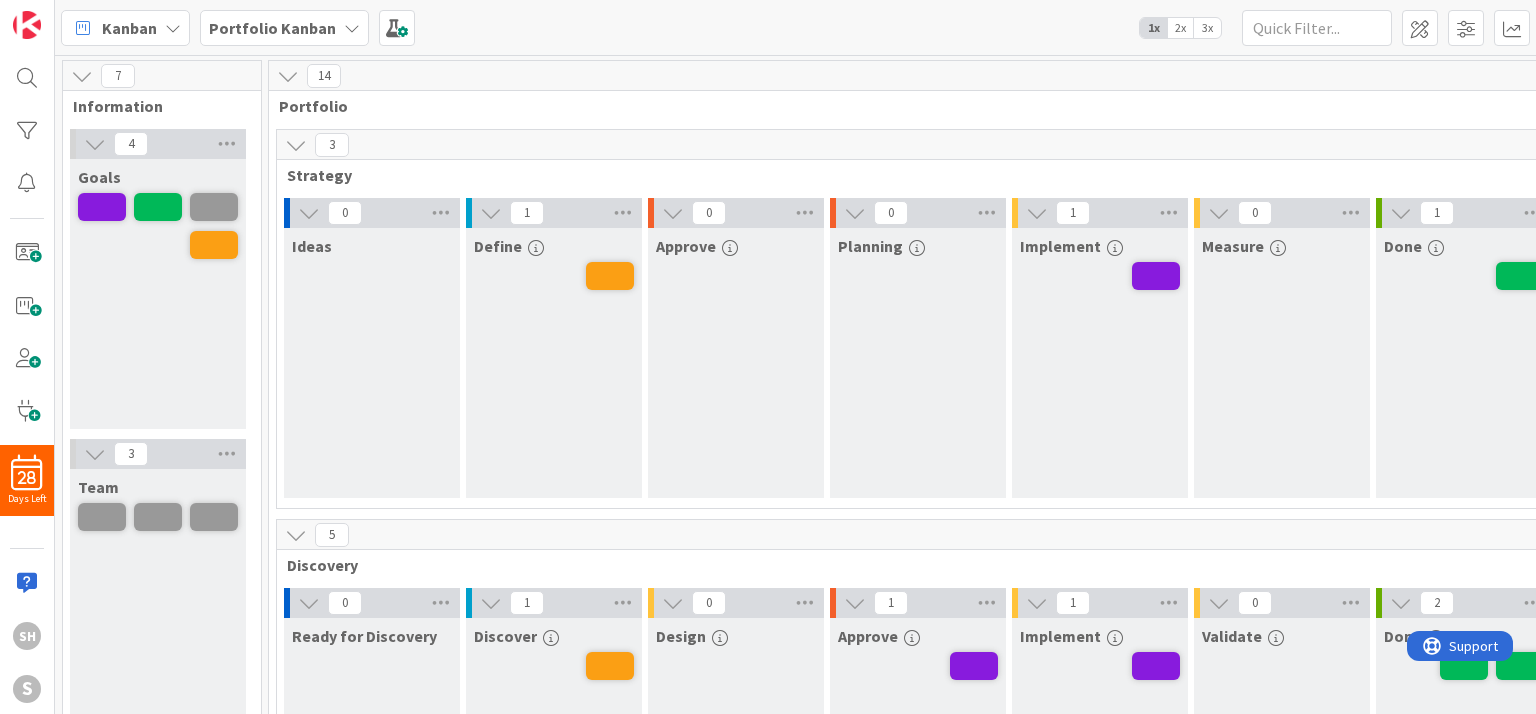 click on "14" at bounding box center (918, 76) 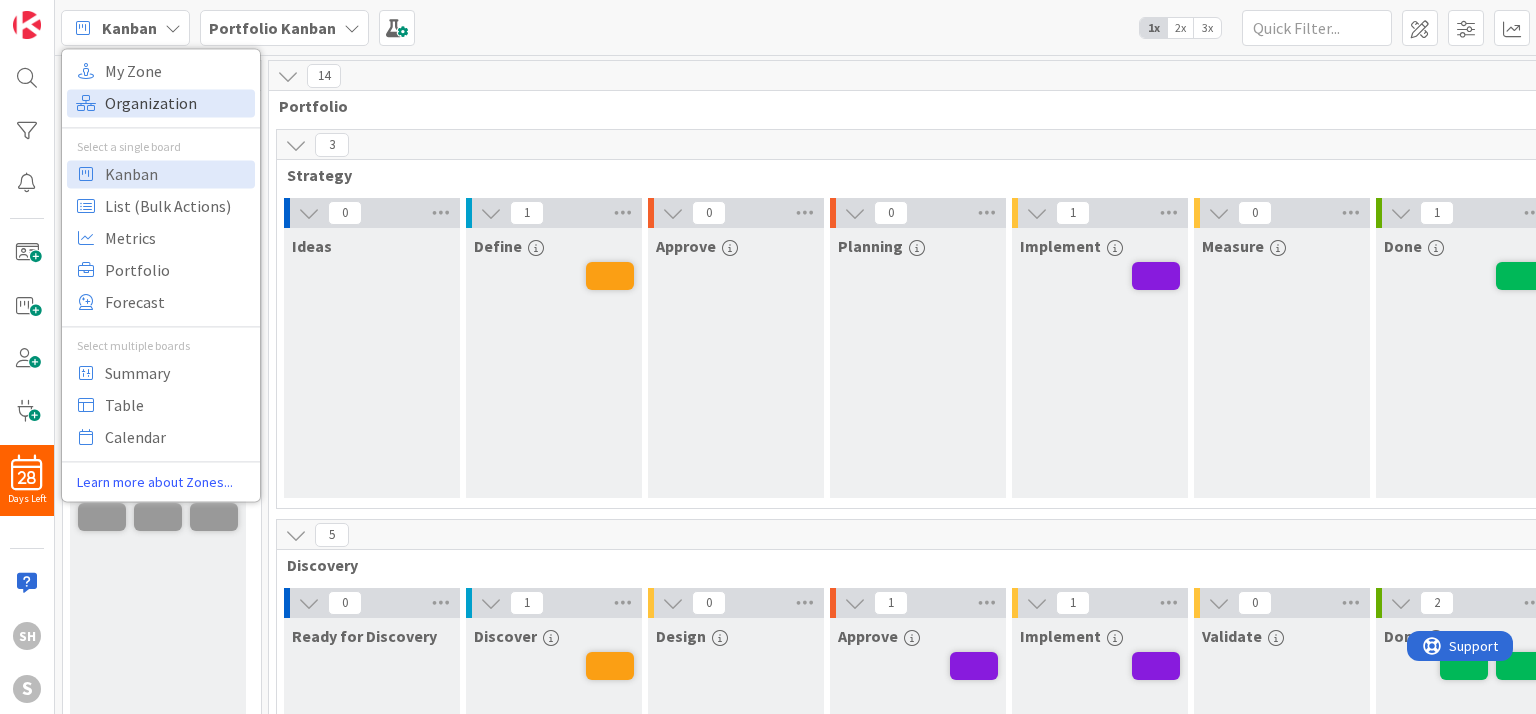 click on "Organization" at bounding box center [177, 103] 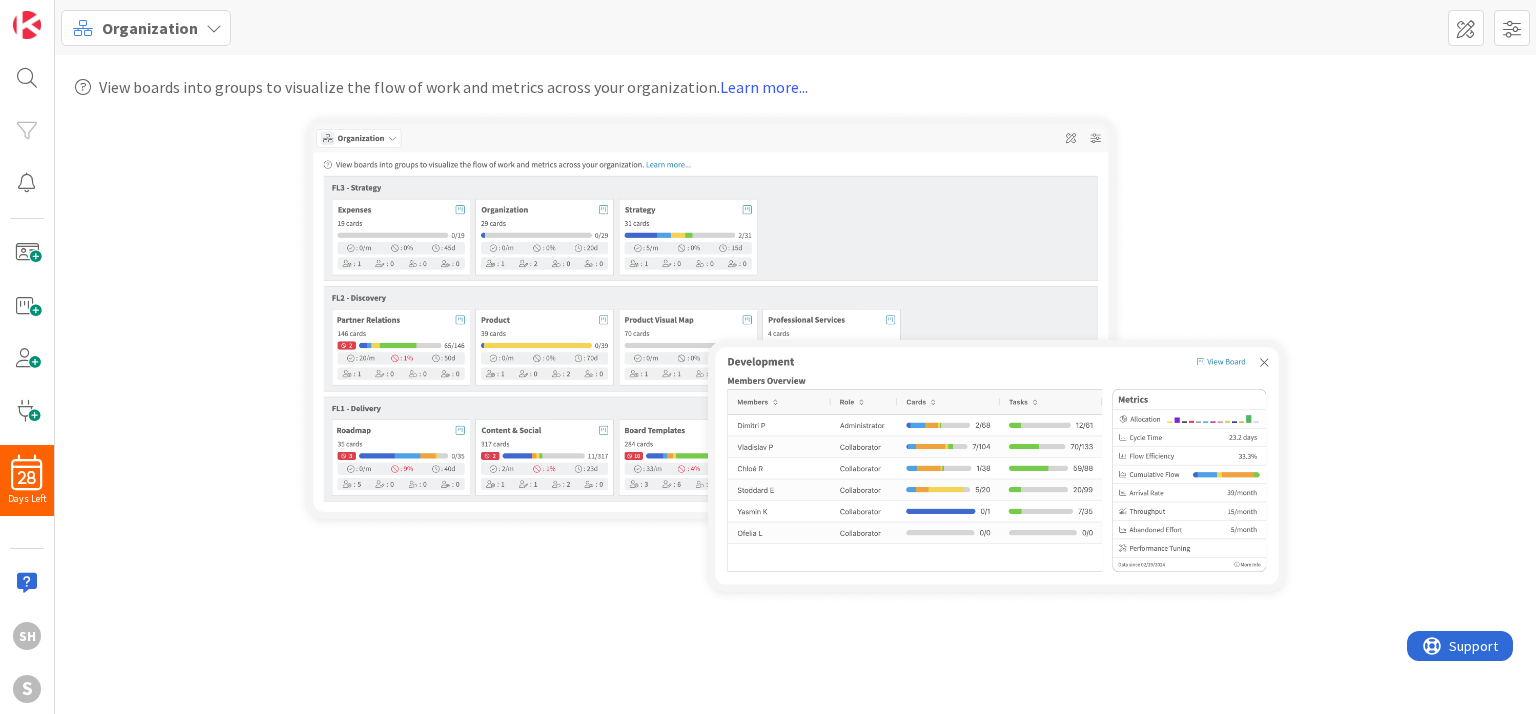 scroll, scrollTop: 0, scrollLeft: 0, axis: both 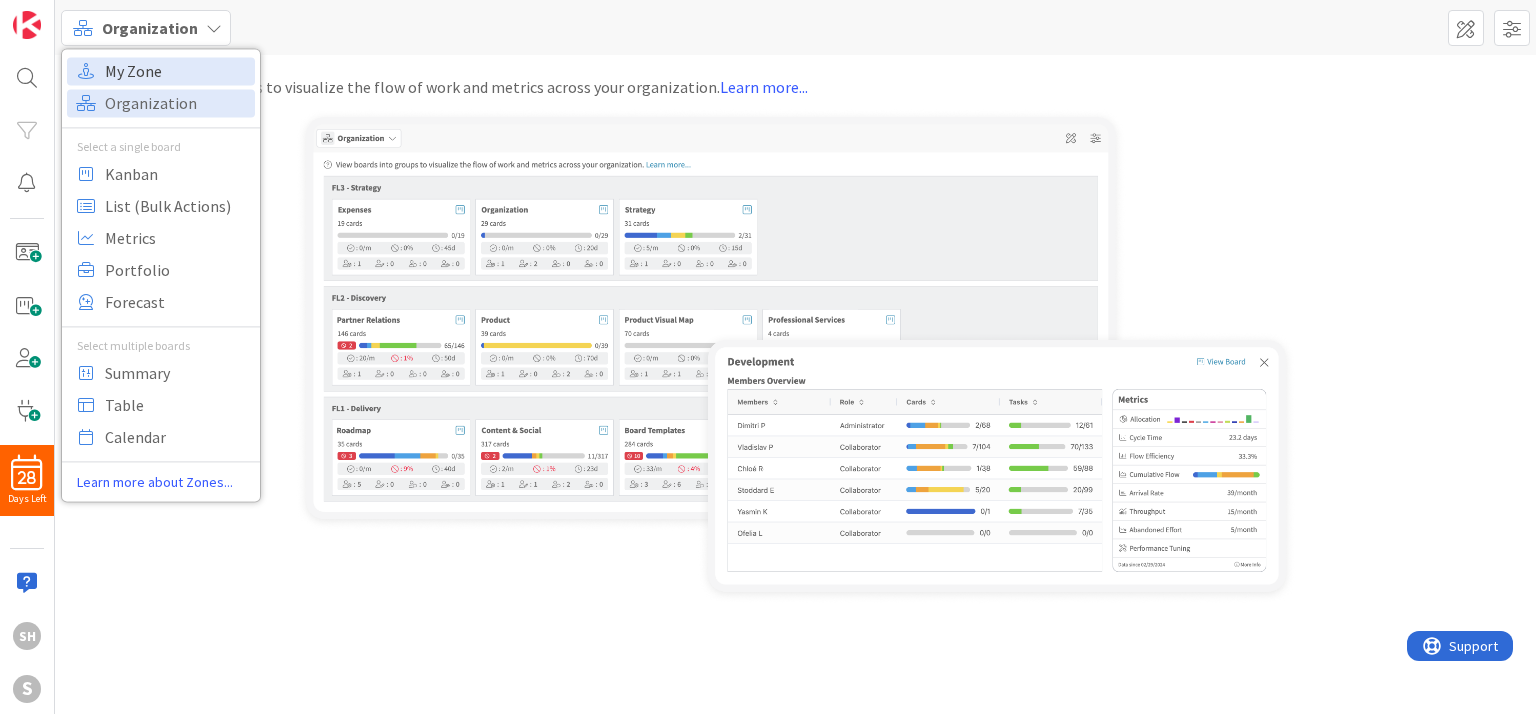 click on "My Zone" at bounding box center (177, 71) 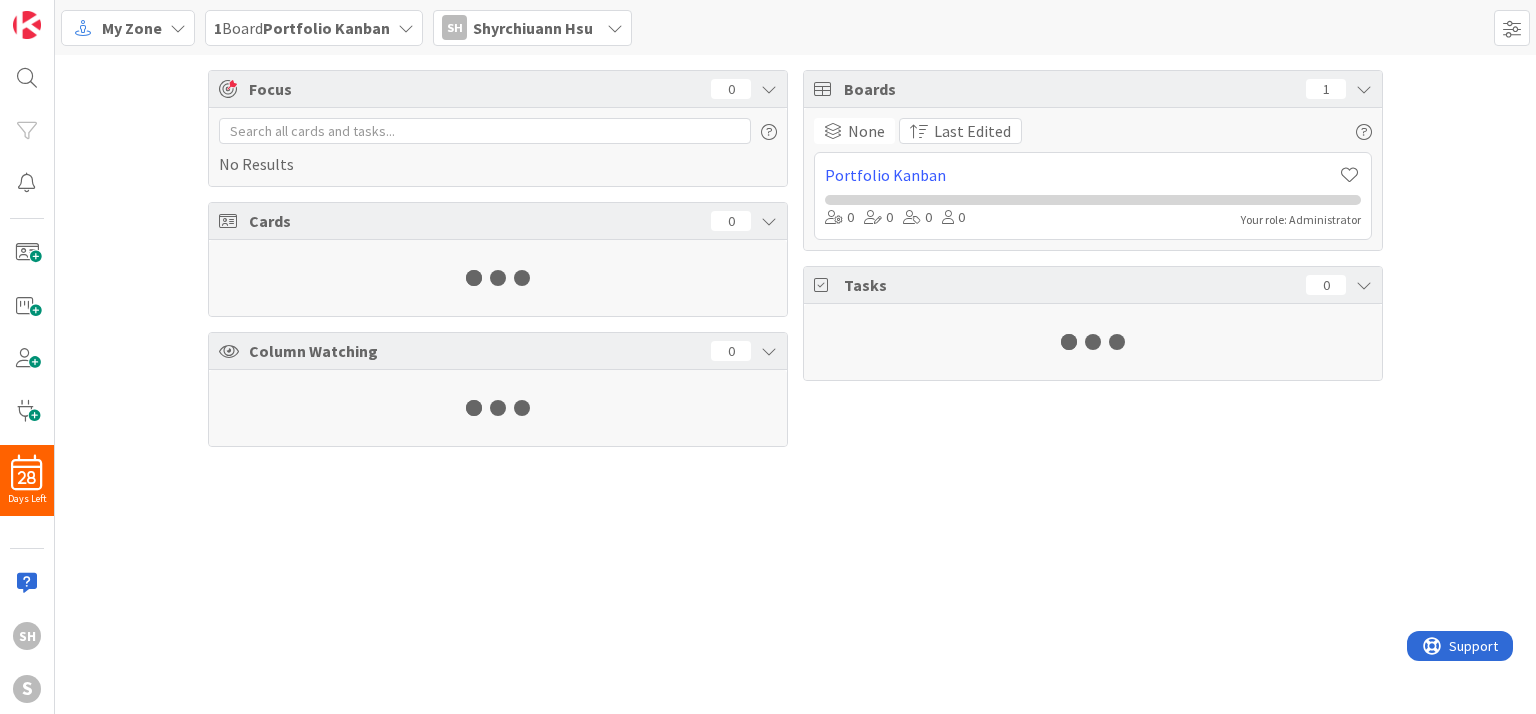 scroll, scrollTop: 0, scrollLeft: 0, axis: both 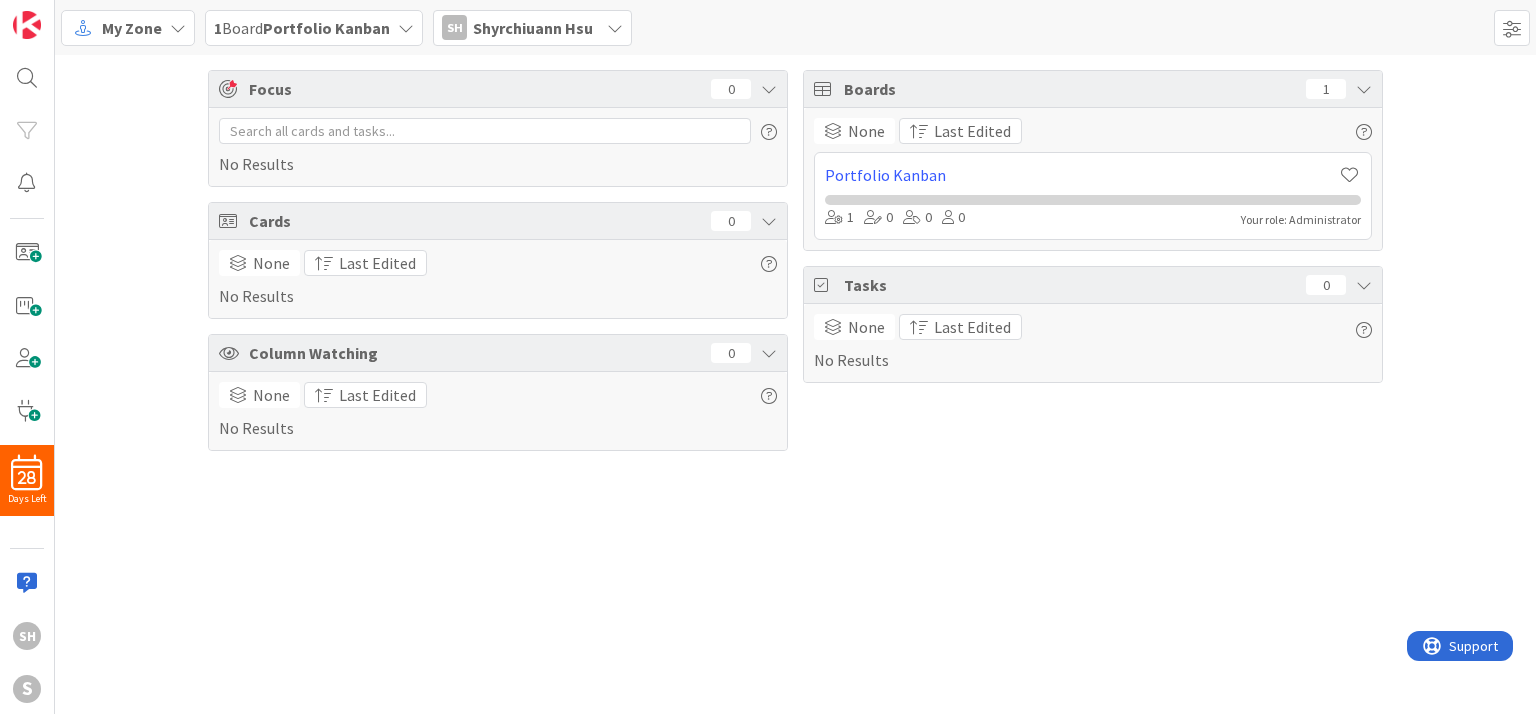 click on "Portfolio Kanban" at bounding box center [326, 28] 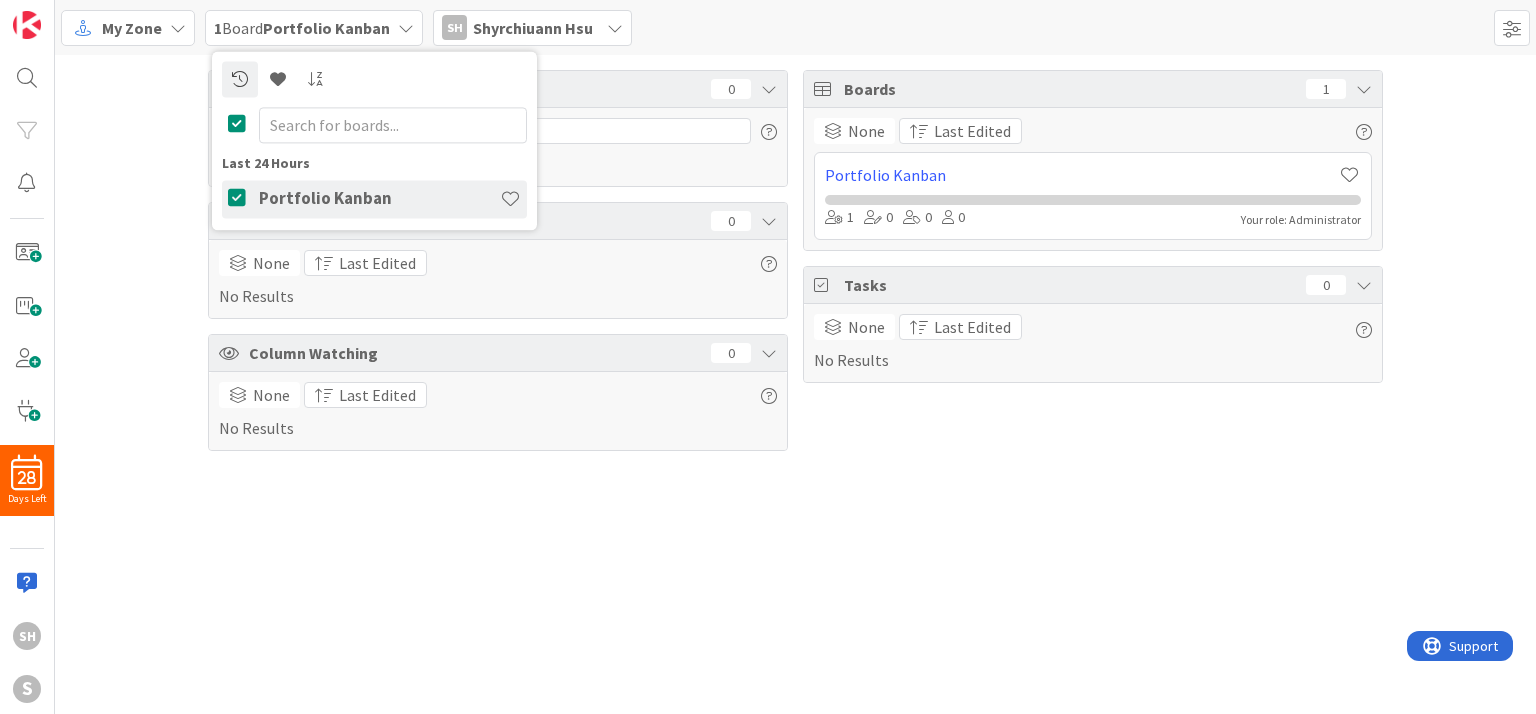 click on "Portfolio Kanban" at bounding box center [379, 199] 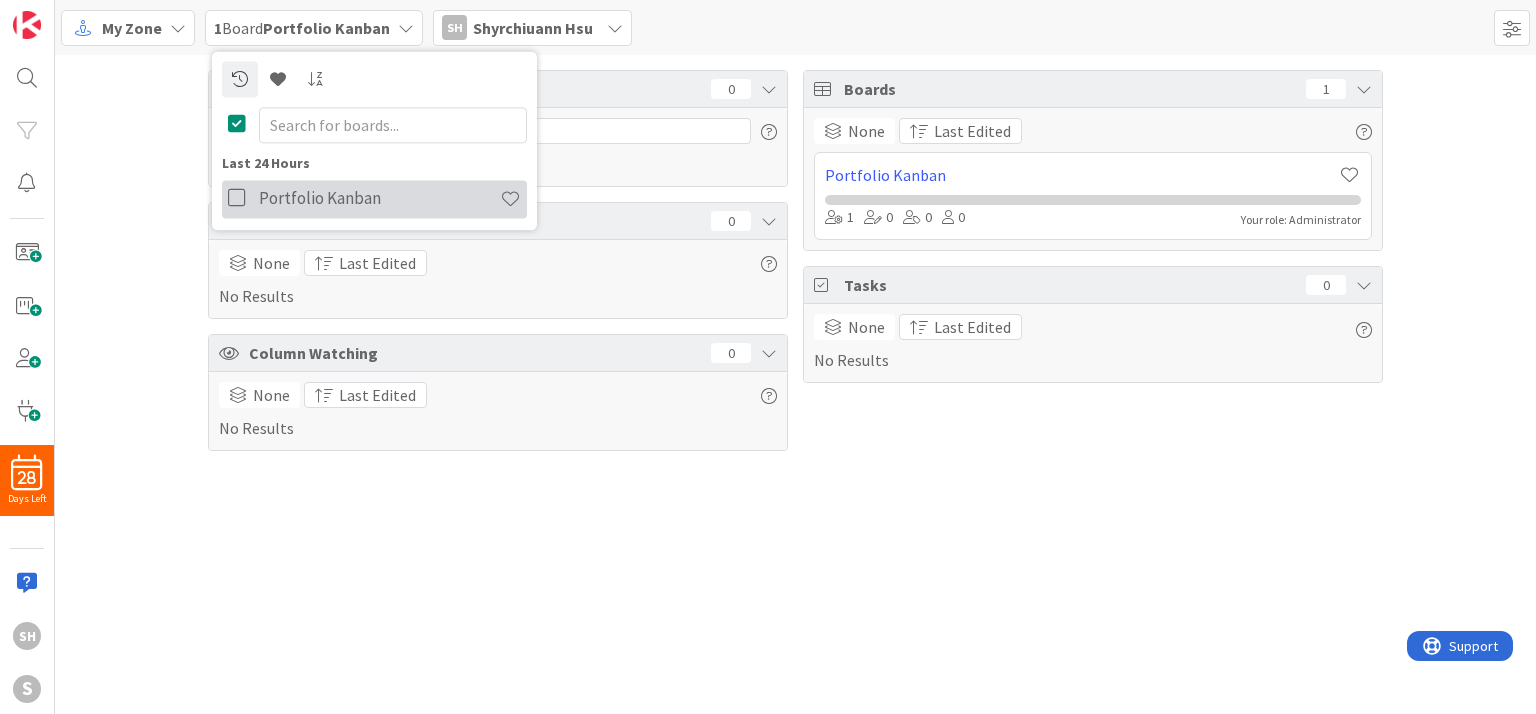 click on "Portfolio Kanban" at bounding box center (379, 199) 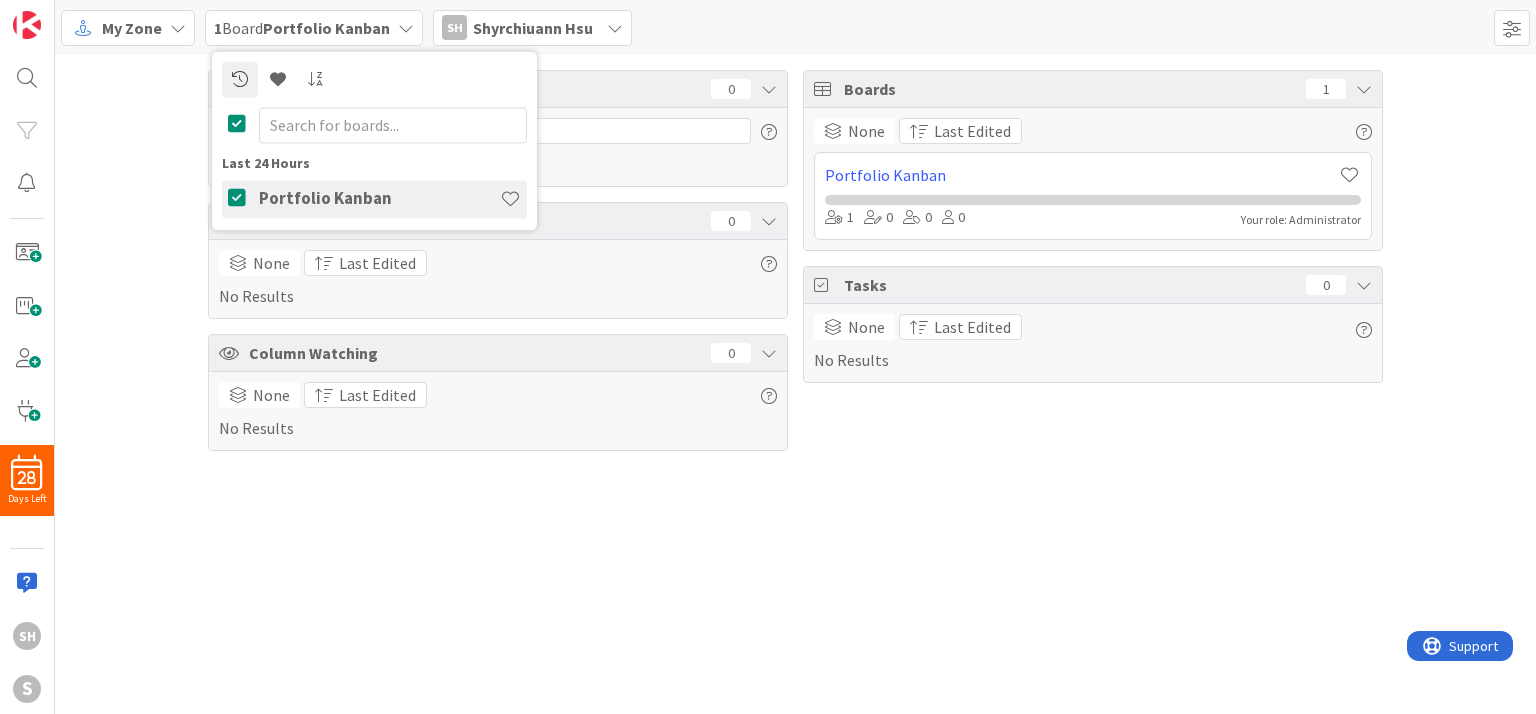 click on "Focus 0 No Results Cards 0 None Last Edited No Results Column Watching 0 None Last Edited No Results Boards 1 None Last Edited Portfolio Kanban 1 0 0 0 Your role:  Administrator Tasks 0 None Last Edited No Results" at bounding box center (795, 260) 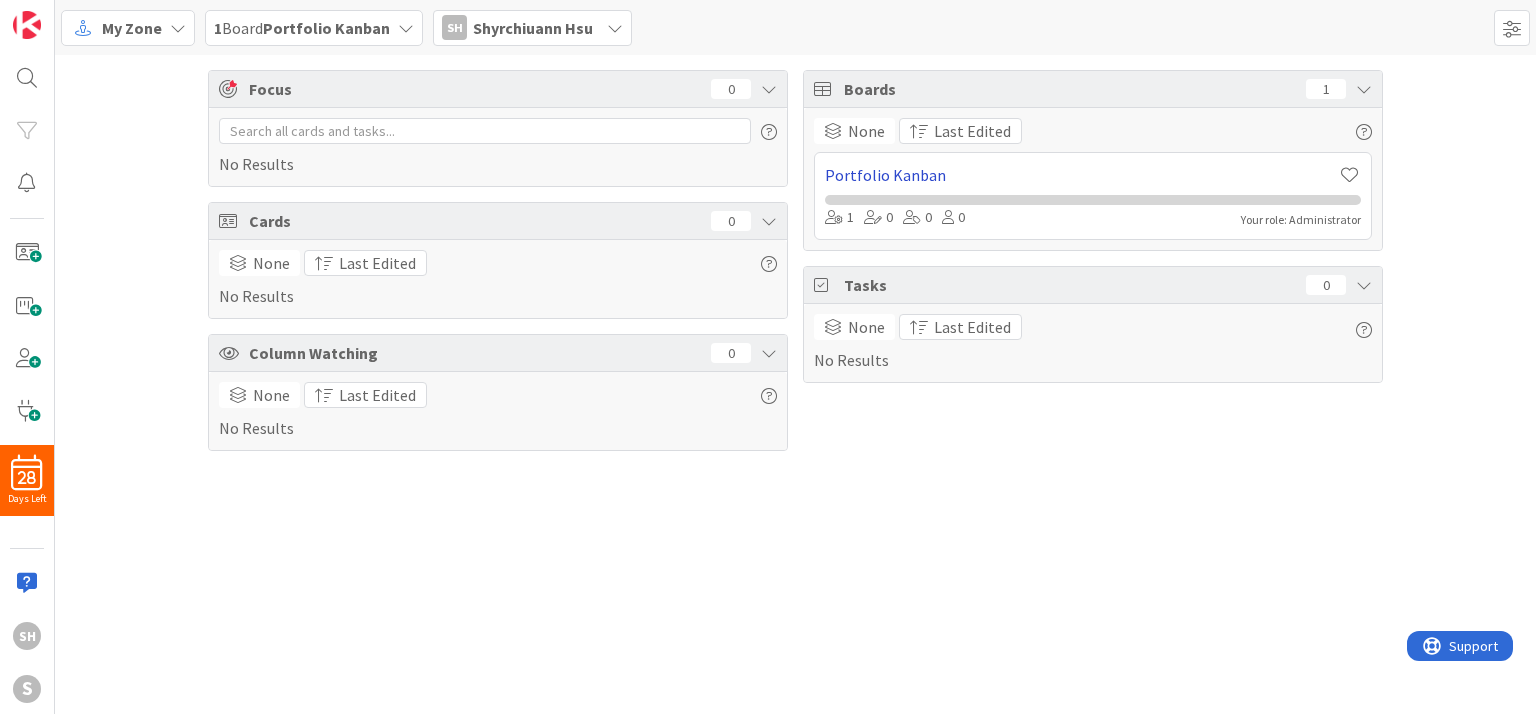 click on "Portfolio Kanban" at bounding box center (1081, 175) 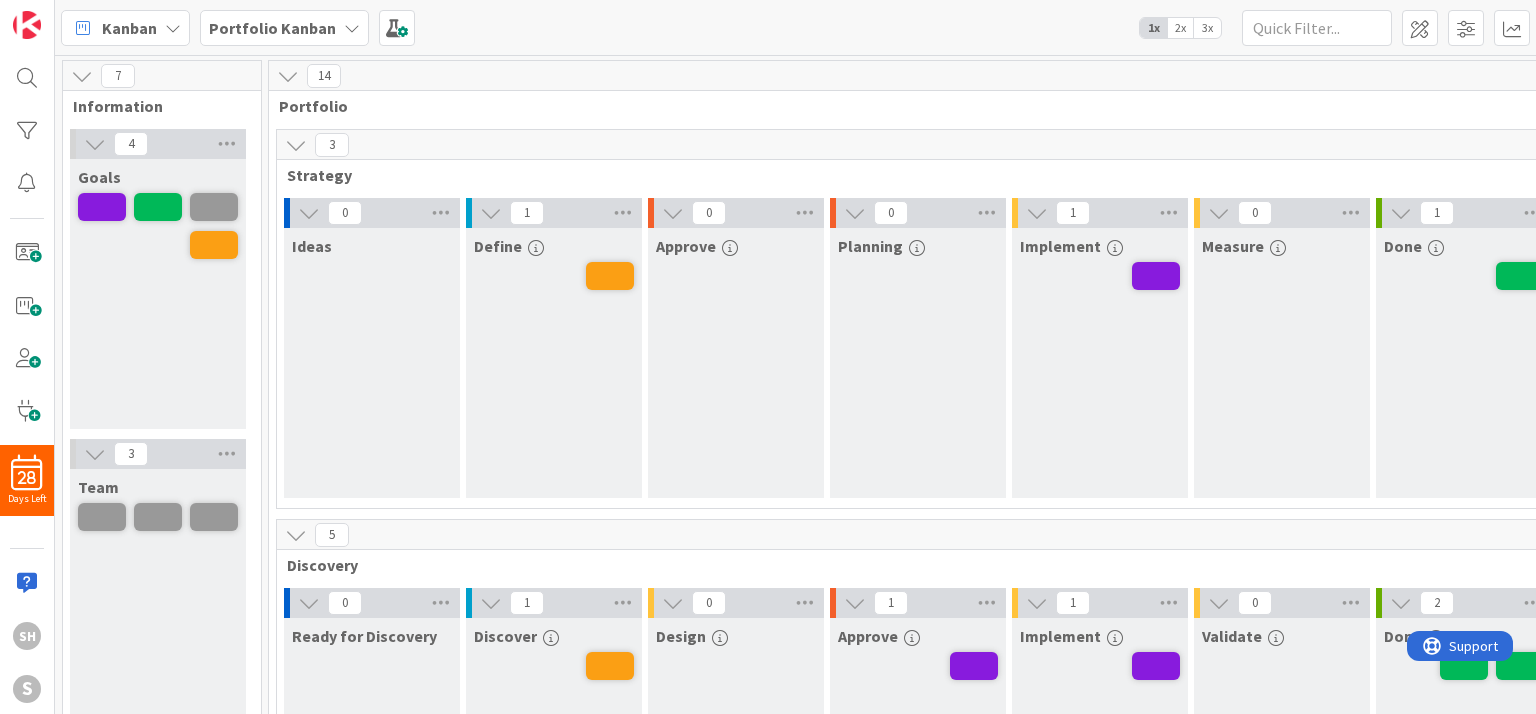 scroll, scrollTop: 0, scrollLeft: 0, axis: both 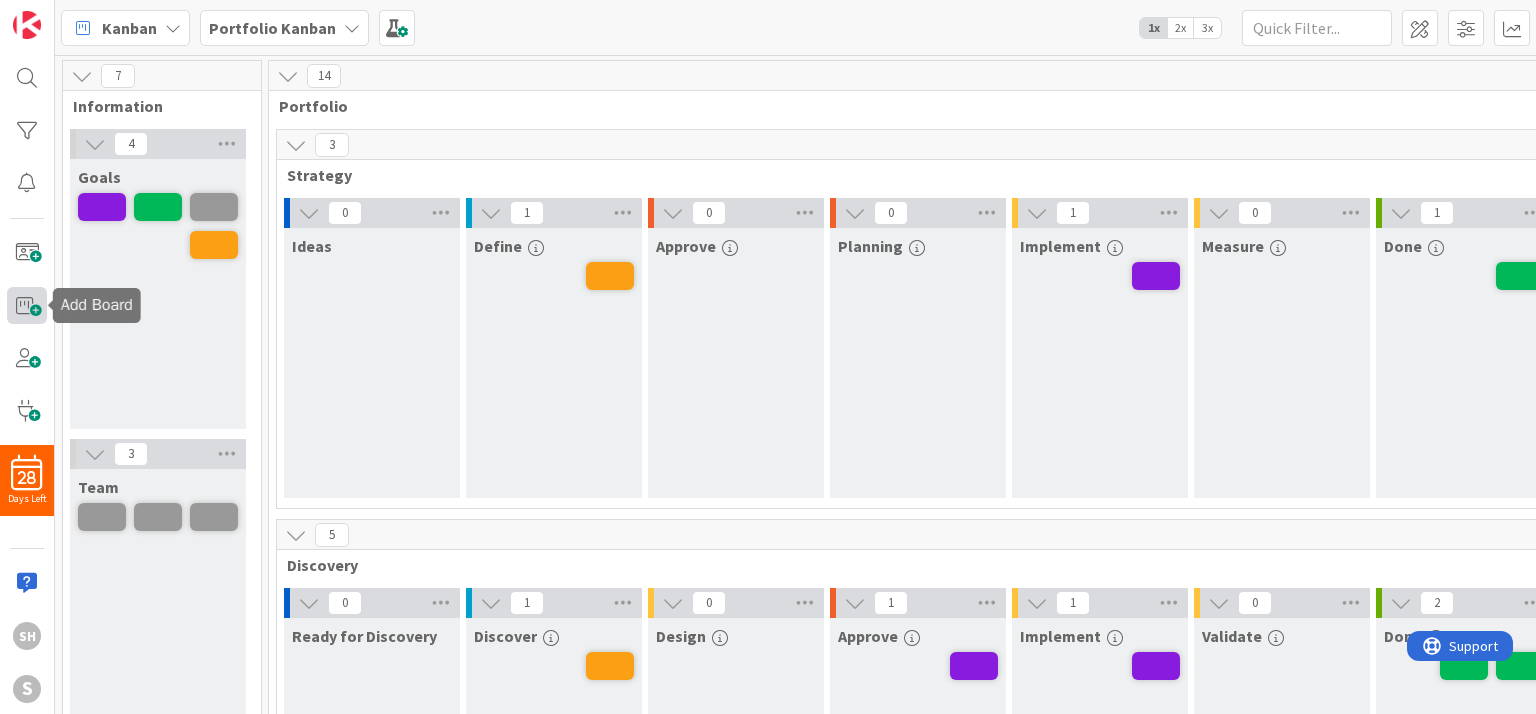 click at bounding box center [27, 305] 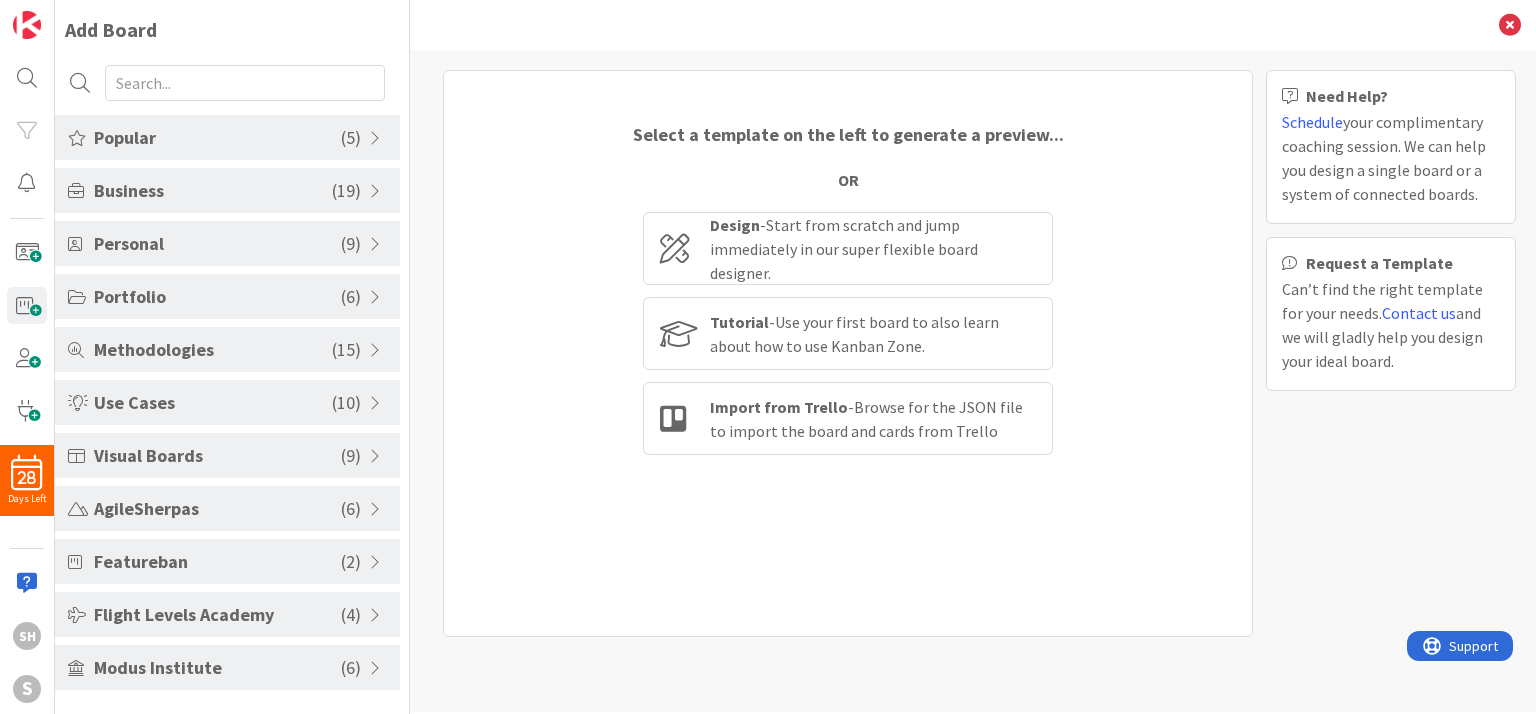 scroll, scrollTop: 0, scrollLeft: 0, axis: both 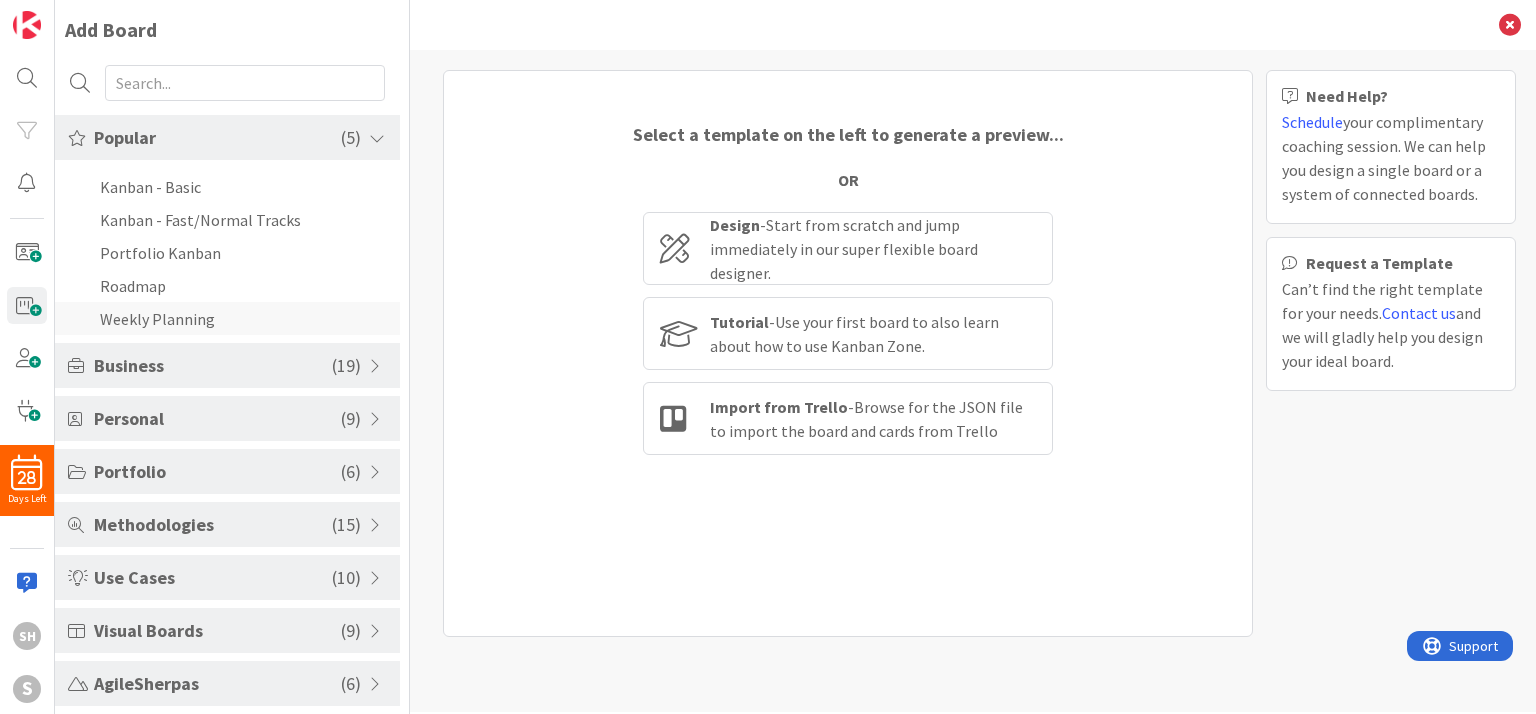 click on "Weekly Planning" at bounding box center [227, 318] 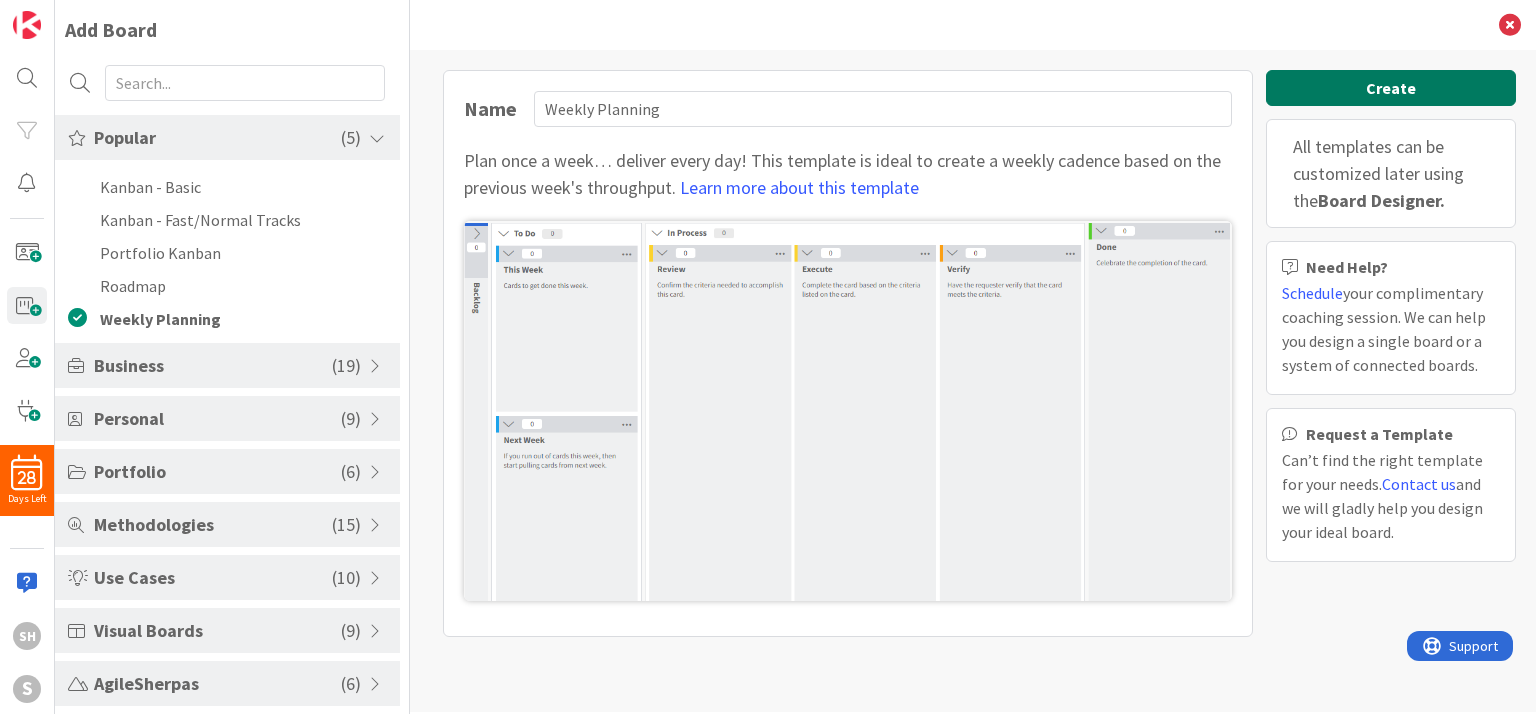 click on "Create" at bounding box center [1391, 88] 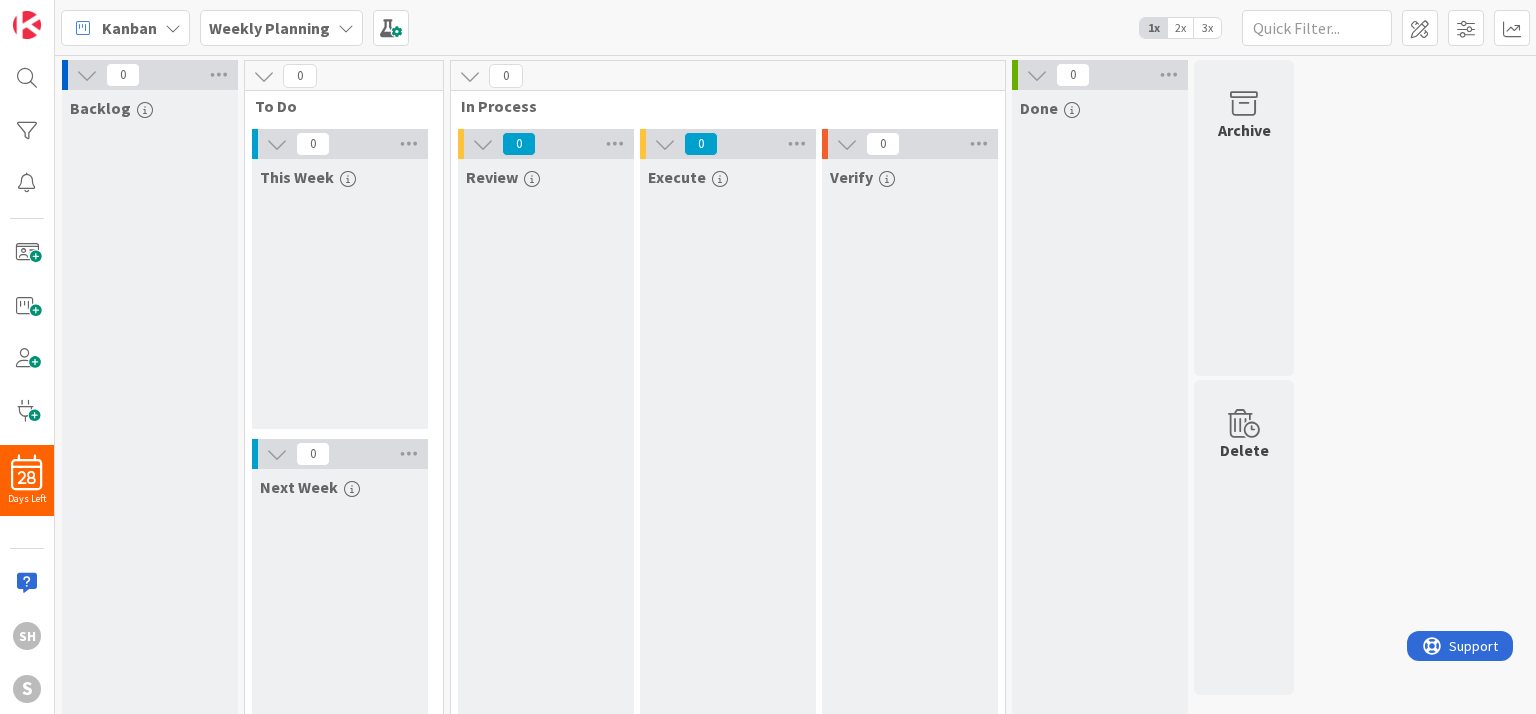 scroll, scrollTop: 0, scrollLeft: 0, axis: both 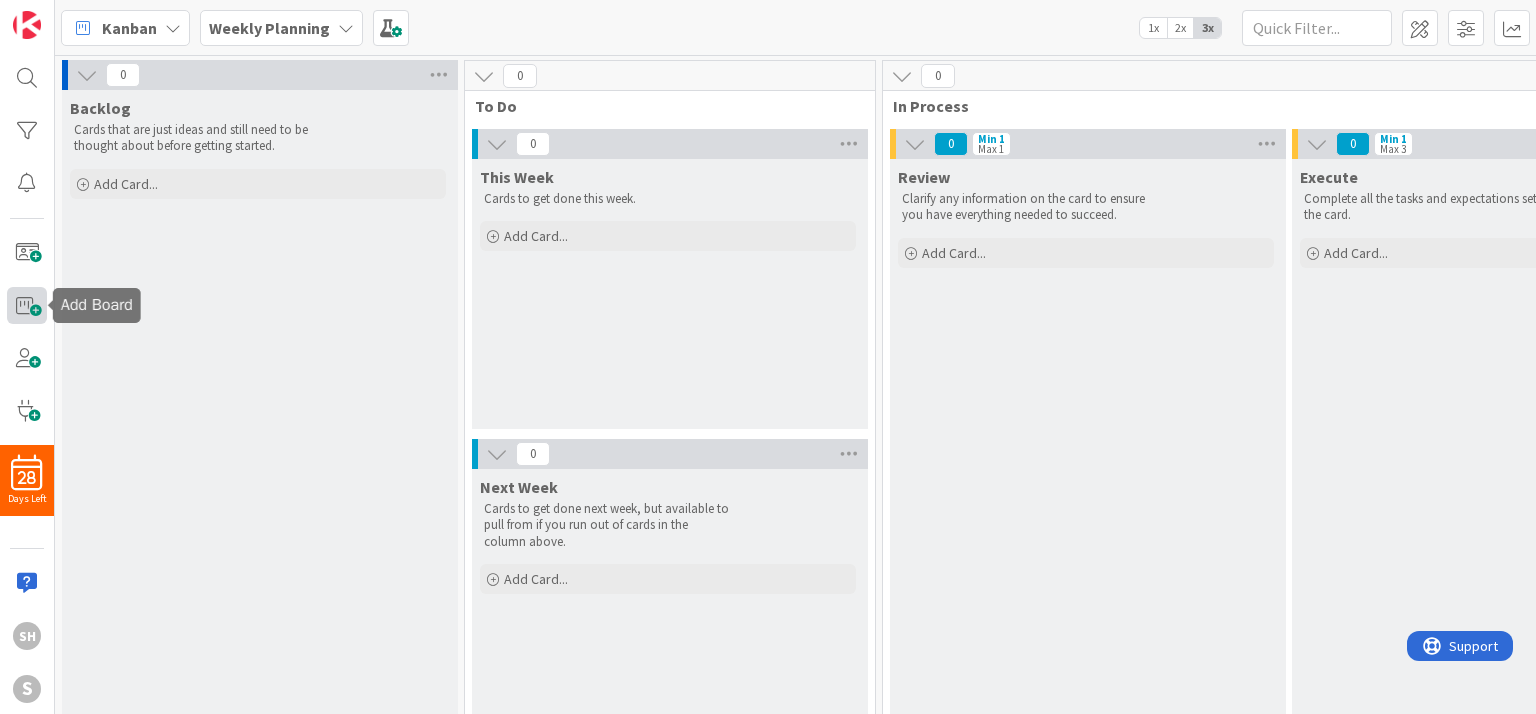 click at bounding box center (27, 305) 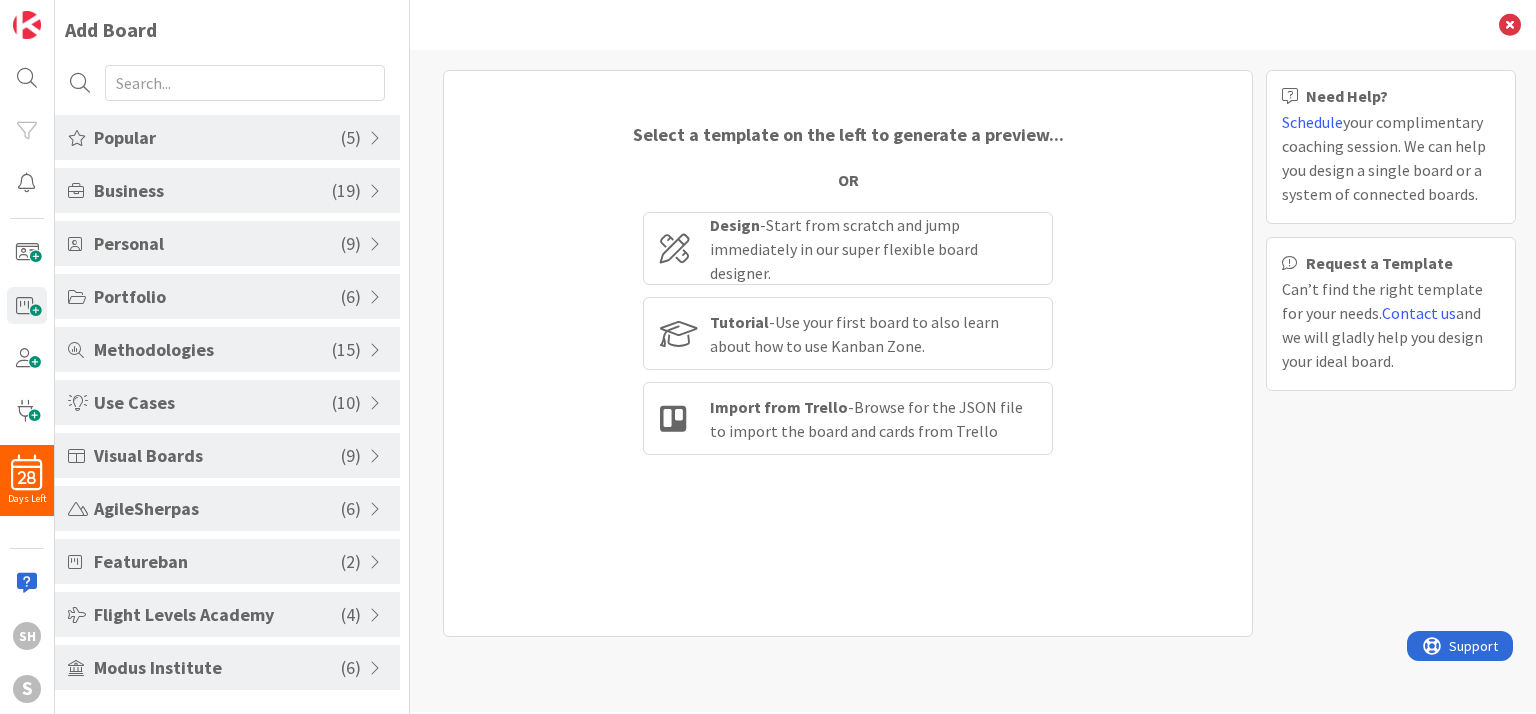 scroll, scrollTop: 0, scrollLeft: 0, axis: both 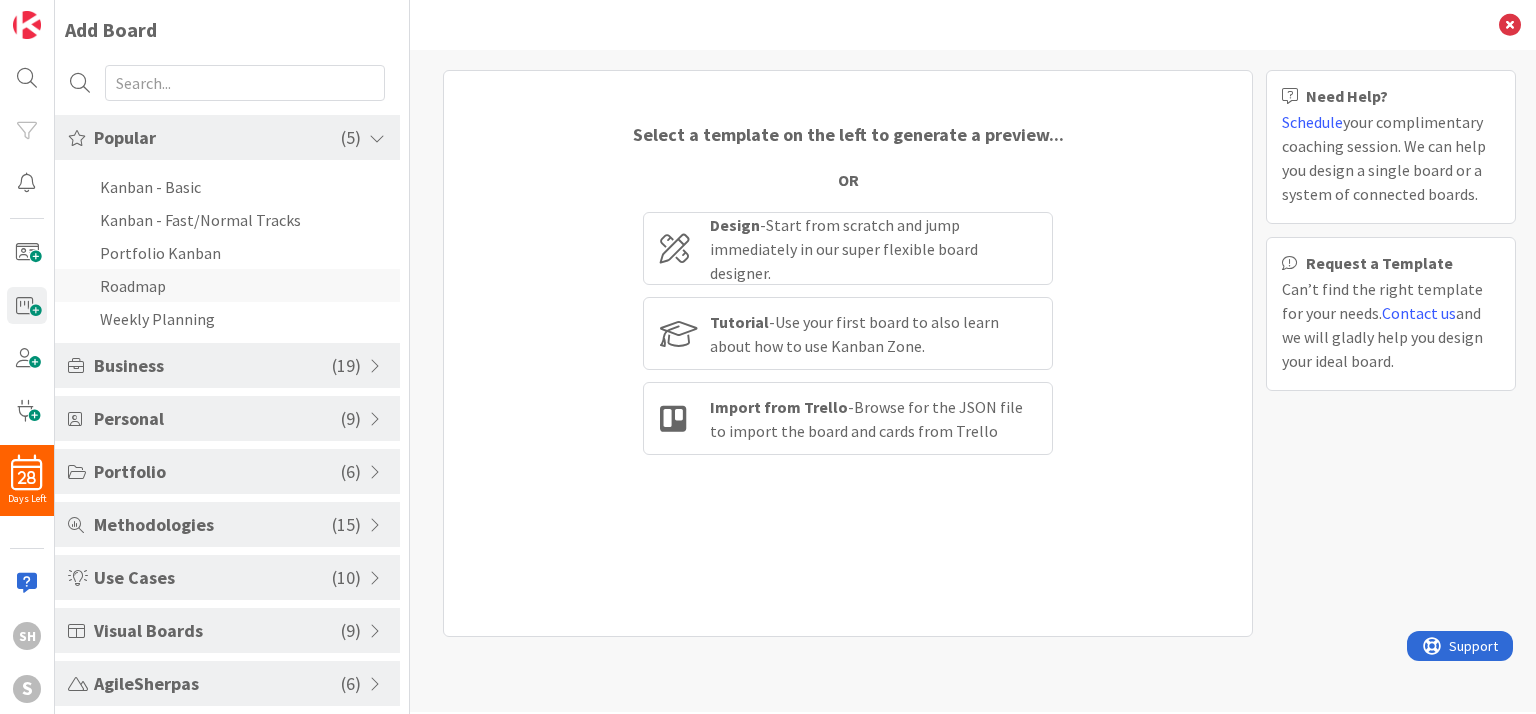 click on "Roadmap" at bounding box center (227, 285) 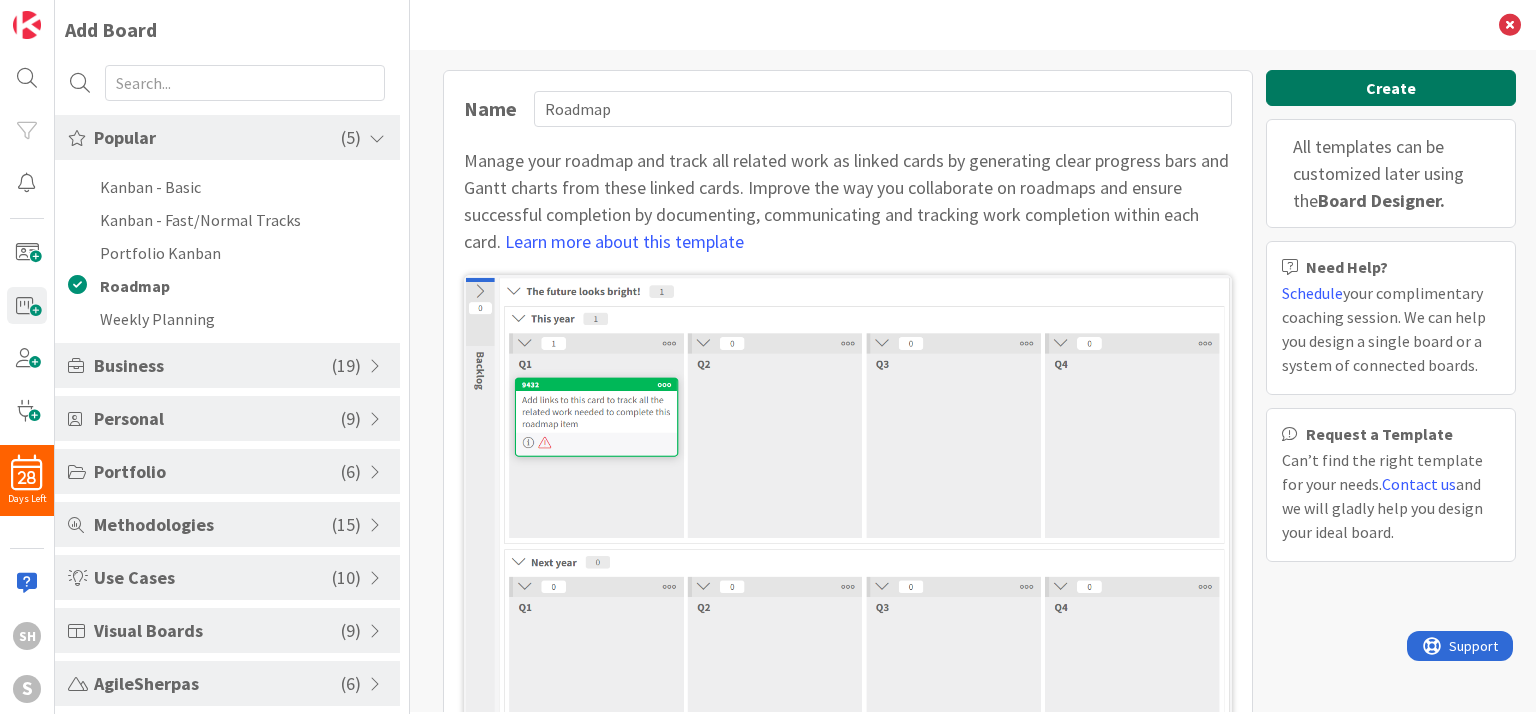 click on "Create" at bounding box center (1391, 88) 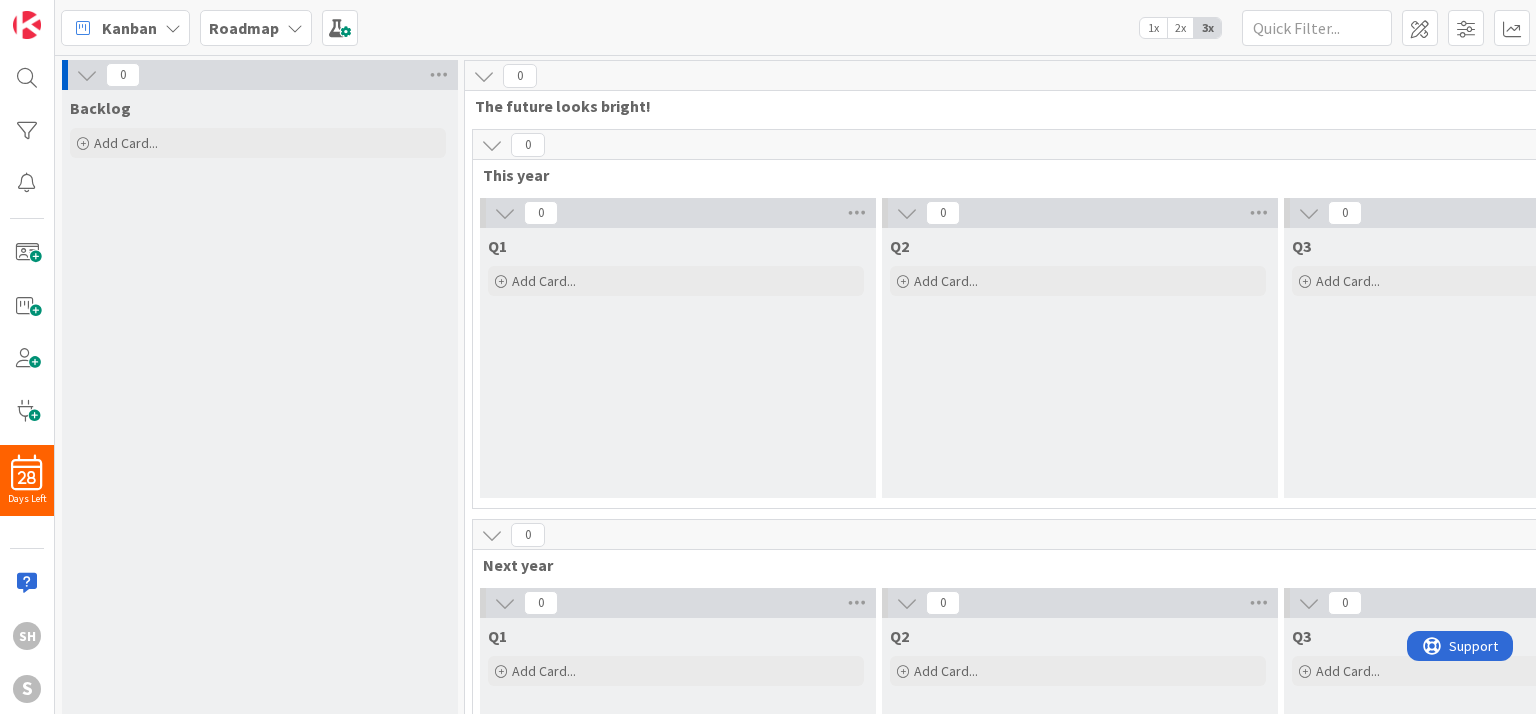 scroll, scrollTop: 0, scrollLeft: 0, axis: both 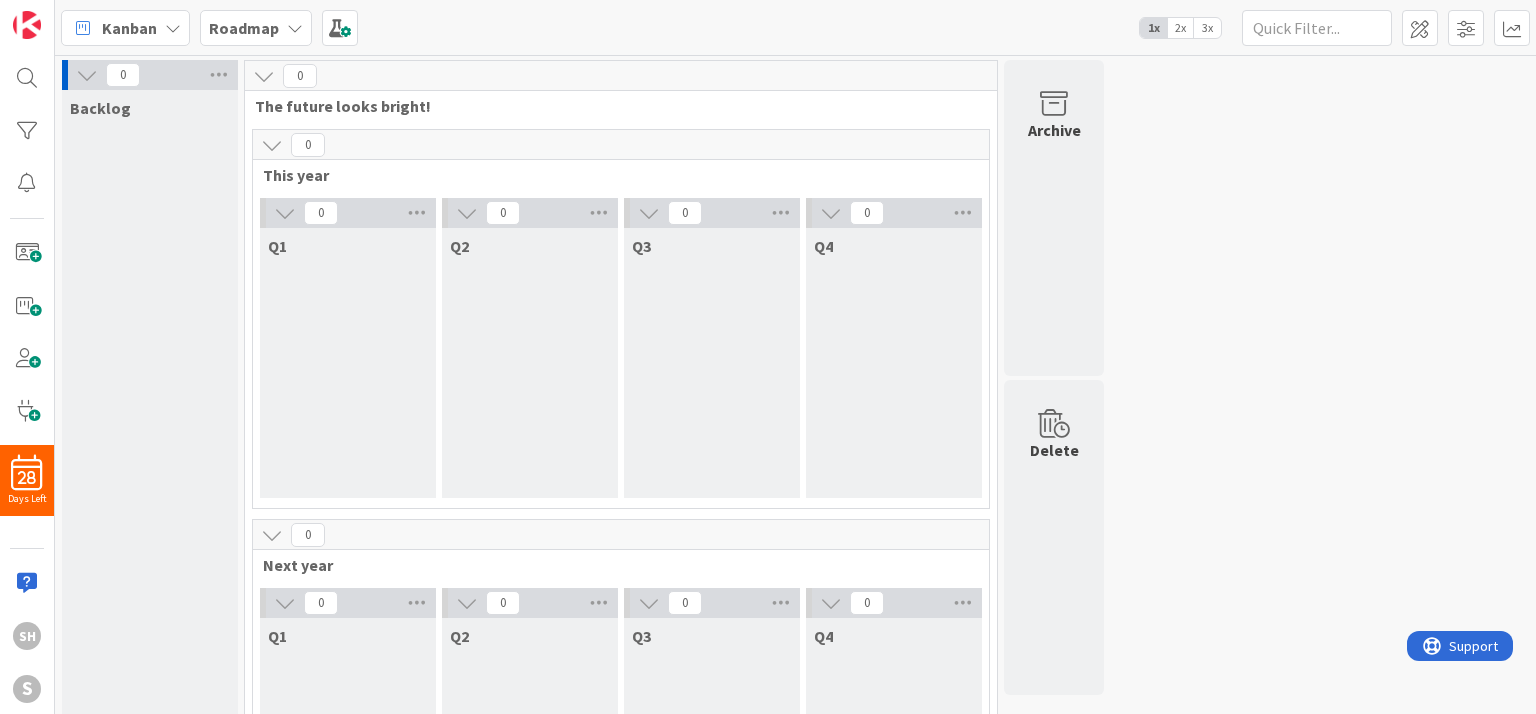 click on "2x" at bounding box center [1180, 28] 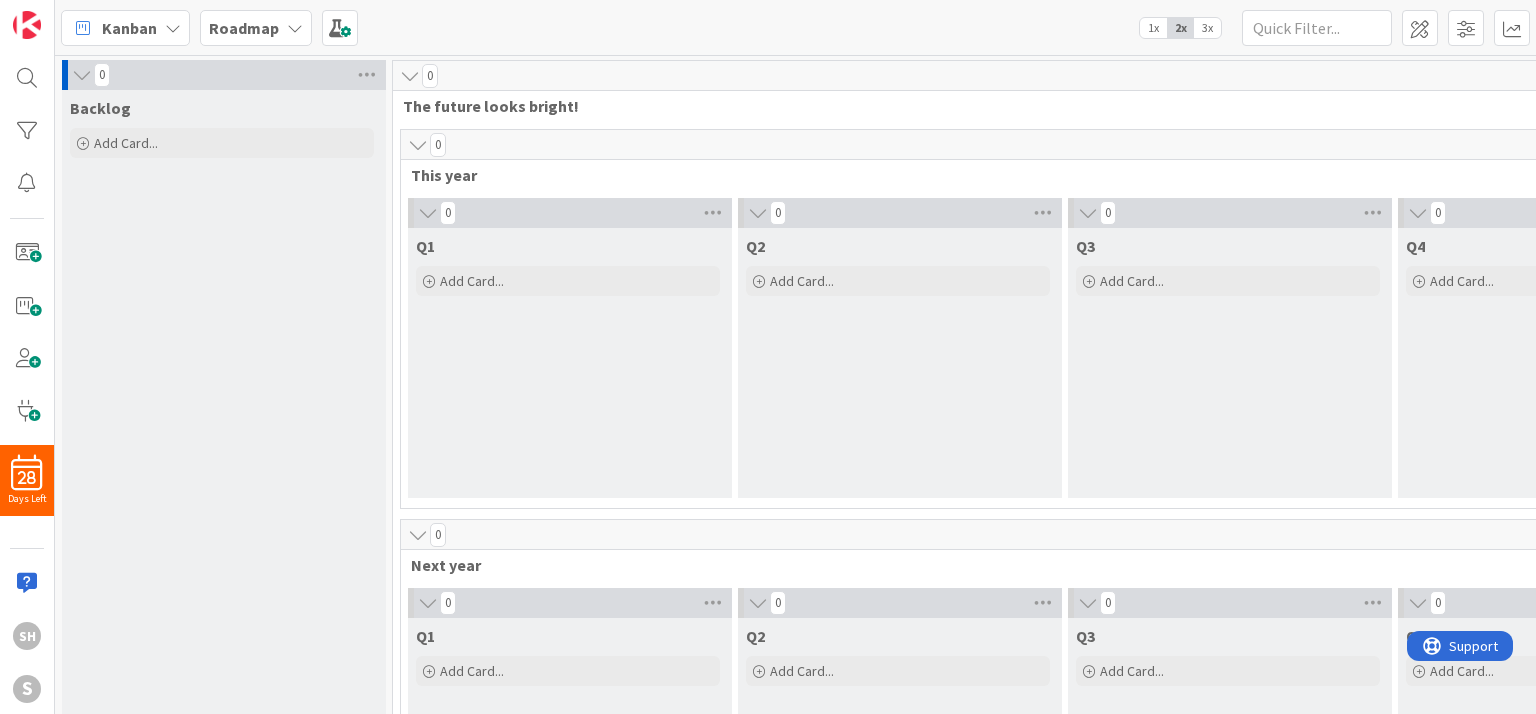 click on "3x" at bounding box center (1207, 28) 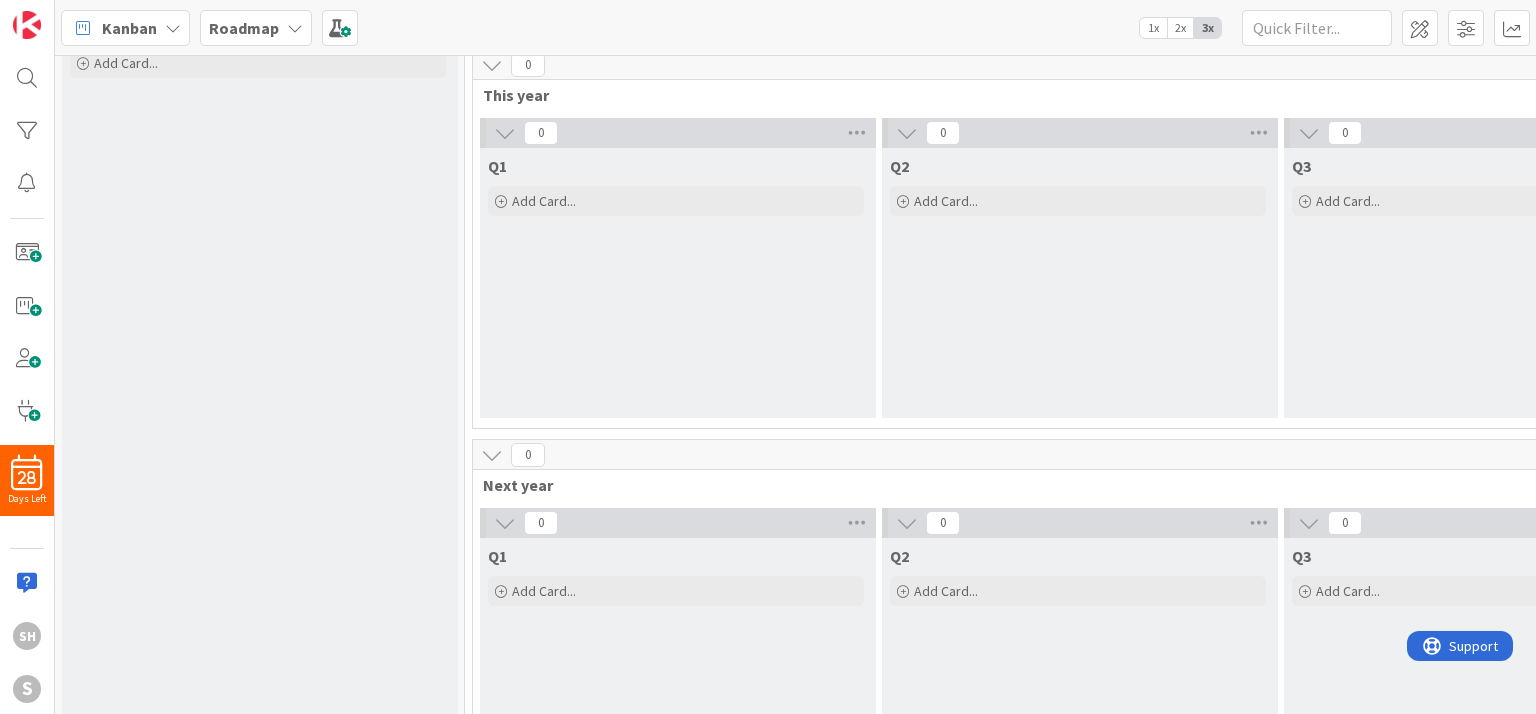 scroll, scrollTop: 0, scrollLeft: 0, axis: both 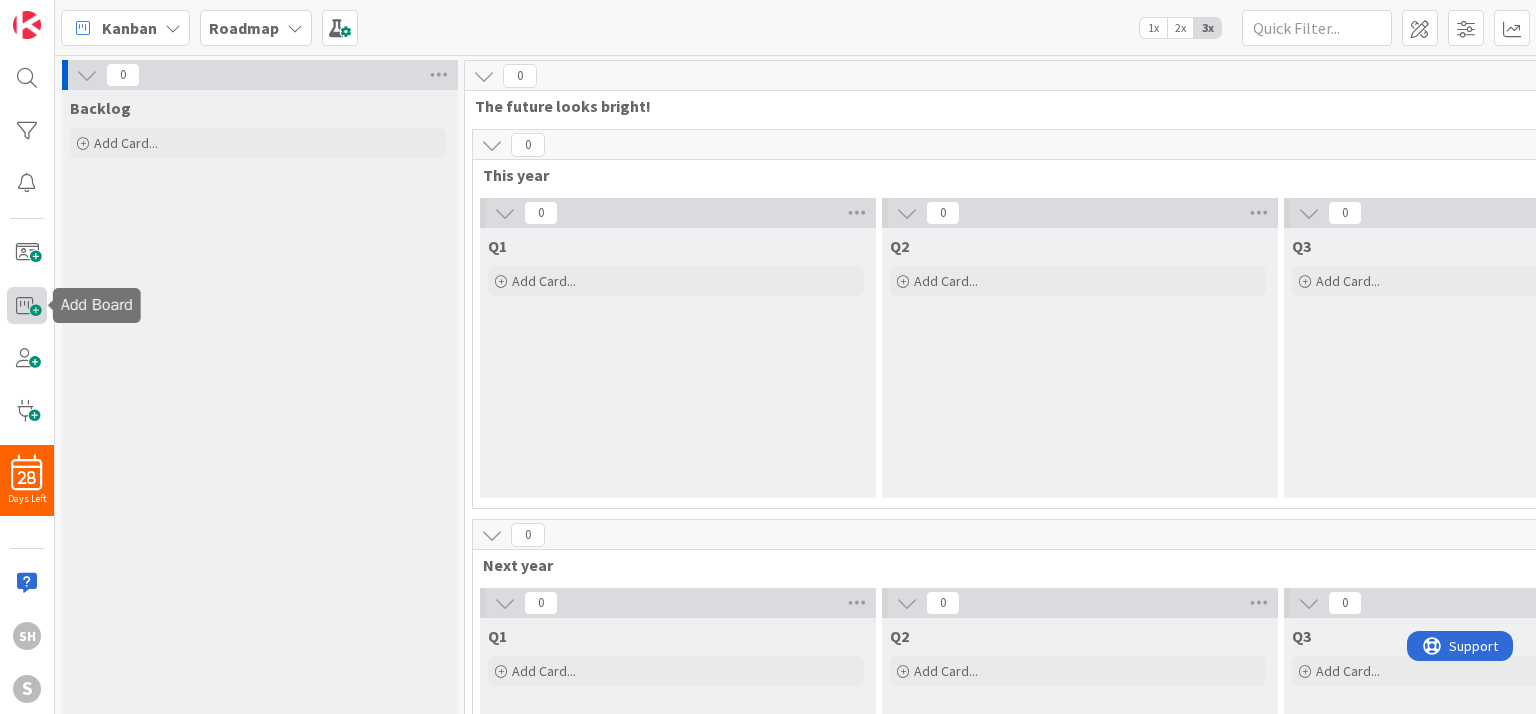 click at bounding box center [27, 305] 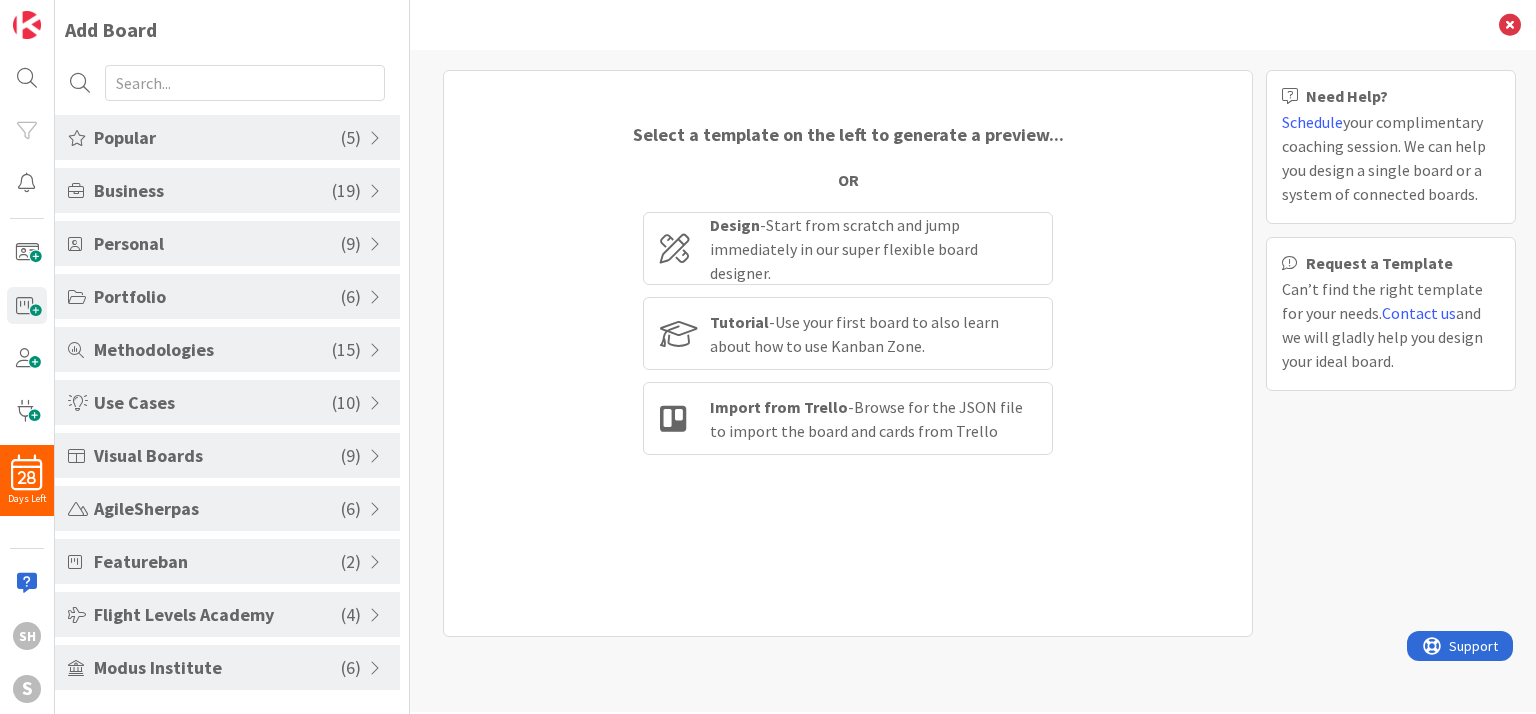 click on "Popular ( 5 )" at bounding box center (227, 137) 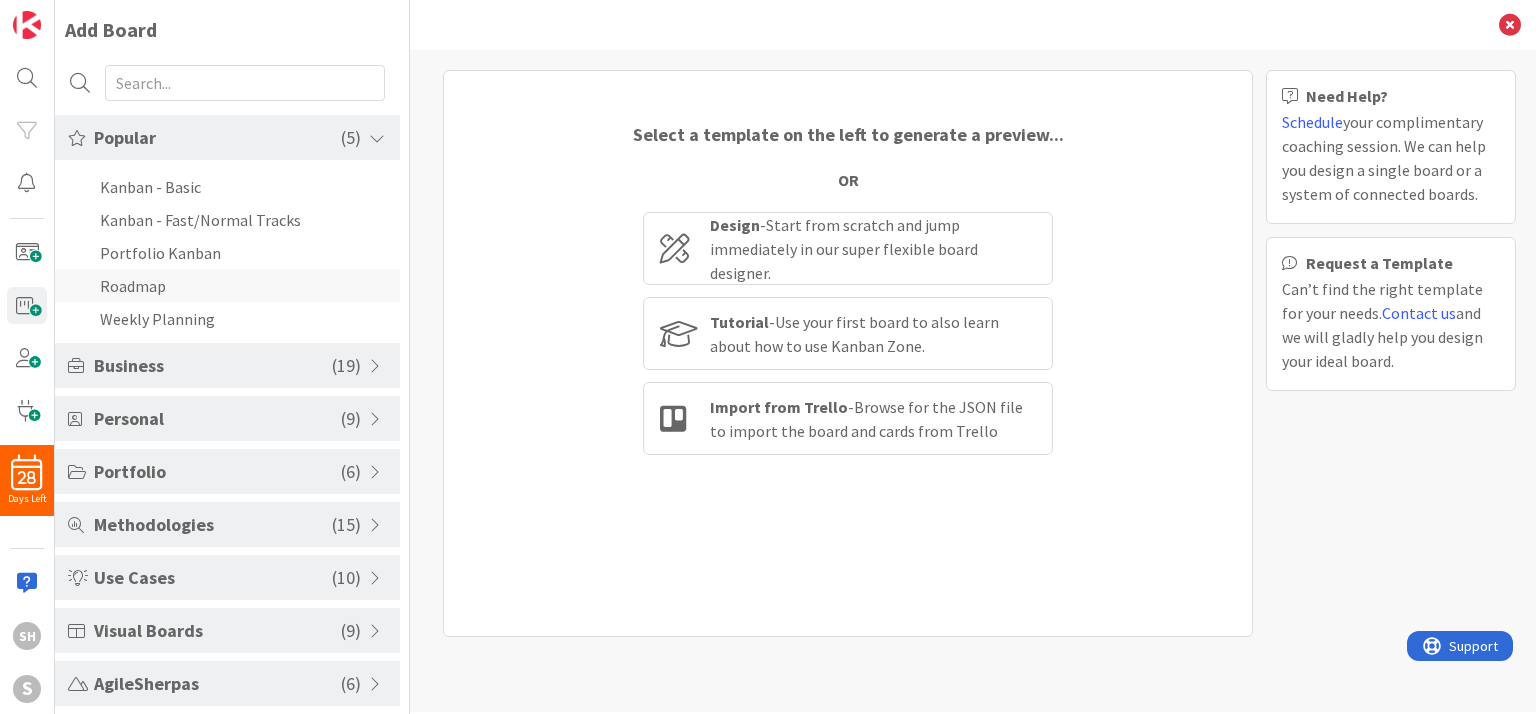 scroll, scrollTop: 0, scrollLeft: 0, axis: both 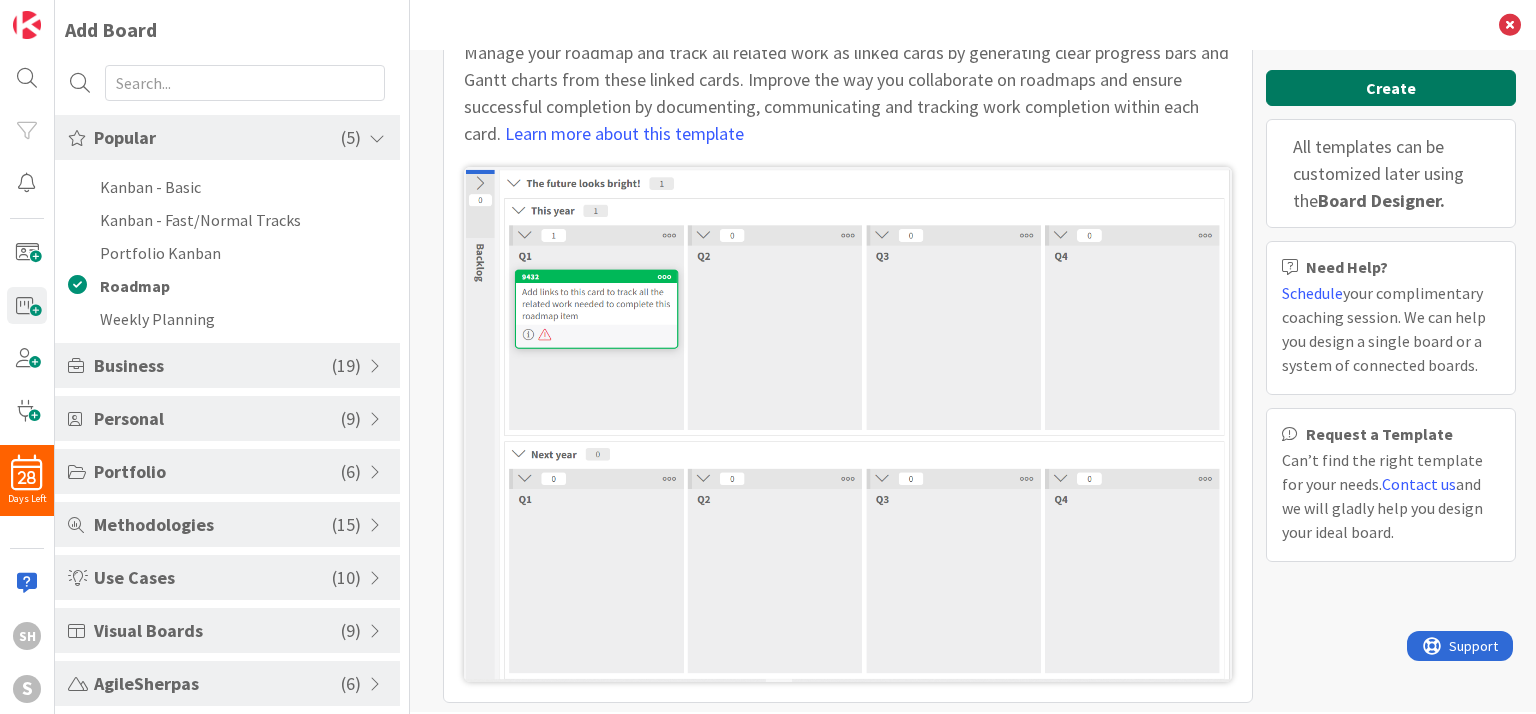 click on "Create" at bounding box center [1391, 88] 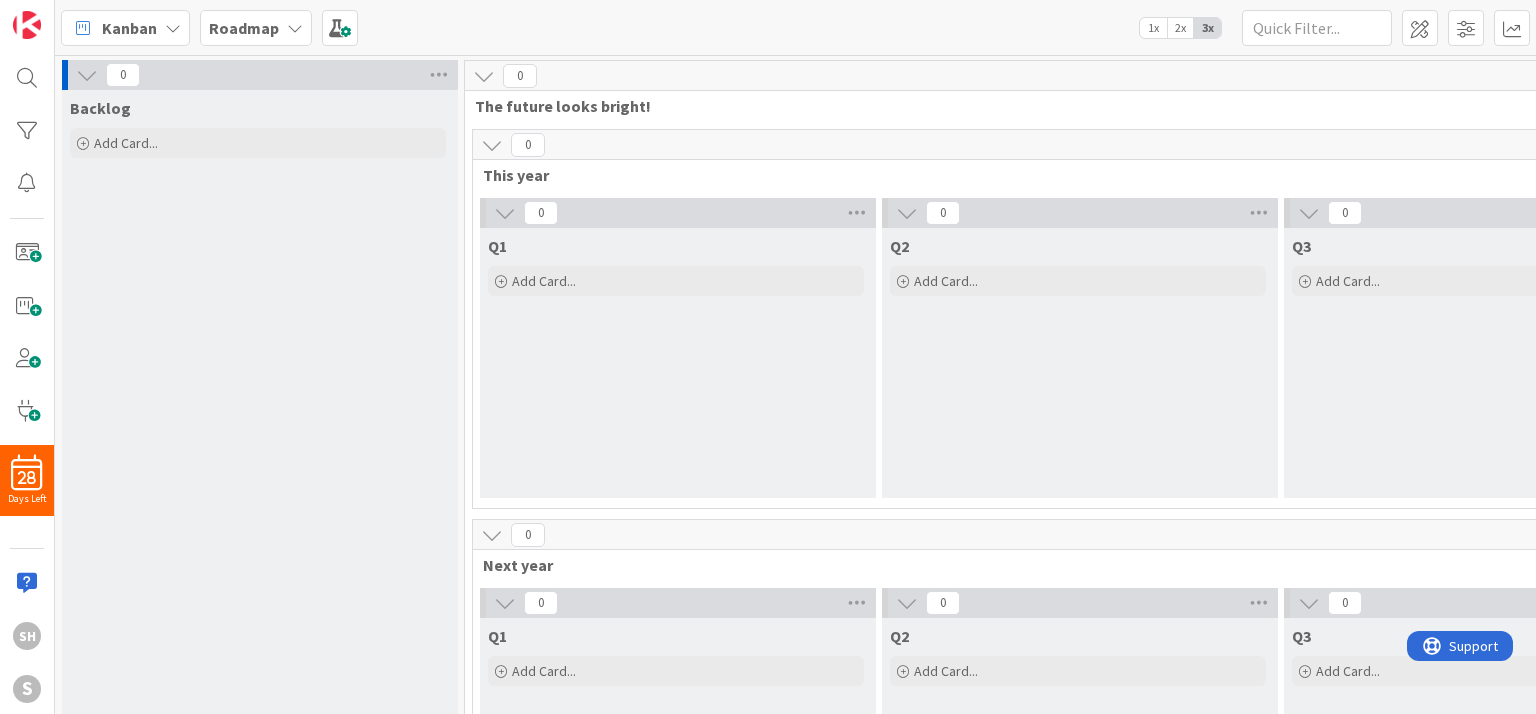 scroll, scrollTop: 0, scrollLeft: 0, axis: both 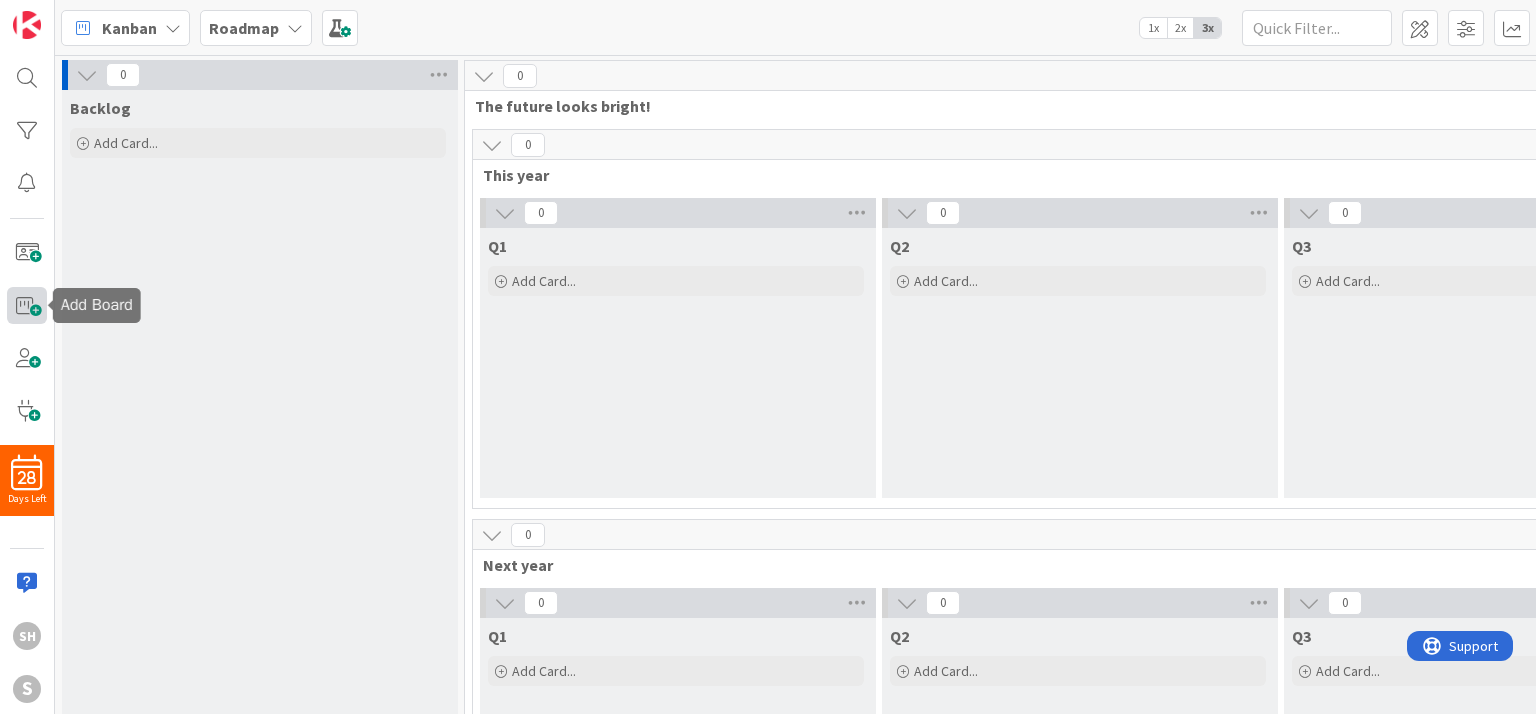 click at bounding box center (27, 305) 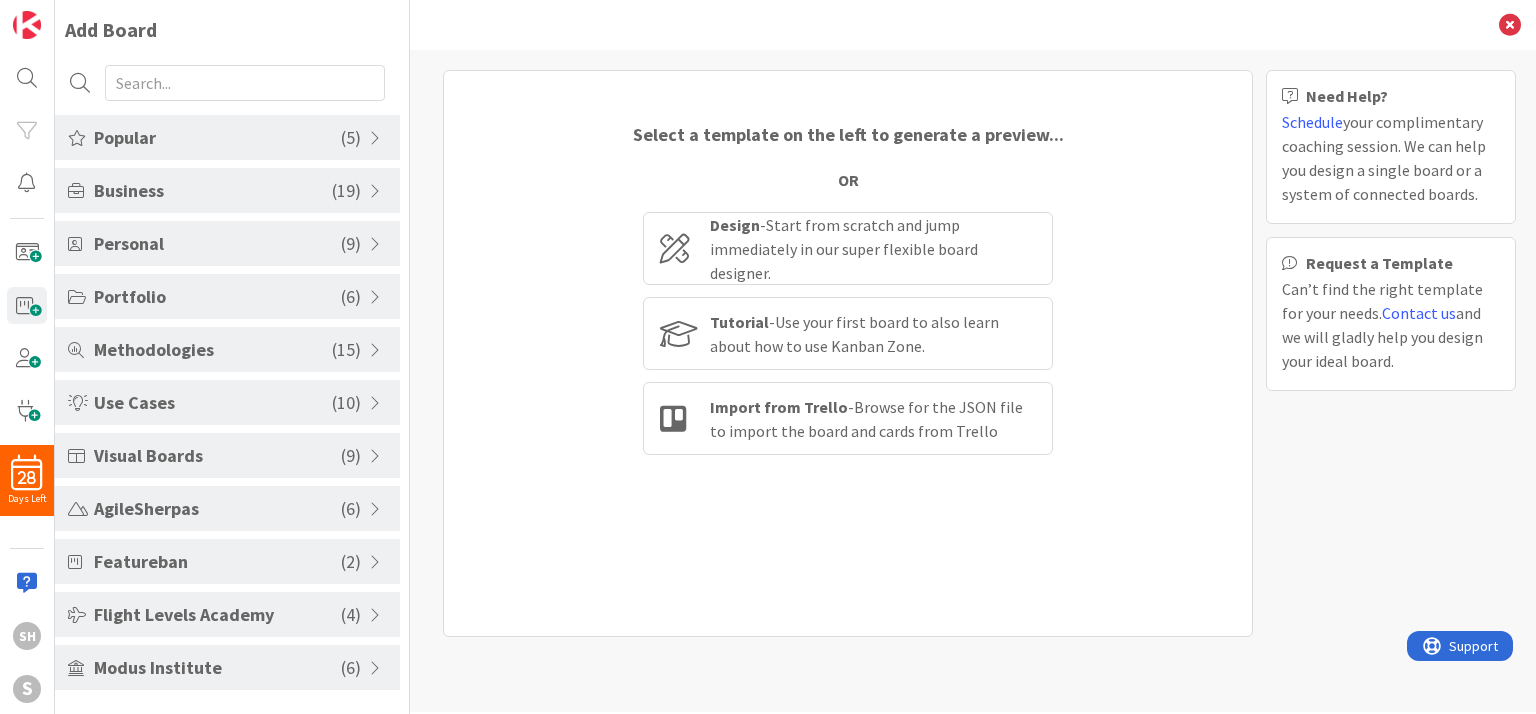 scroll, scrollTop: 0, scrollLeft: 0, axis: both 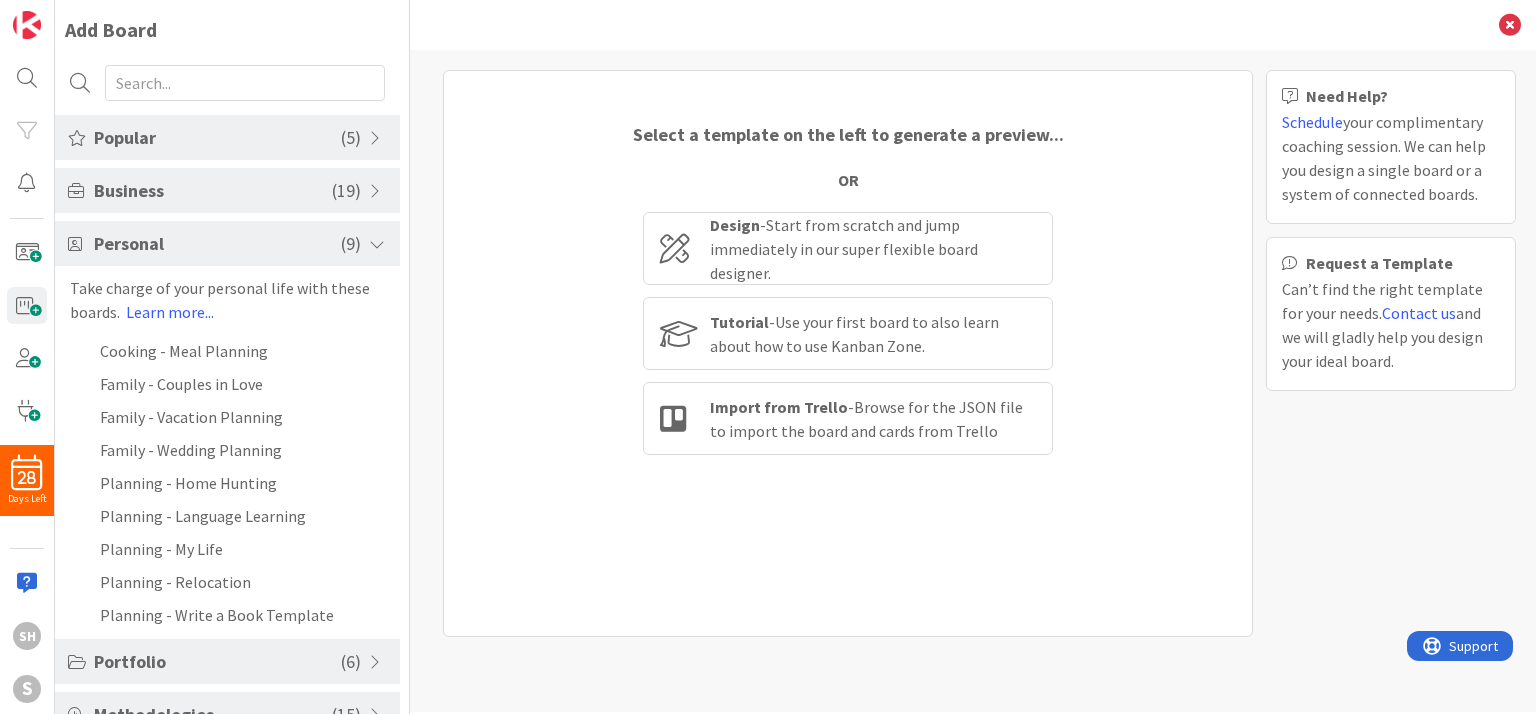 click on "Business" at bounding box center [213, 190] 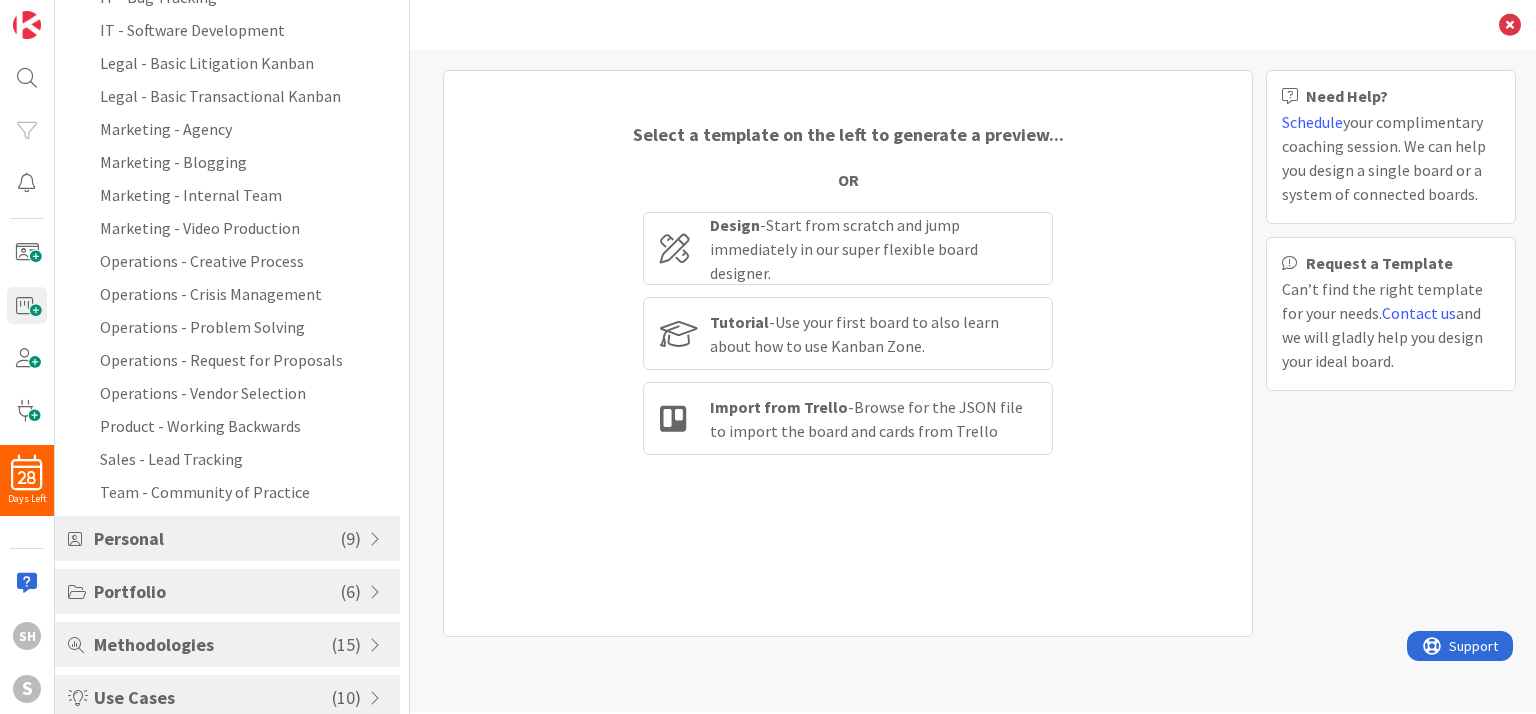 scroll, scrollTop: 500, scrollLeft: 0, axis: vertical 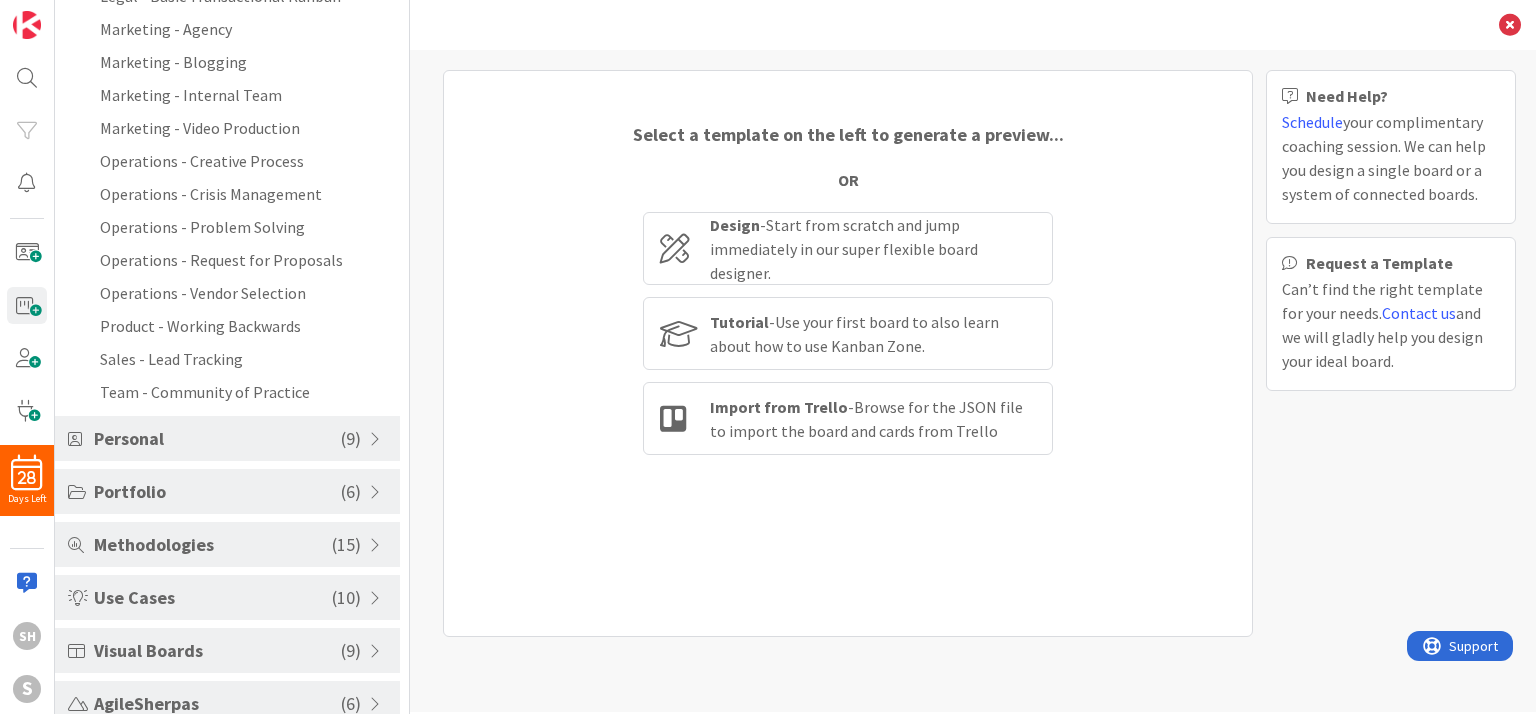 click on "Personal" at bounding box center [217, 438] 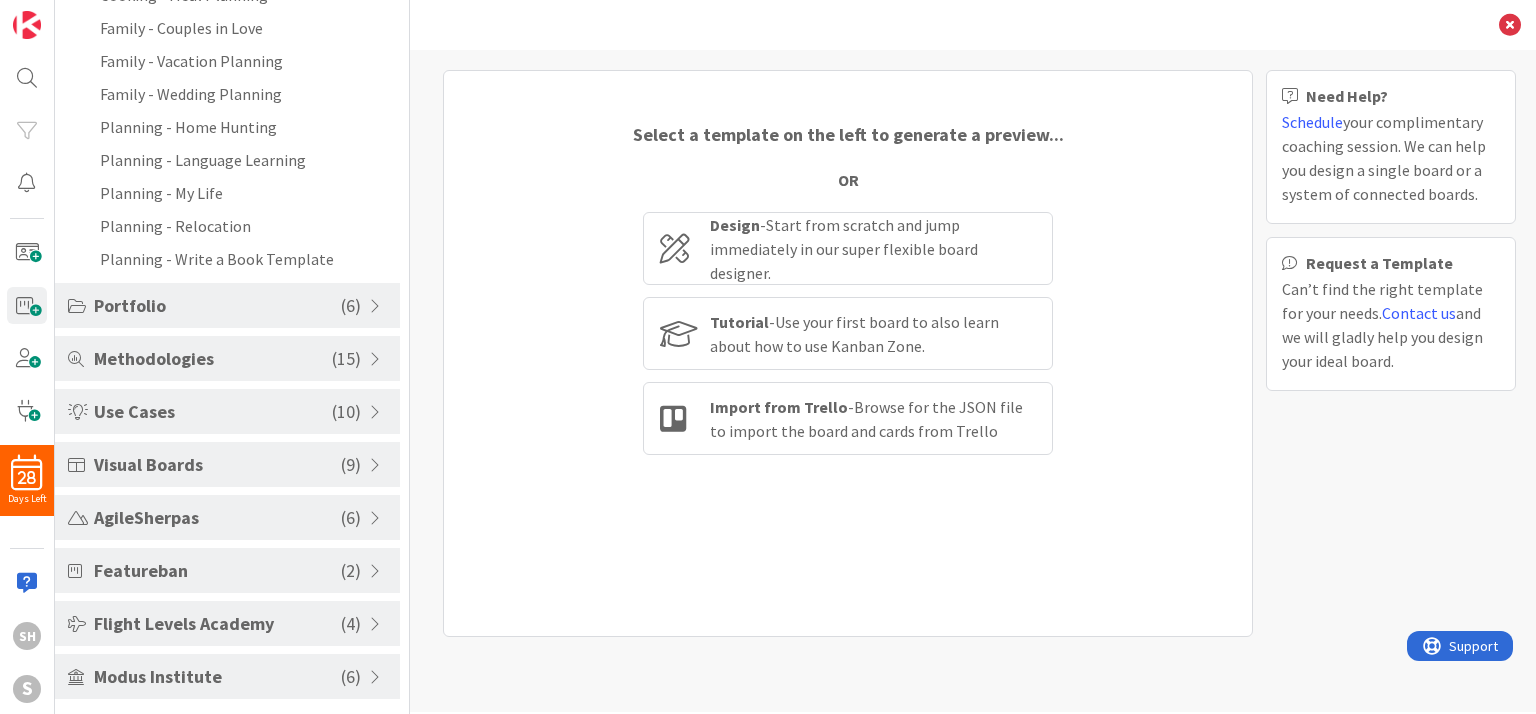 scroll, scrollTop: 356, scrollLeft: 0, axis: vertical 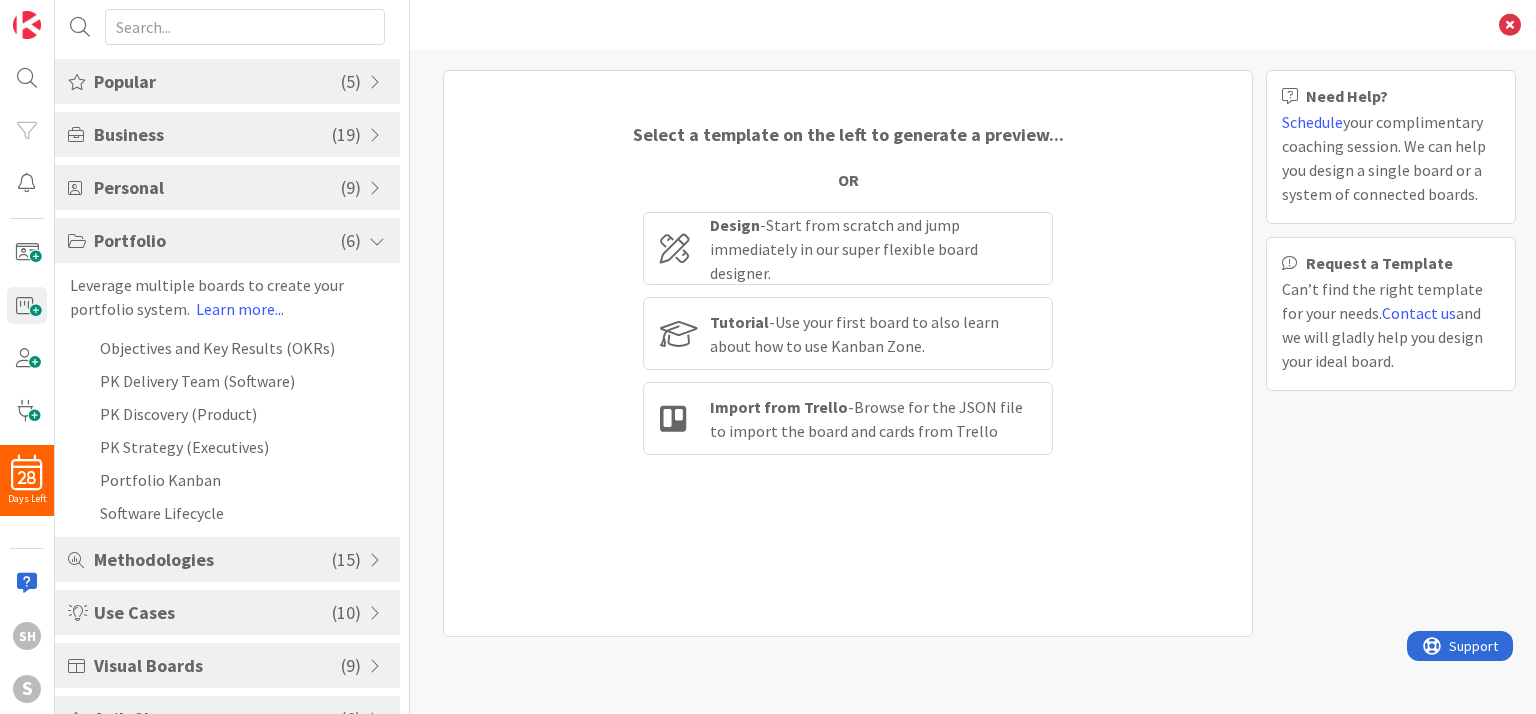 click on "Personal" at bounding box center (217, 187) 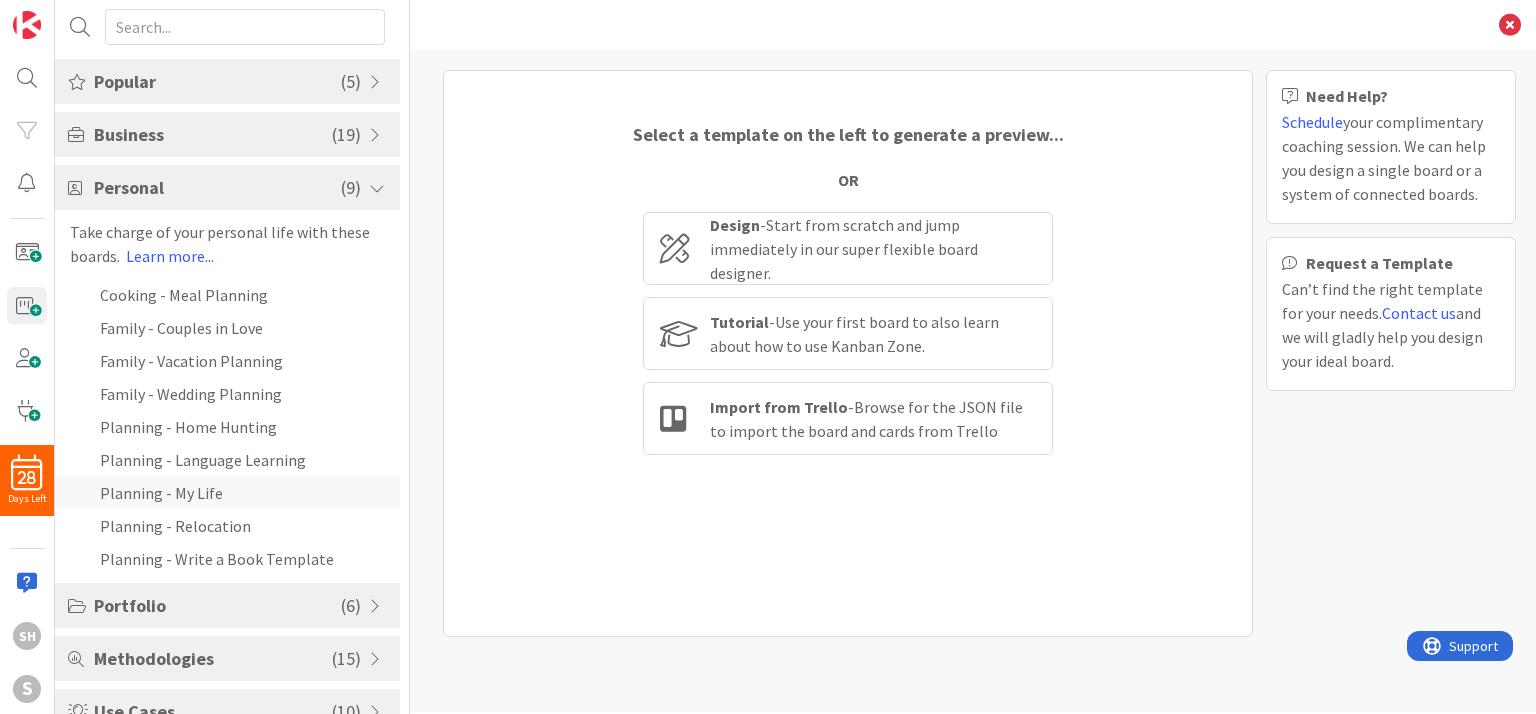 click on "Planning - My Life" at bounding box center [227, 492] 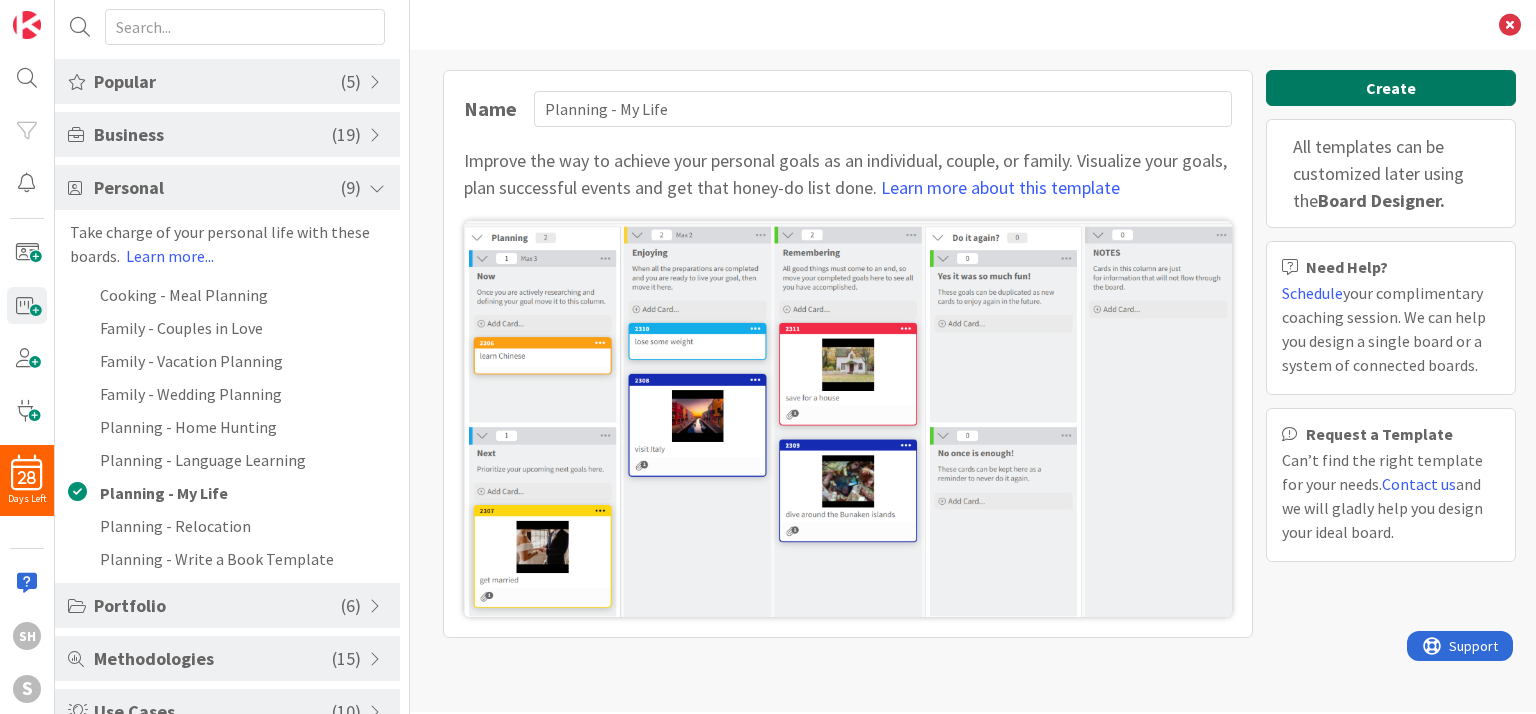 click on "Create" at bounding box center (1391, 88) 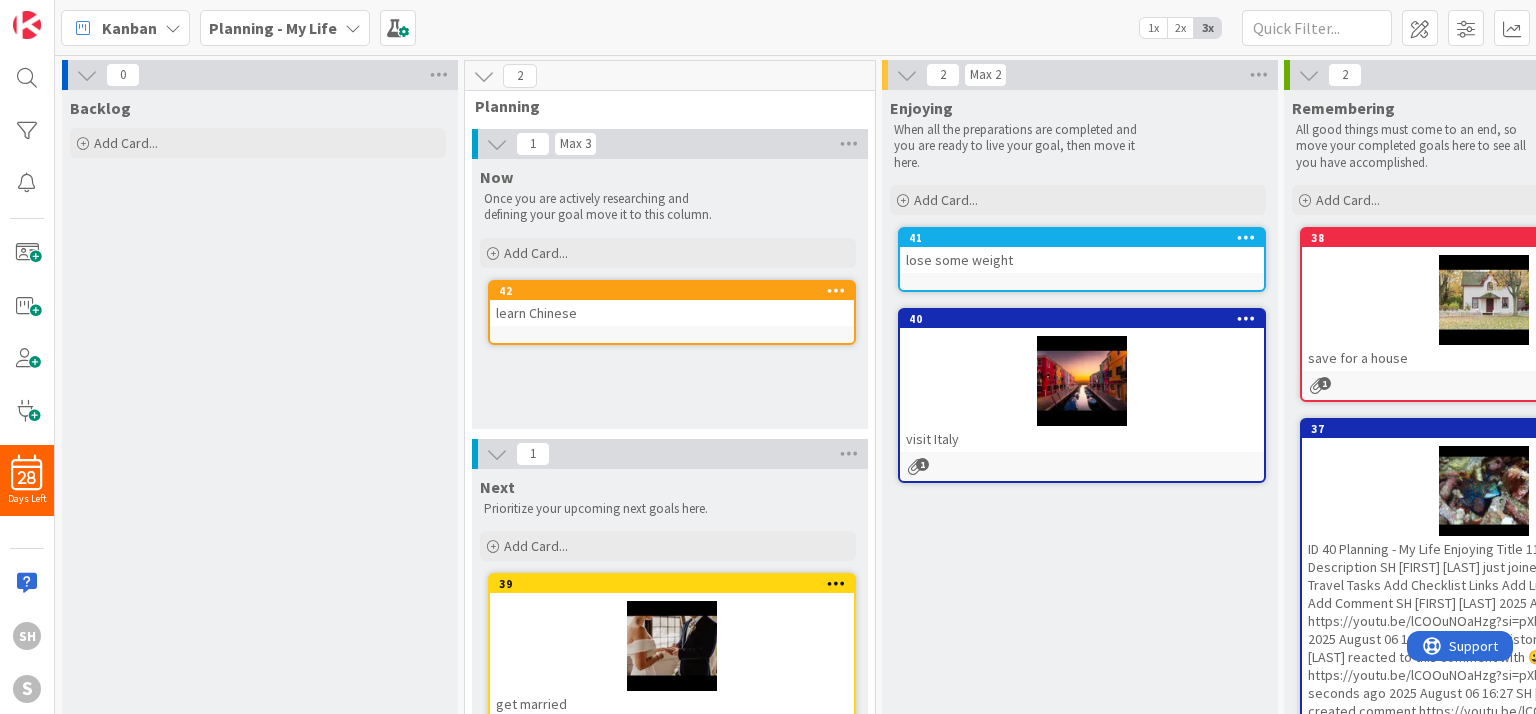scroll, scrollTop: 0, scrollLeft: 0, axis: both 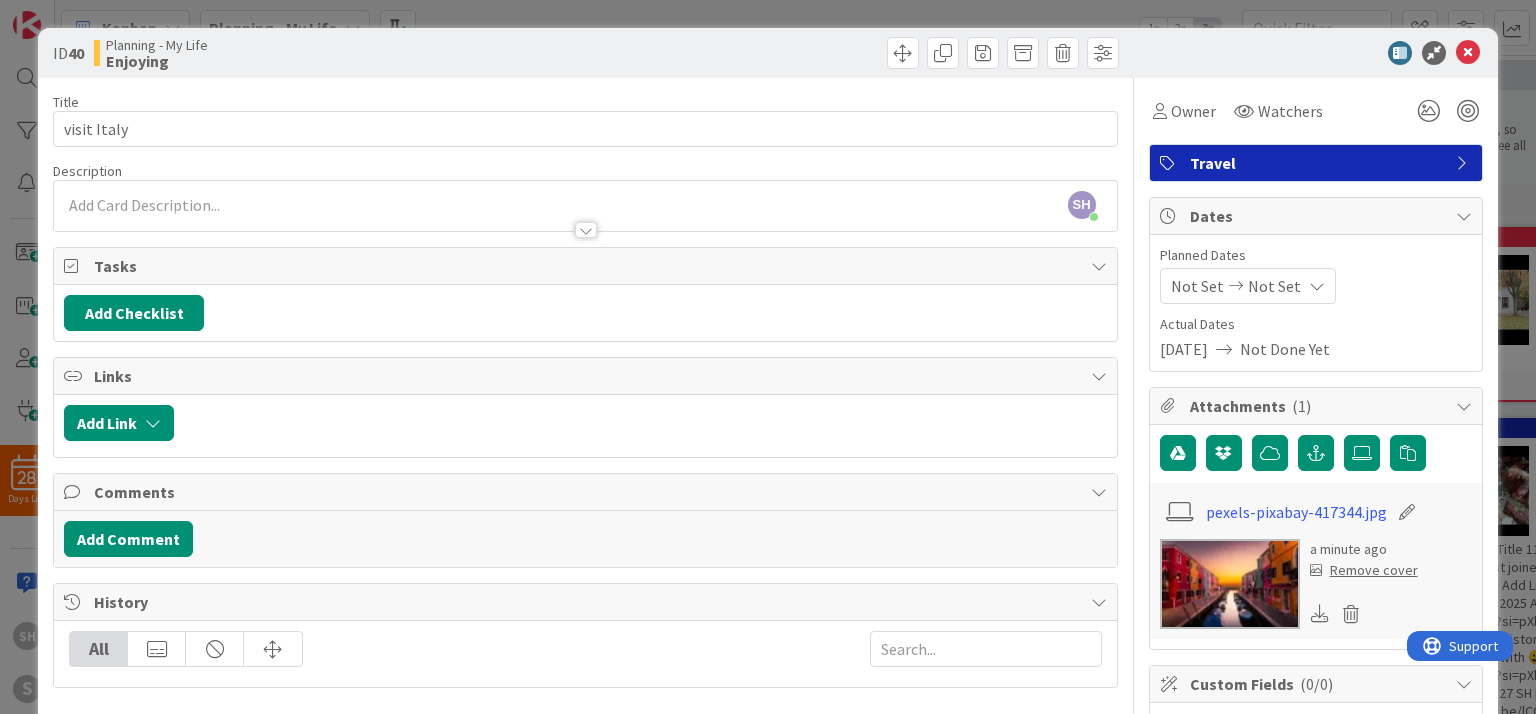 click at bounding box center [1230, 584] 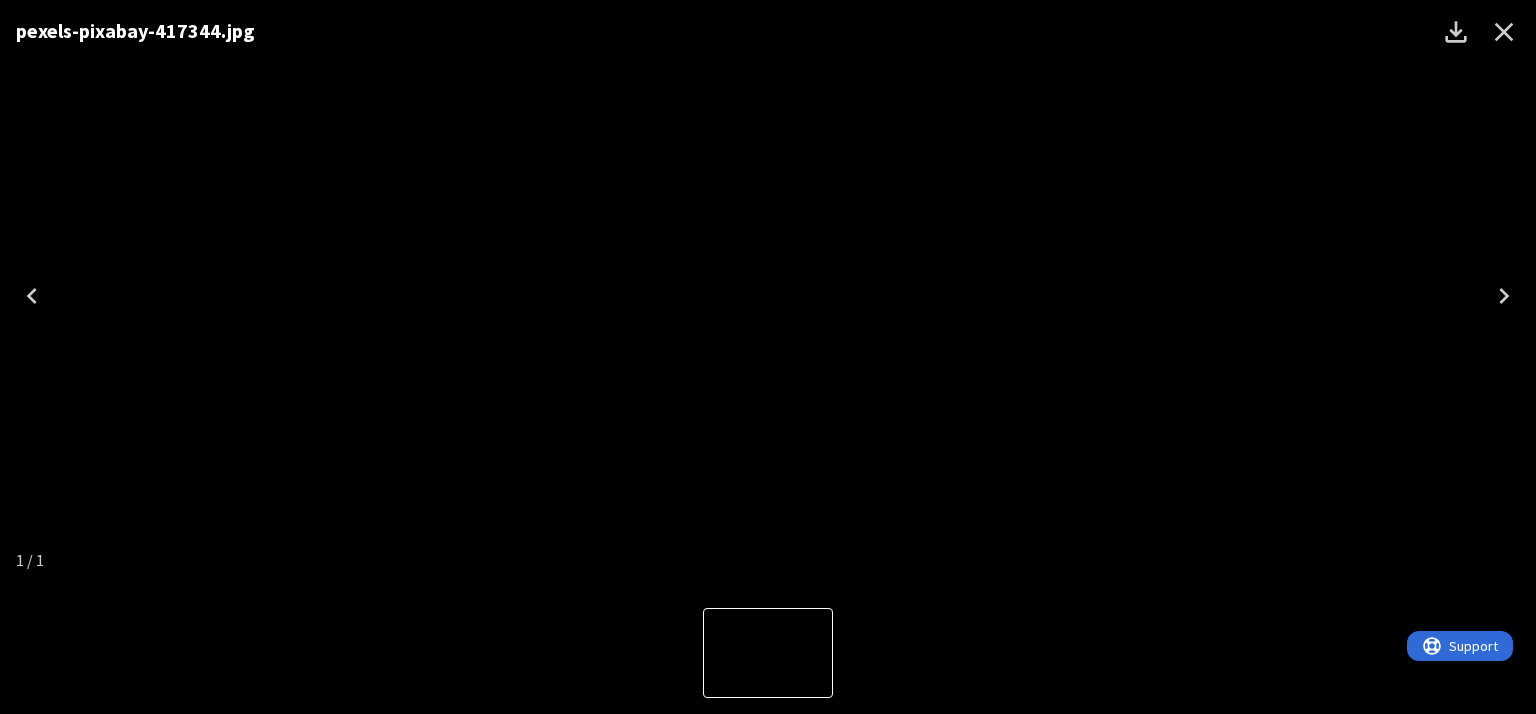 click at bounding box center [768, 296] 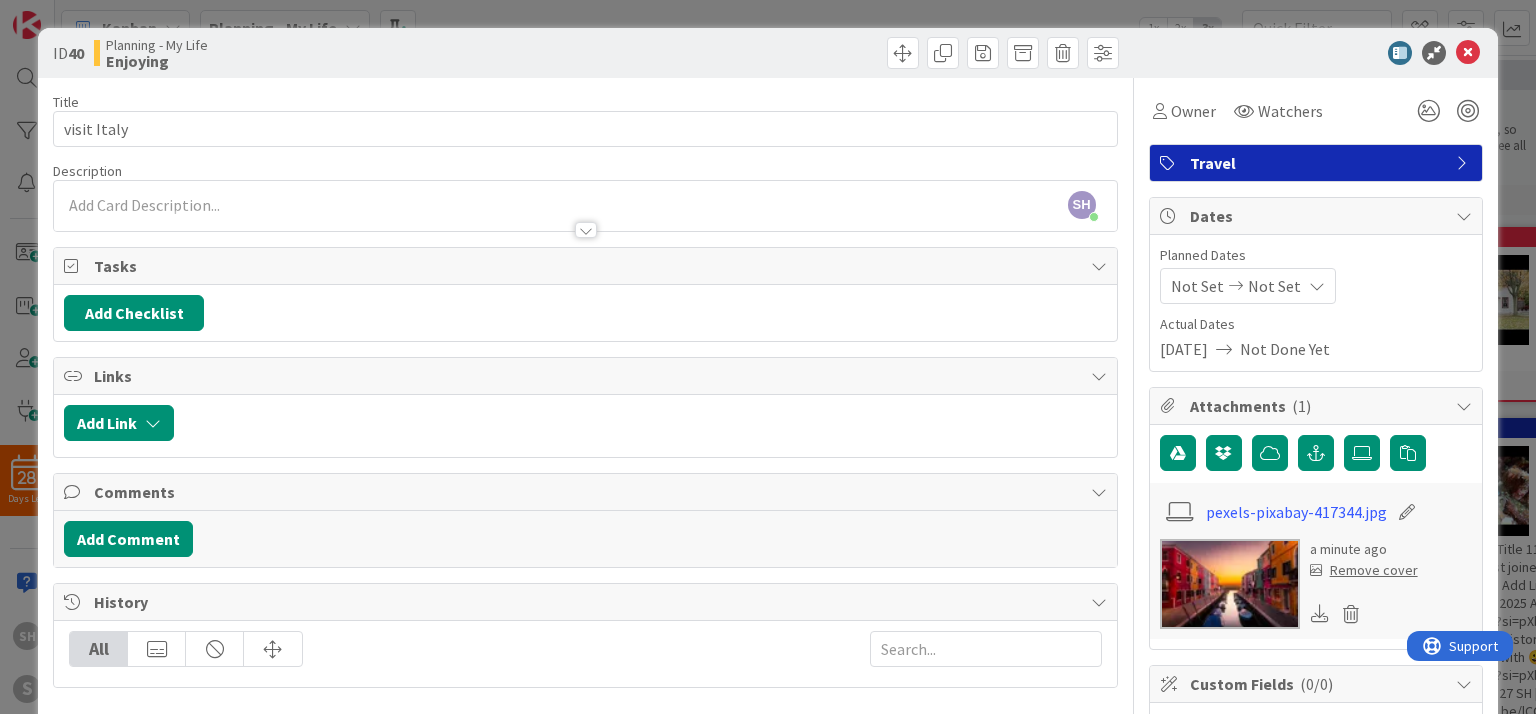click at bounding box center [1230, 584] 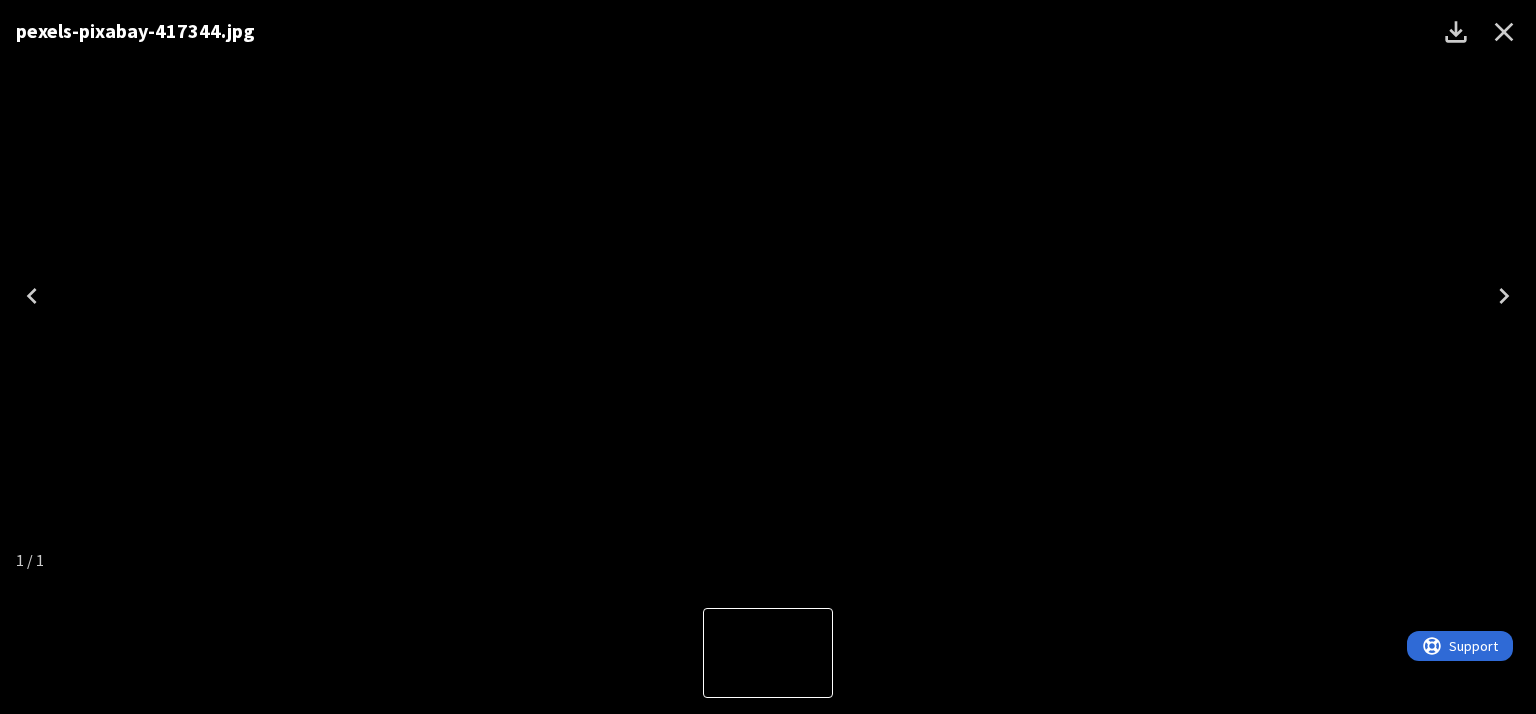 click 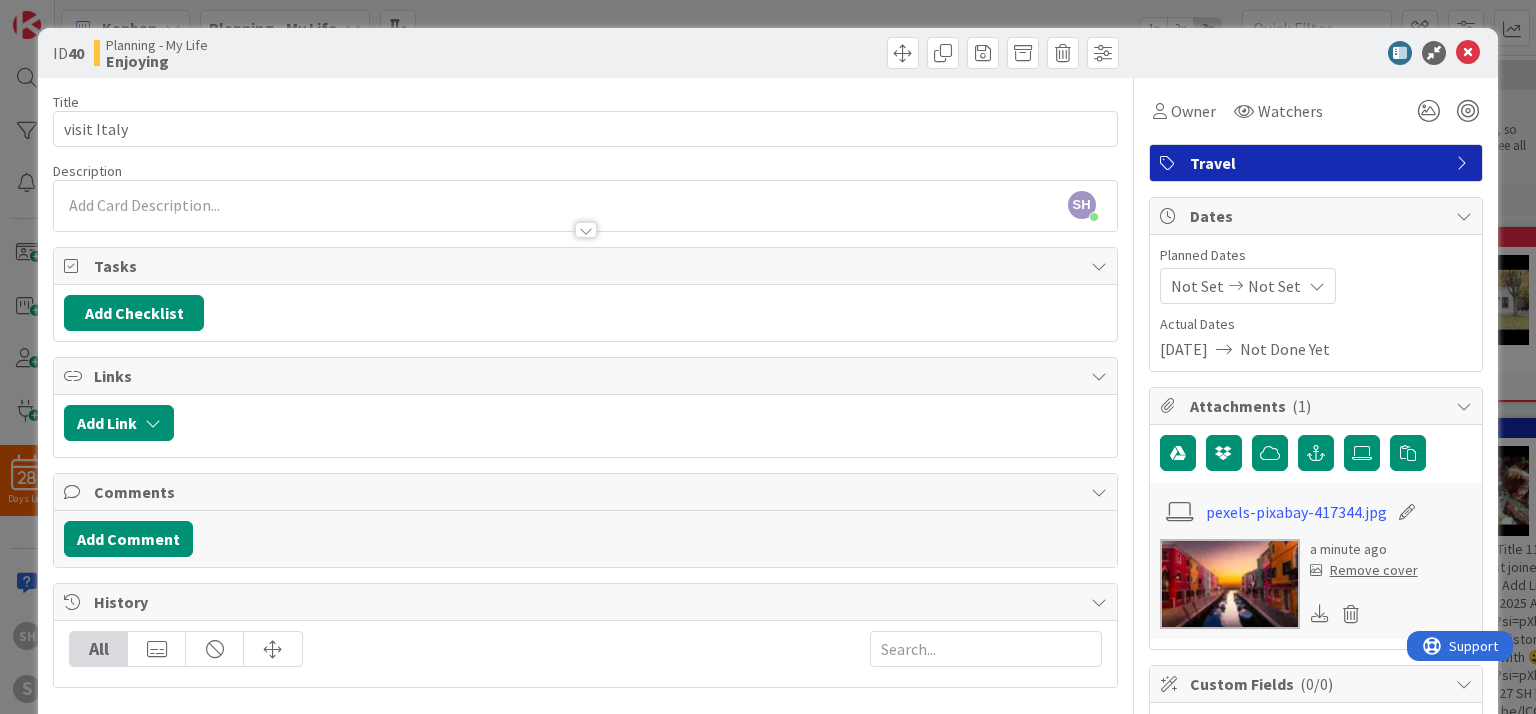 click at bounding box center [1230, 584] 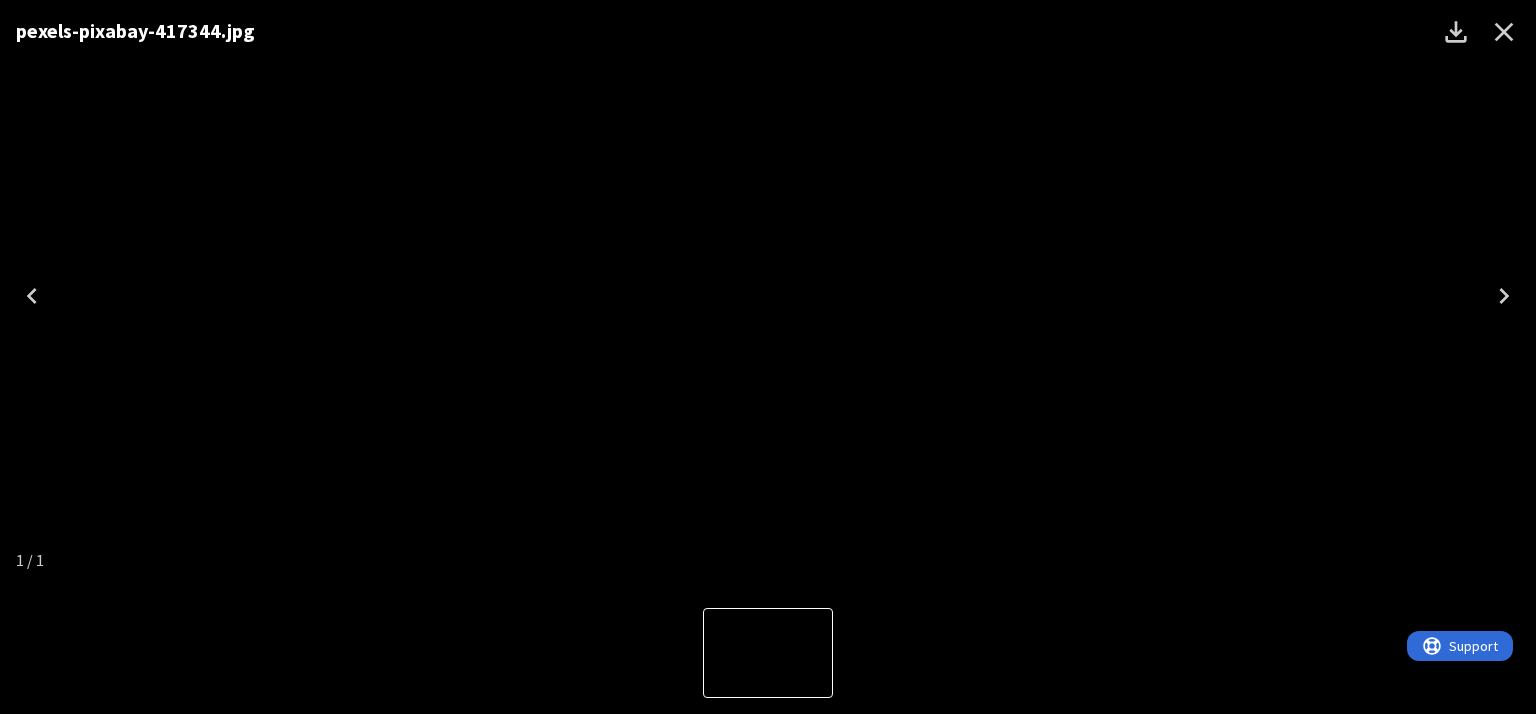 click 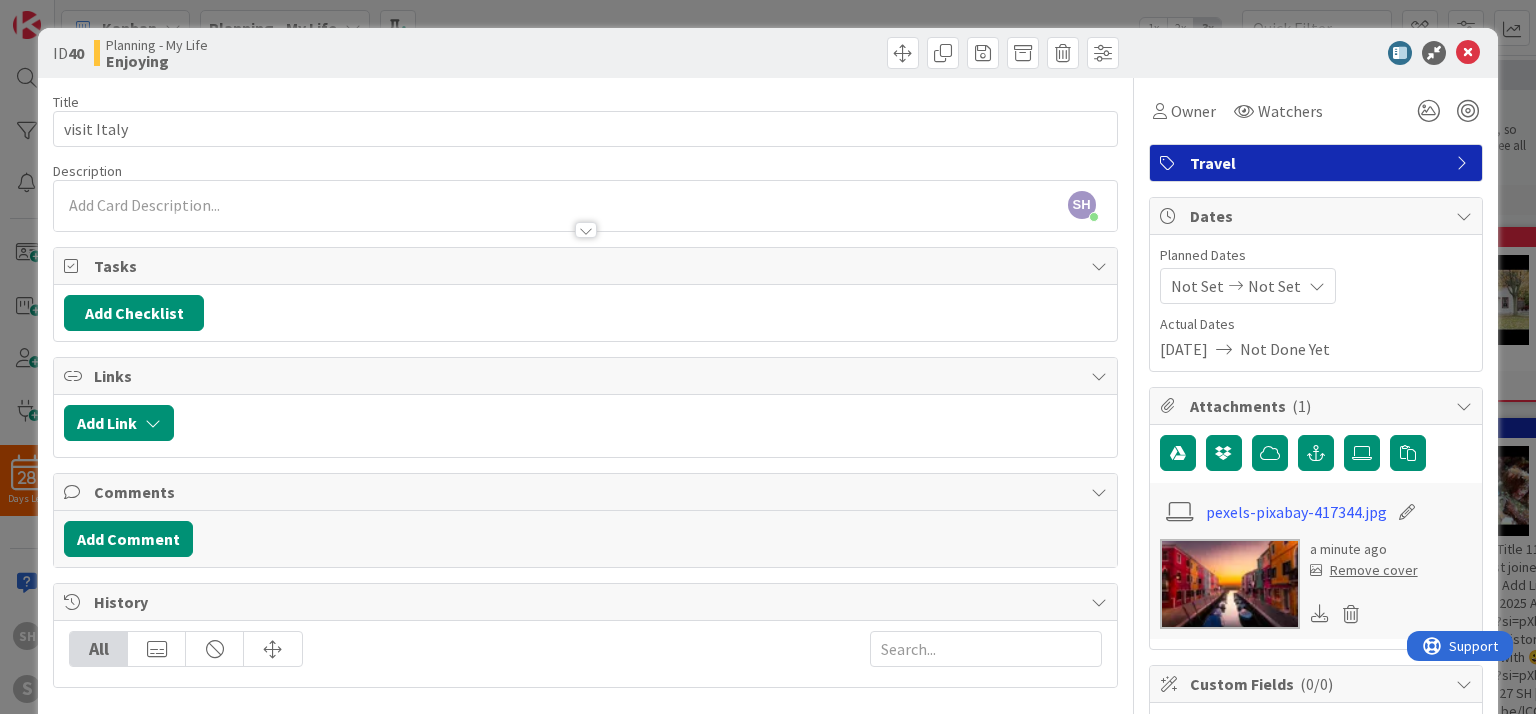 type on "x" 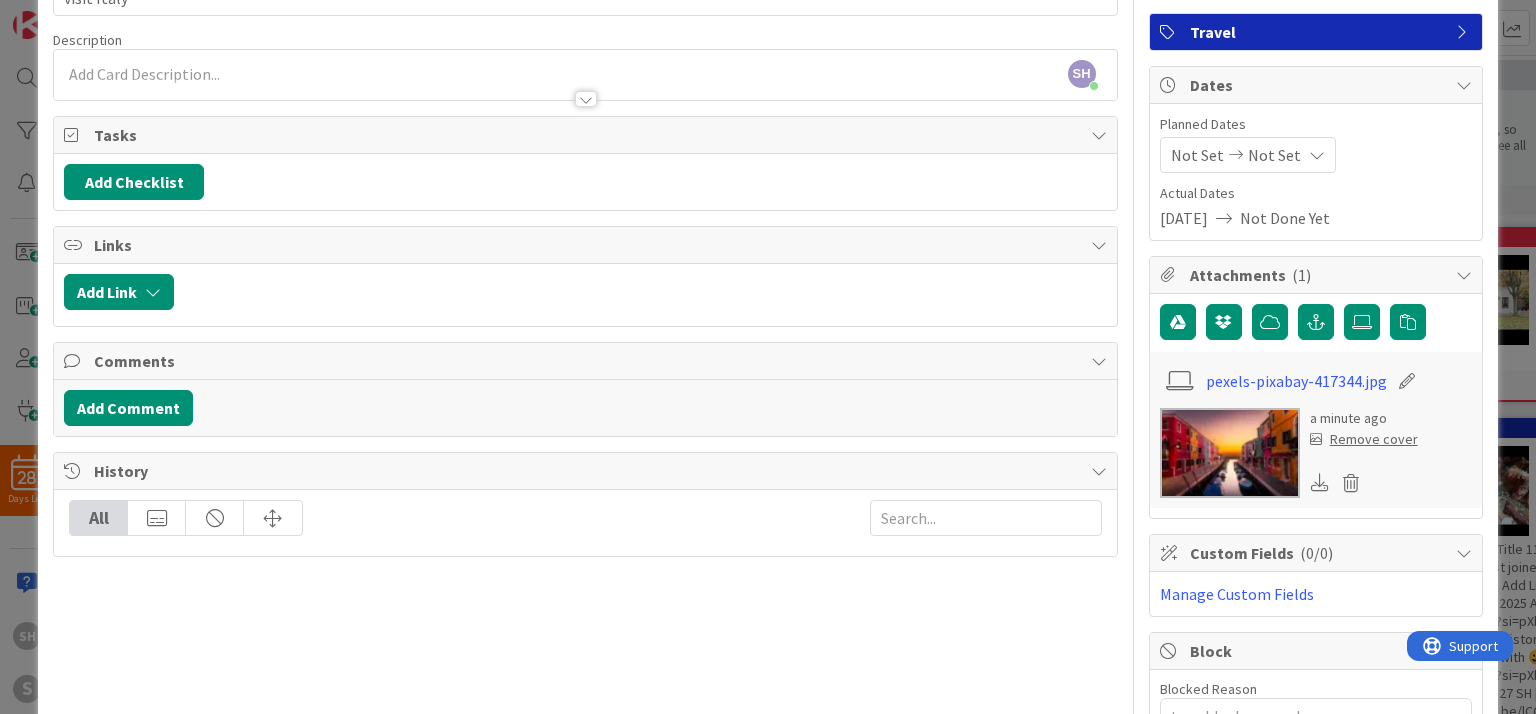 scroll, scrollTop: 100, scrollLeft: 0, axis: vertical 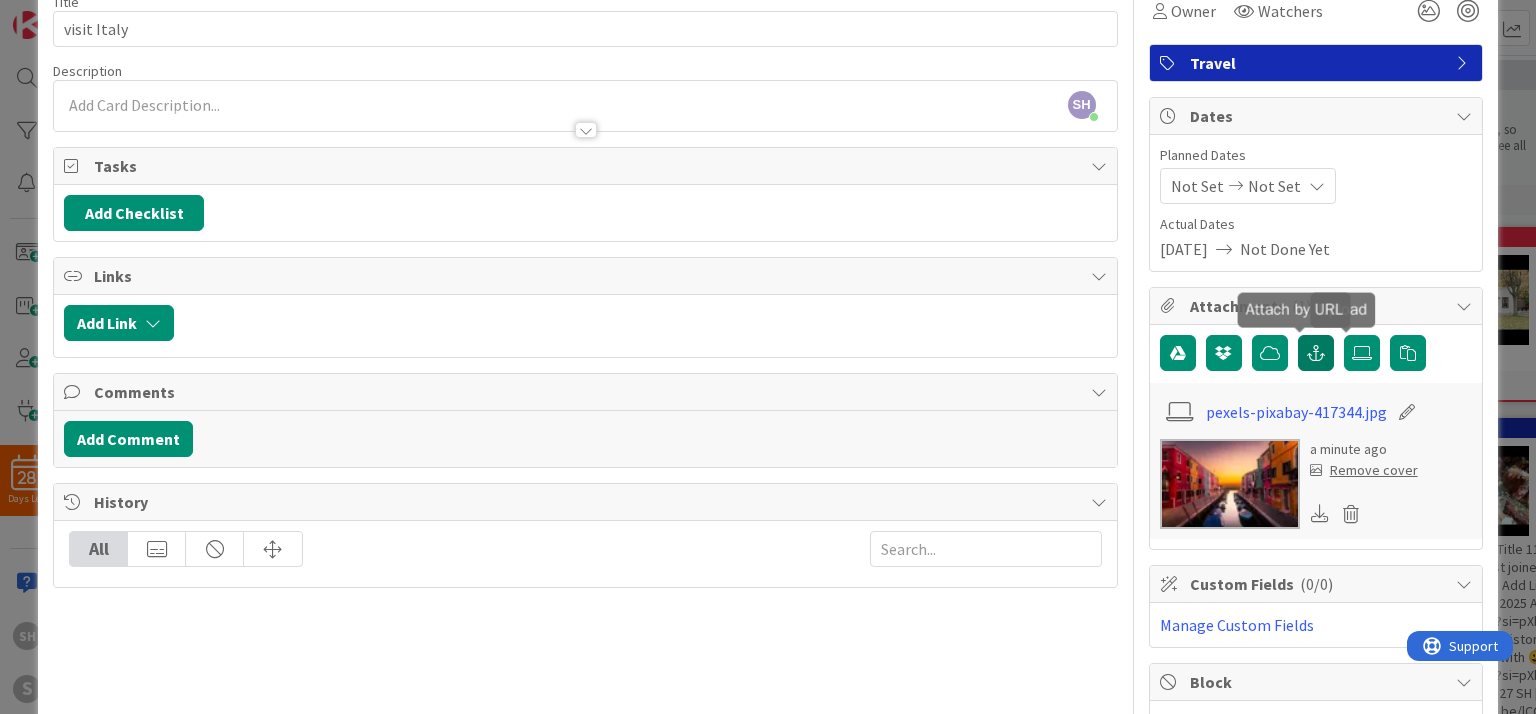 click at bounding box center [1316, 353] 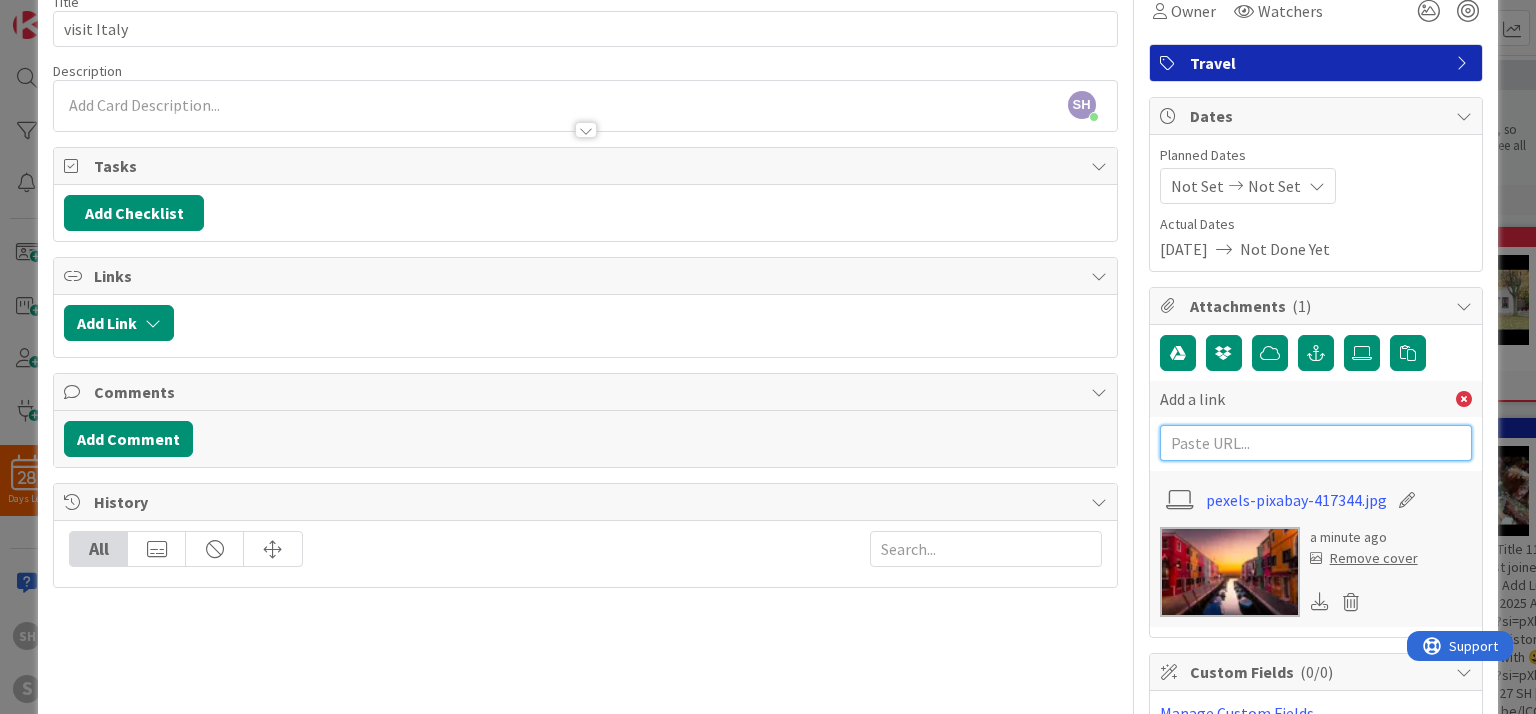 click at bounding box center [1316, 443] 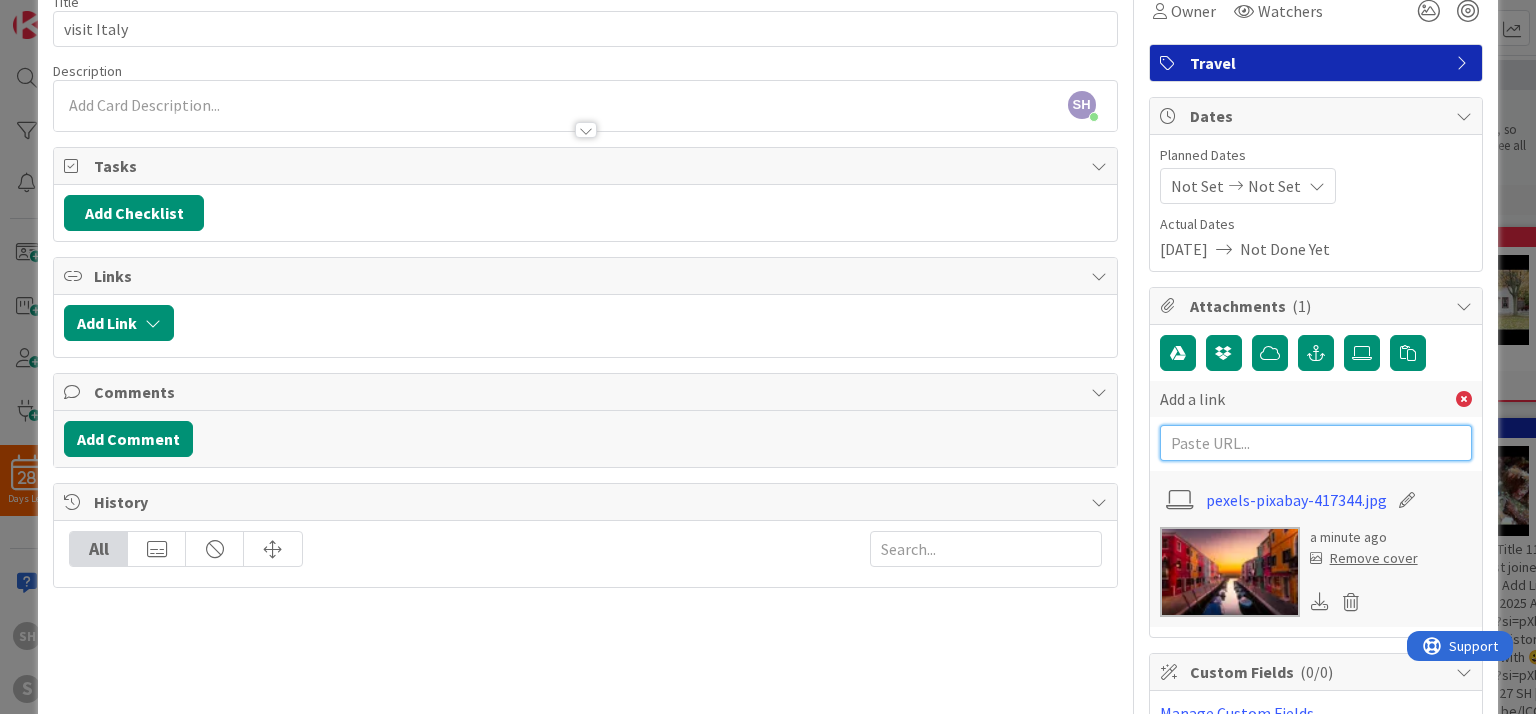 paste on "https://youtu.be/lCOOuNOaHzg?si=pXbAo23XoRVPbaPI" 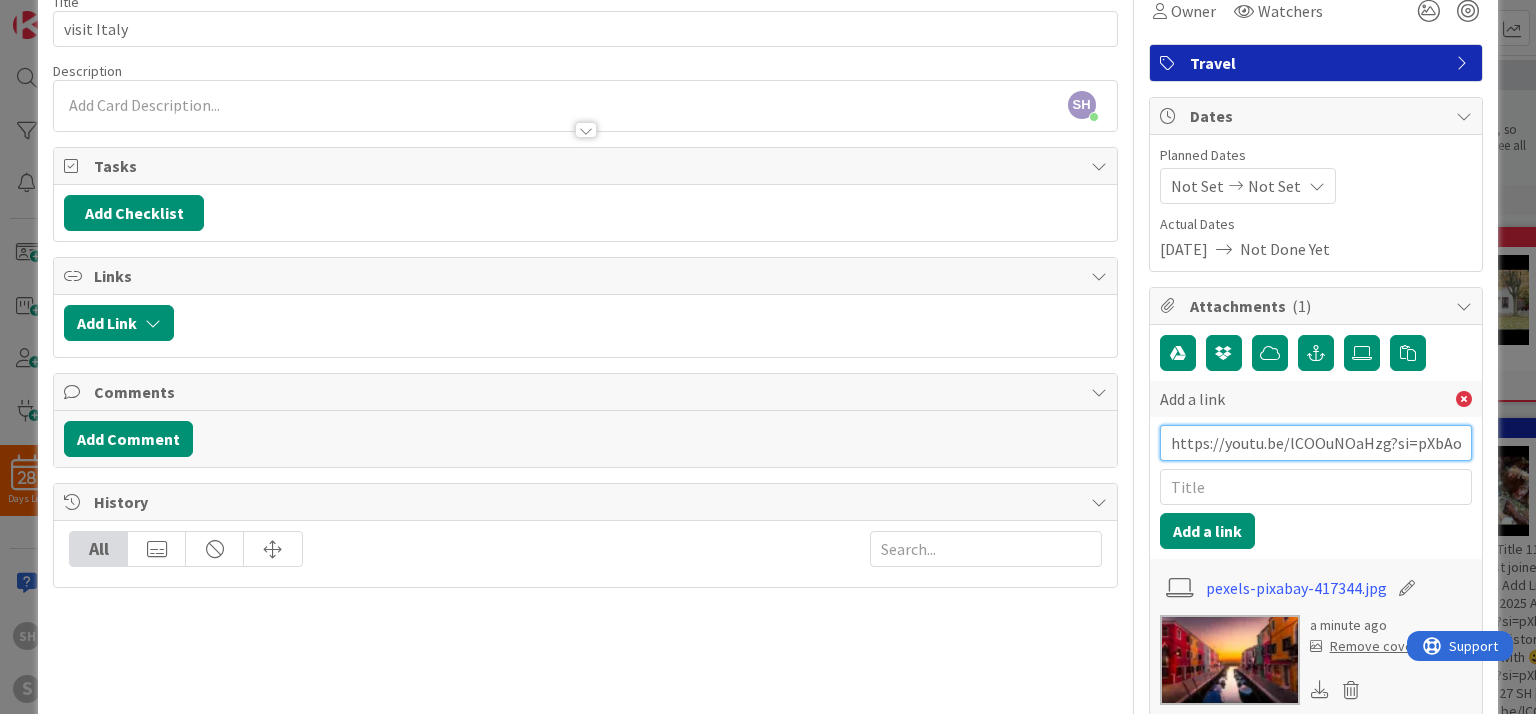 scroll, scrollTop: 0, scrollLeft: 78, axis: horizontal 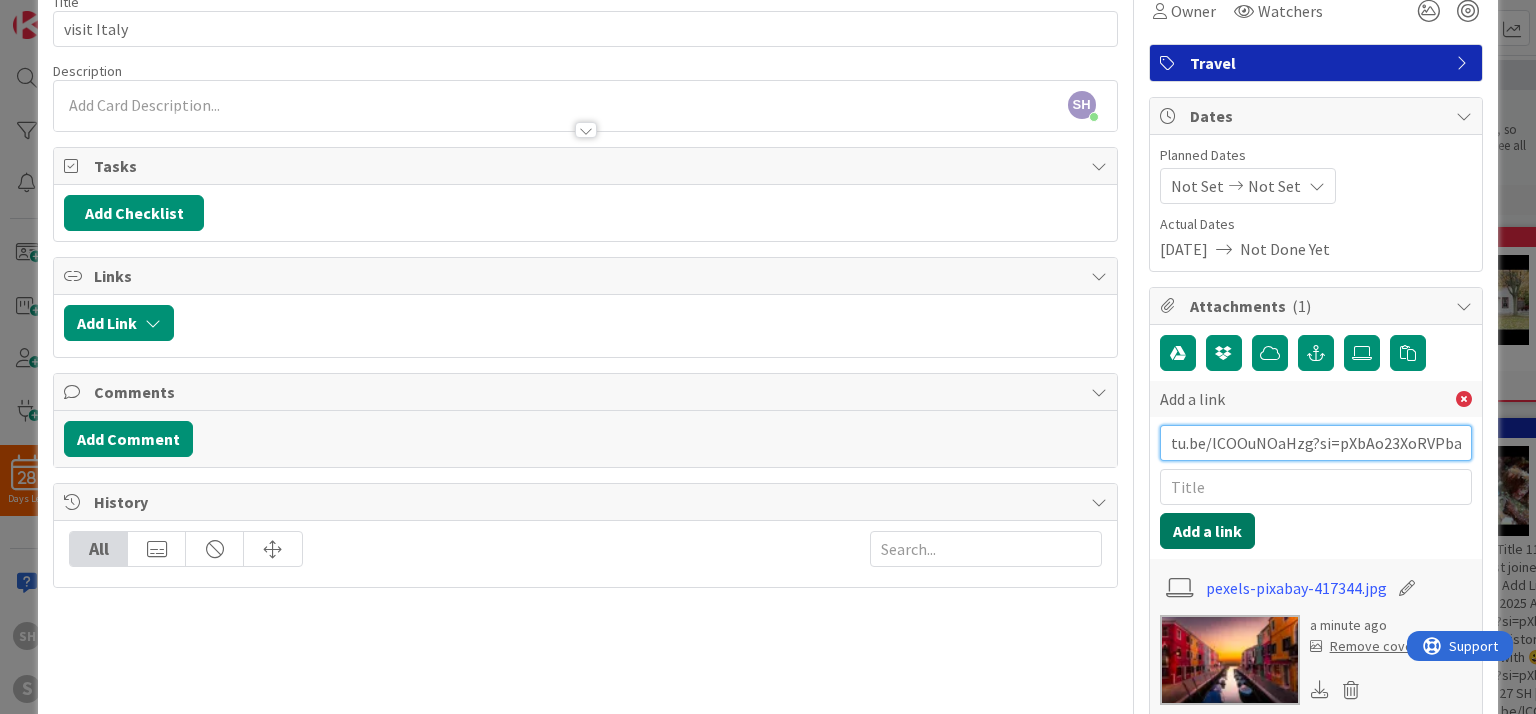 type on "https://youtu.be/lCOOuNOaHzg?si=pXbAo23XoRVPbaPI" 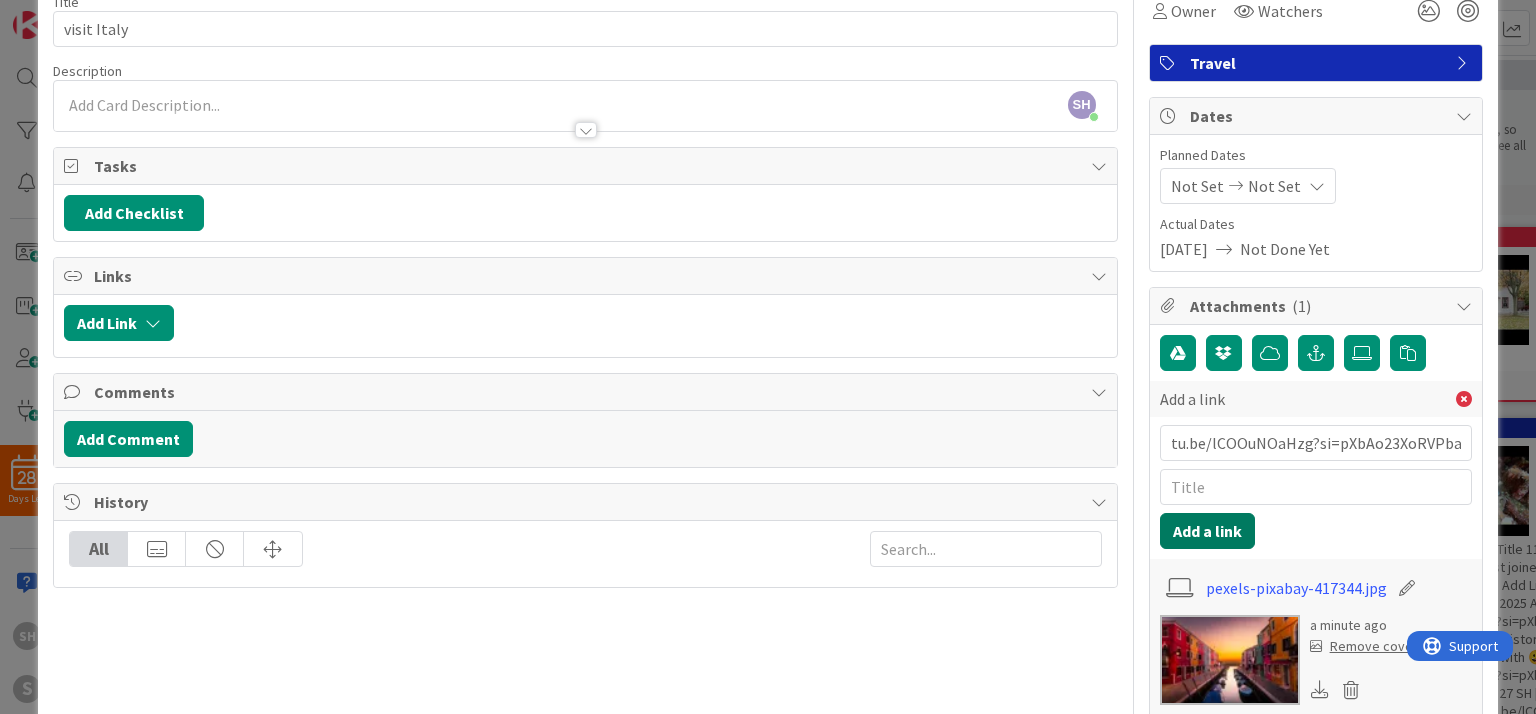 scroll, scrollTop: 0, scrollLeft: 0, axis: both 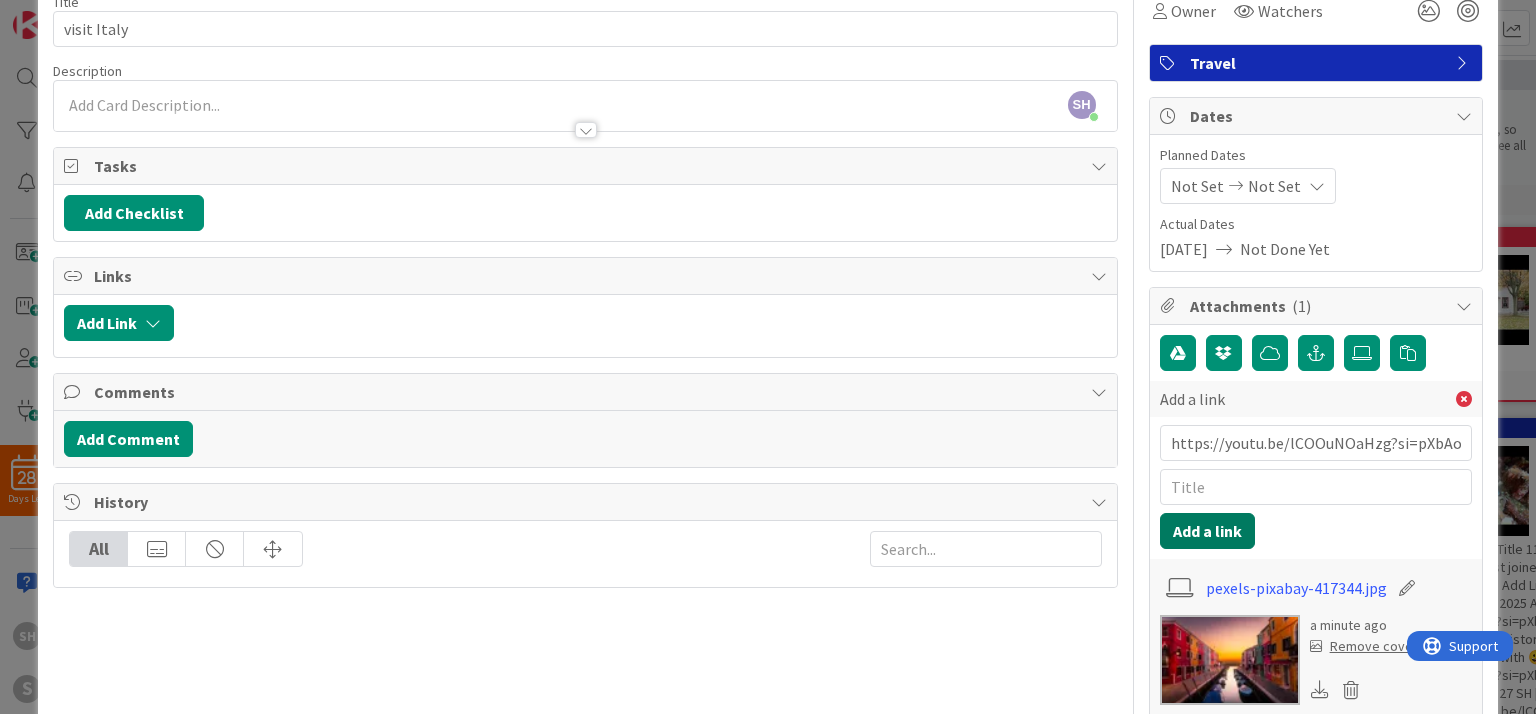 click on "Add a link" at bounding box center (1207, 531) 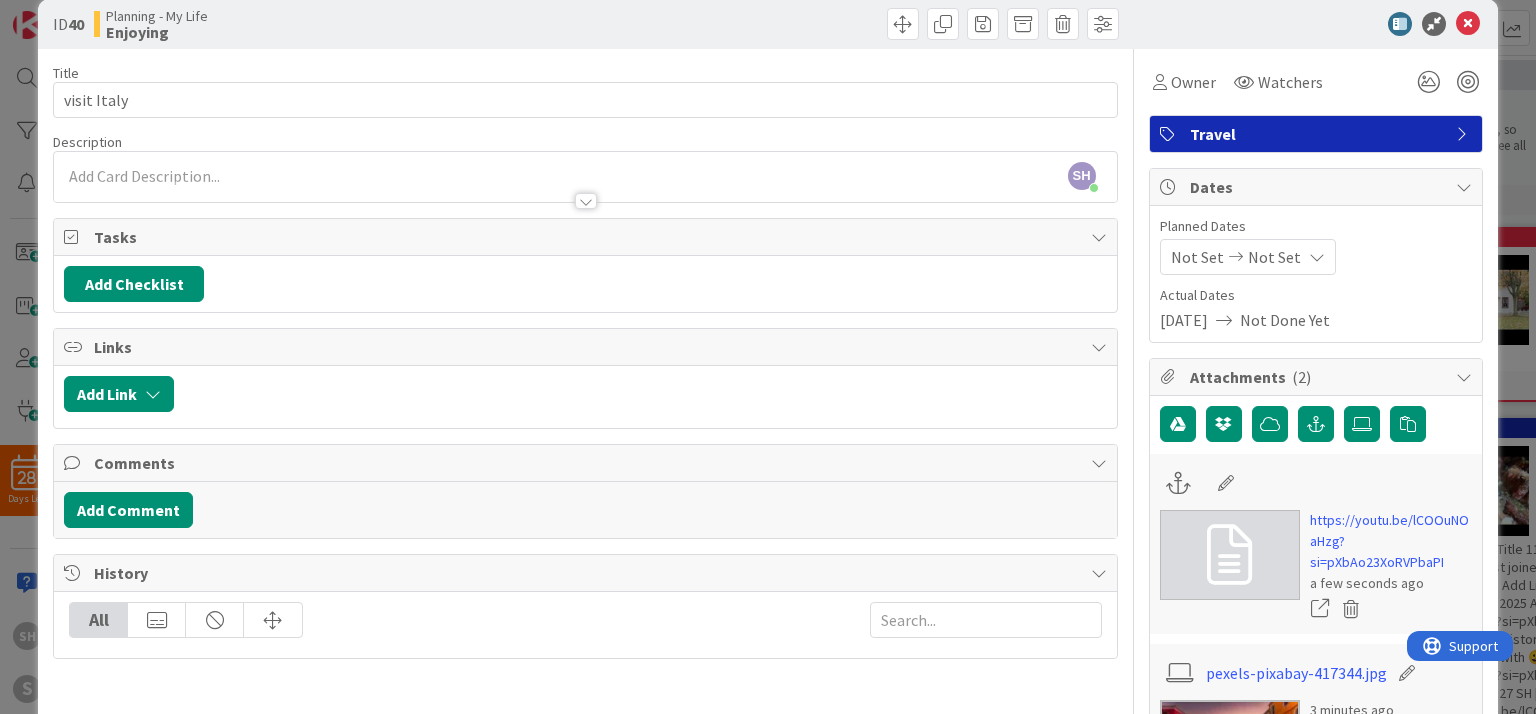 scroll, scrollTop: 0, scrollLeft: 0, axis: both 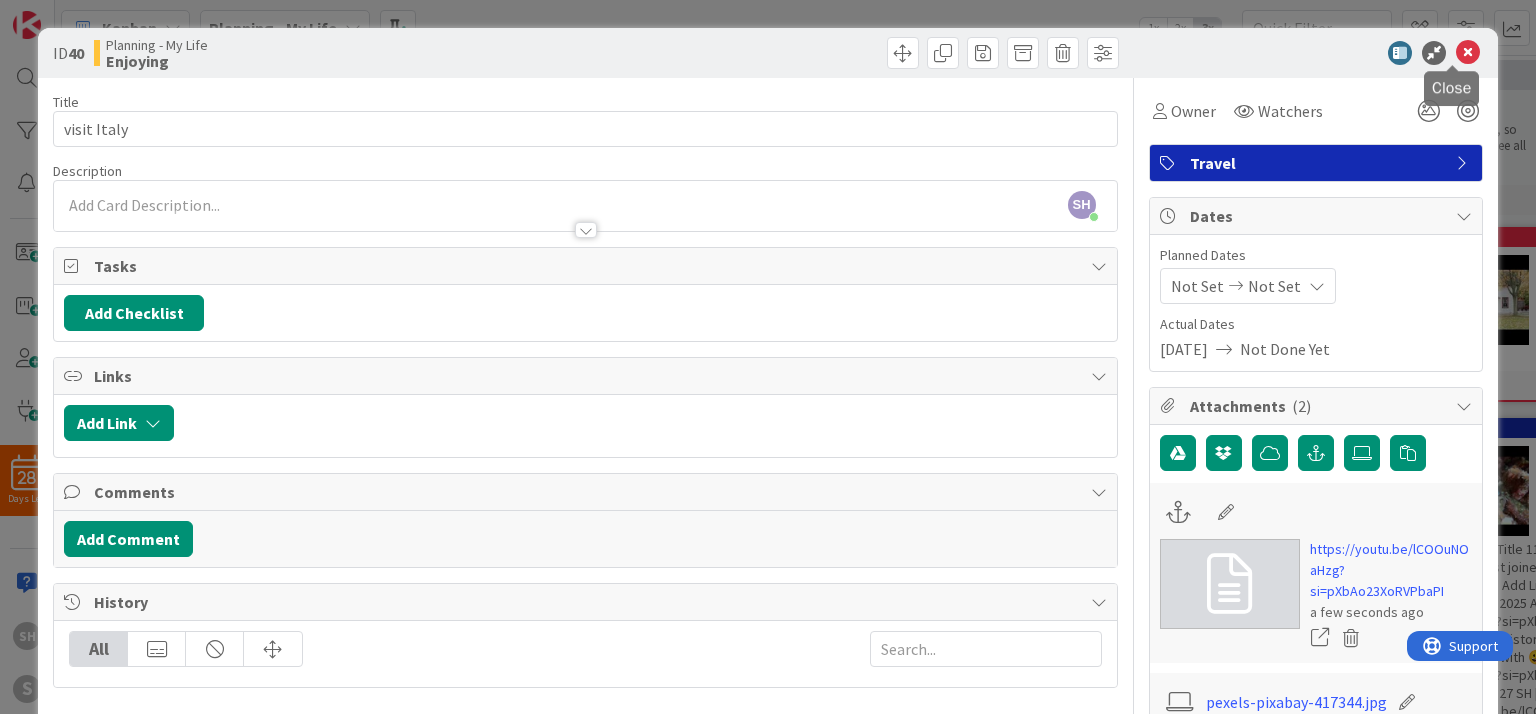 click at bounding box center (1468, 53) 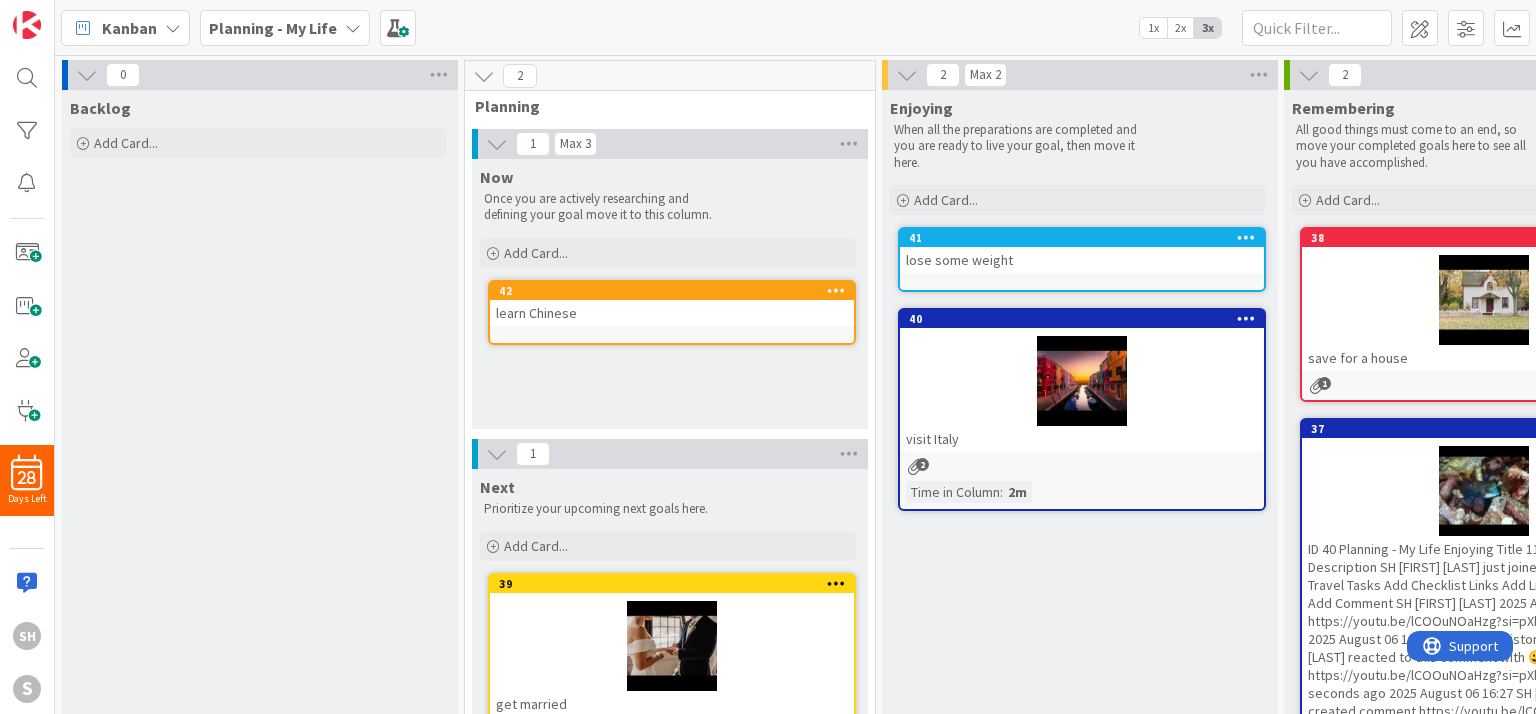scroll, scrollTop: 0, scrollLeft: 0, axis: both 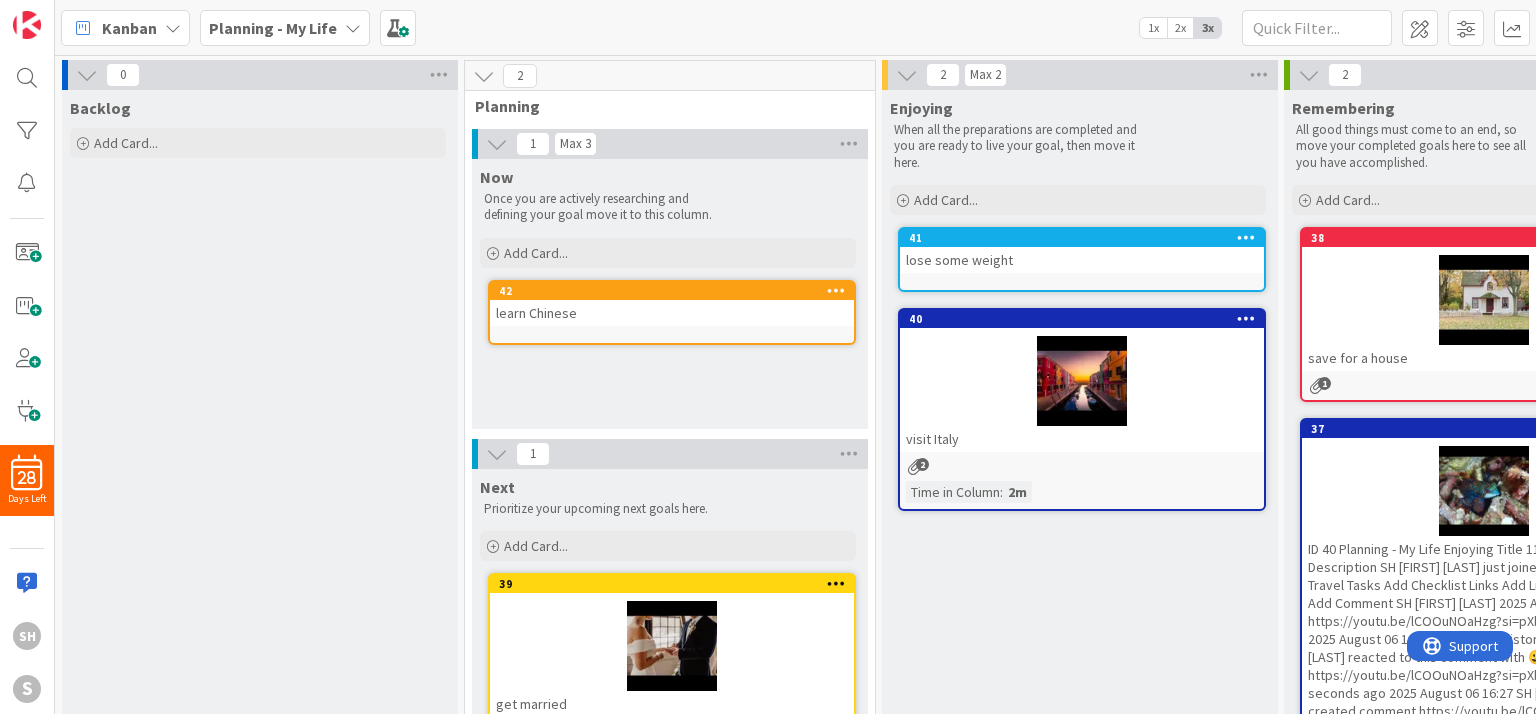click on "2" at bounding box center [1082, 466] 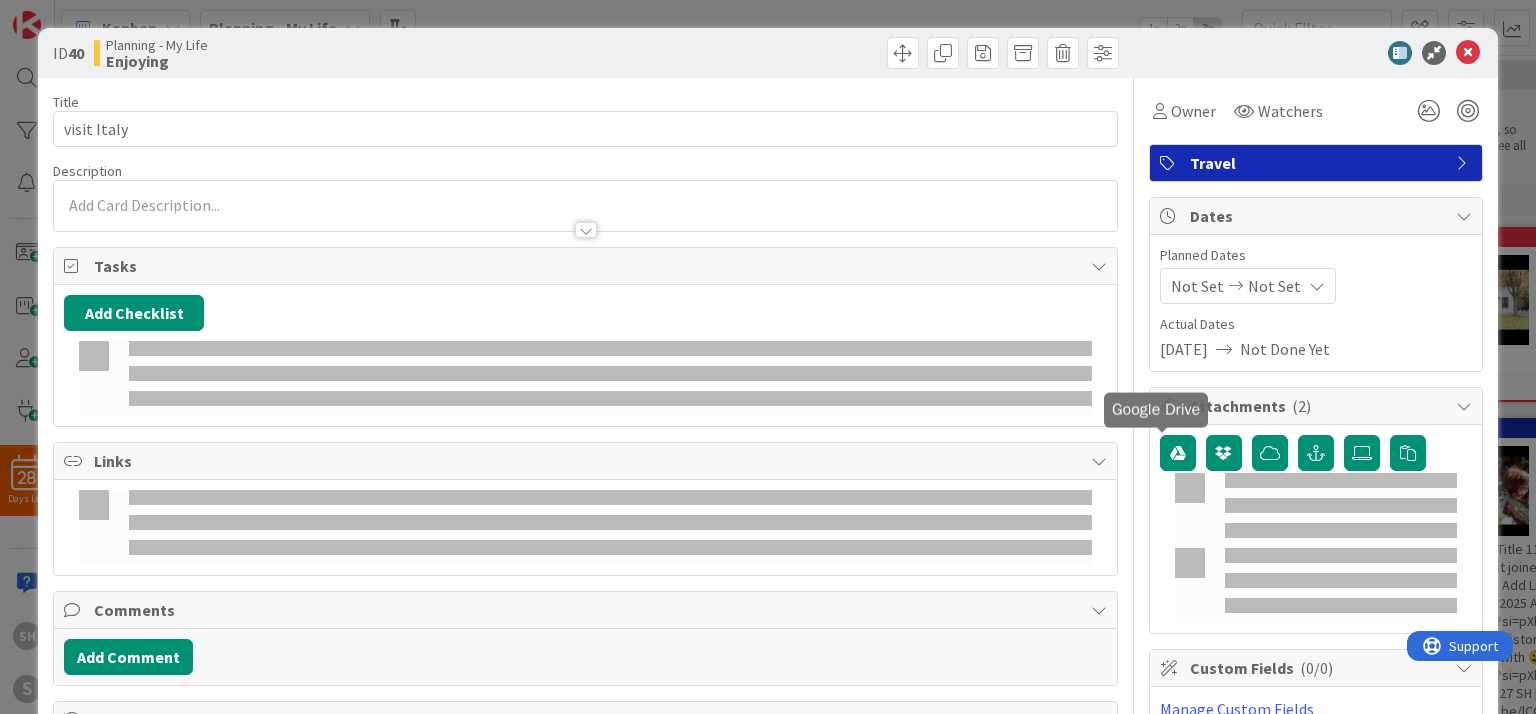 scroll, scrollTop: 0, scrollLeft: 0, axis: both 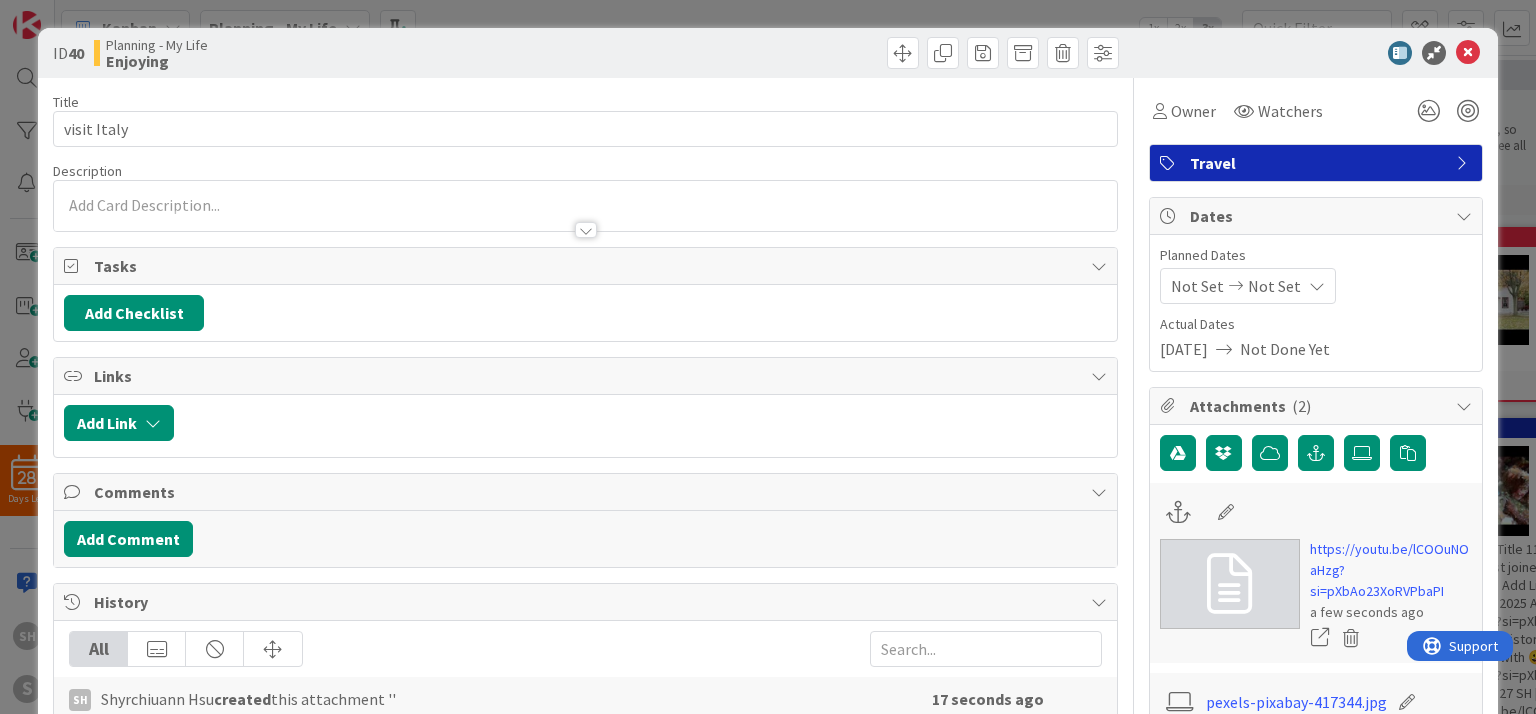 type on "x" 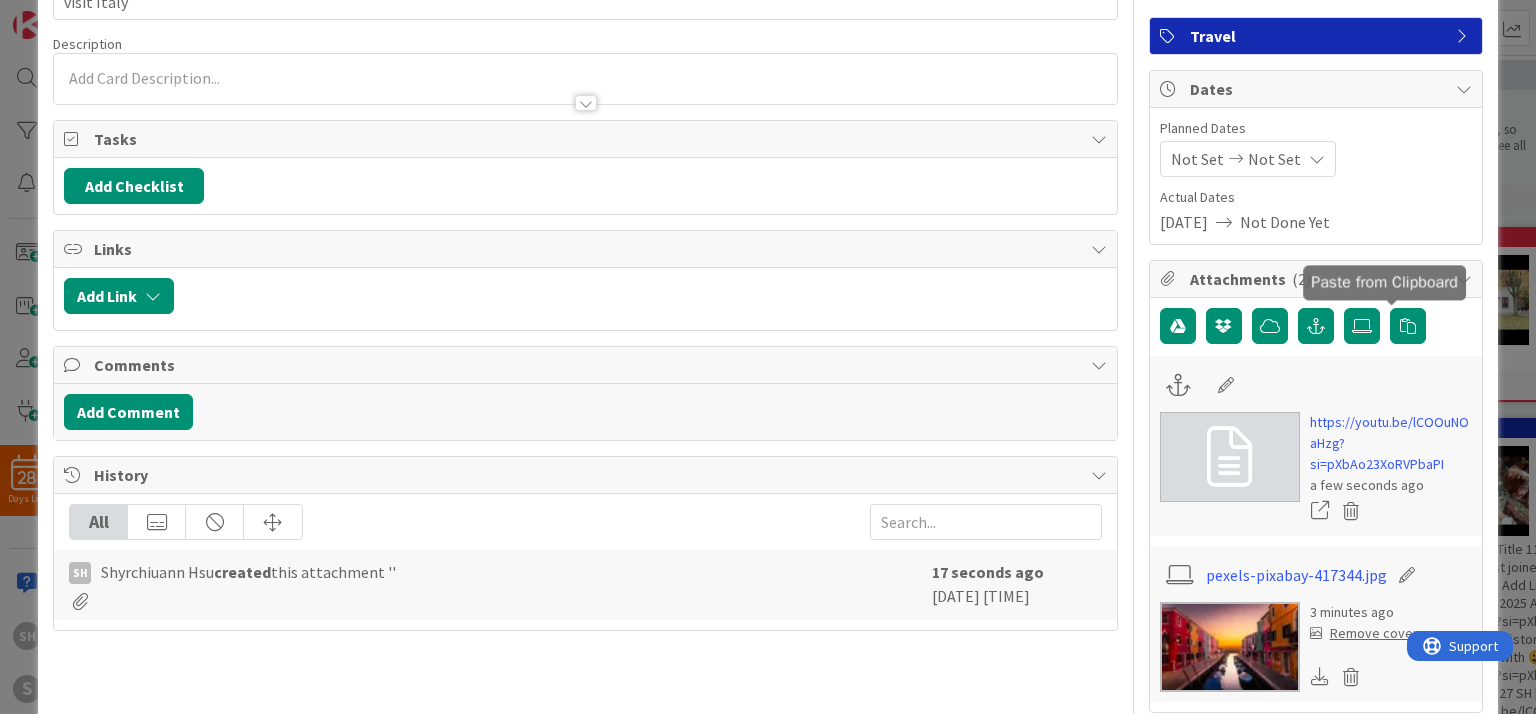scroll, scrollTop: 200, scrollLeft: 0, axis: vertical 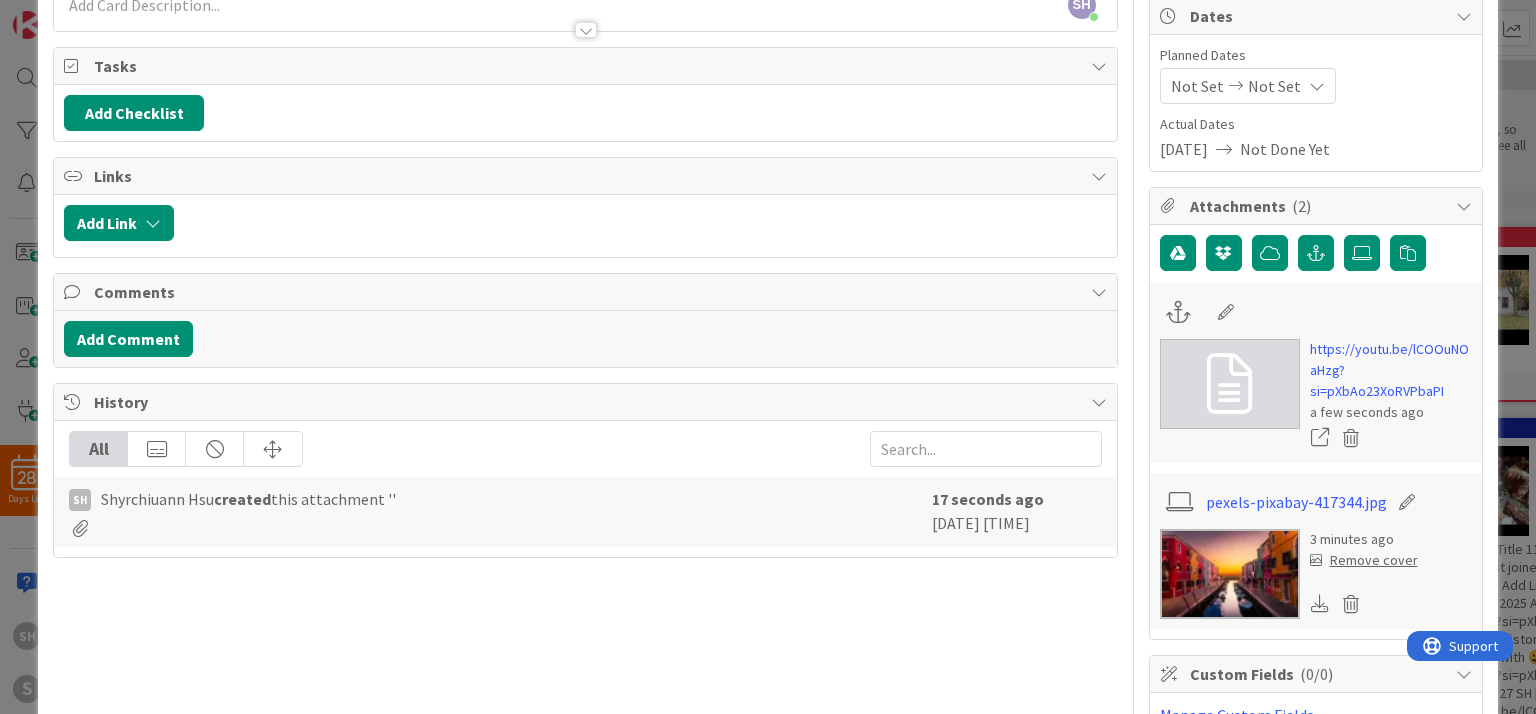 click at bounding box center [1178, 312] 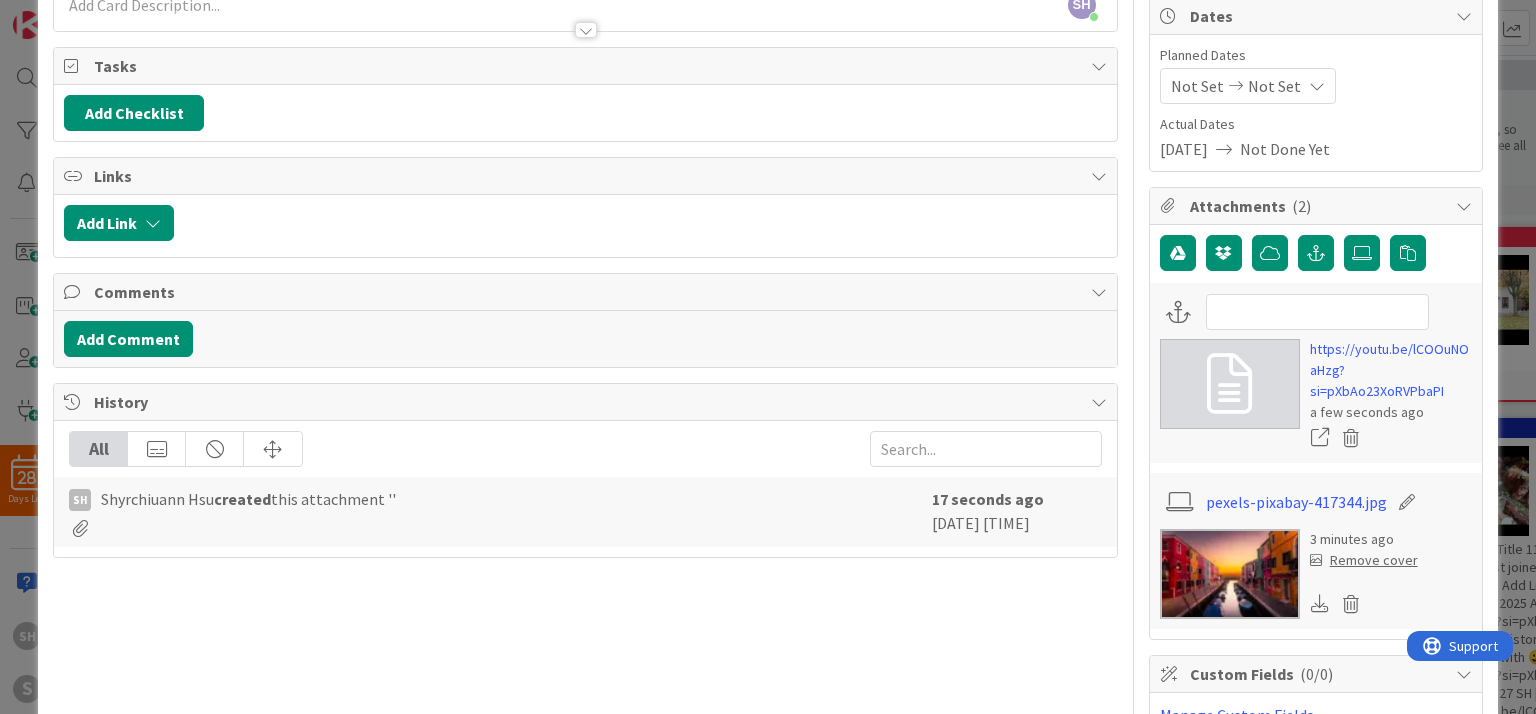click at bounding box center [1316, 312] 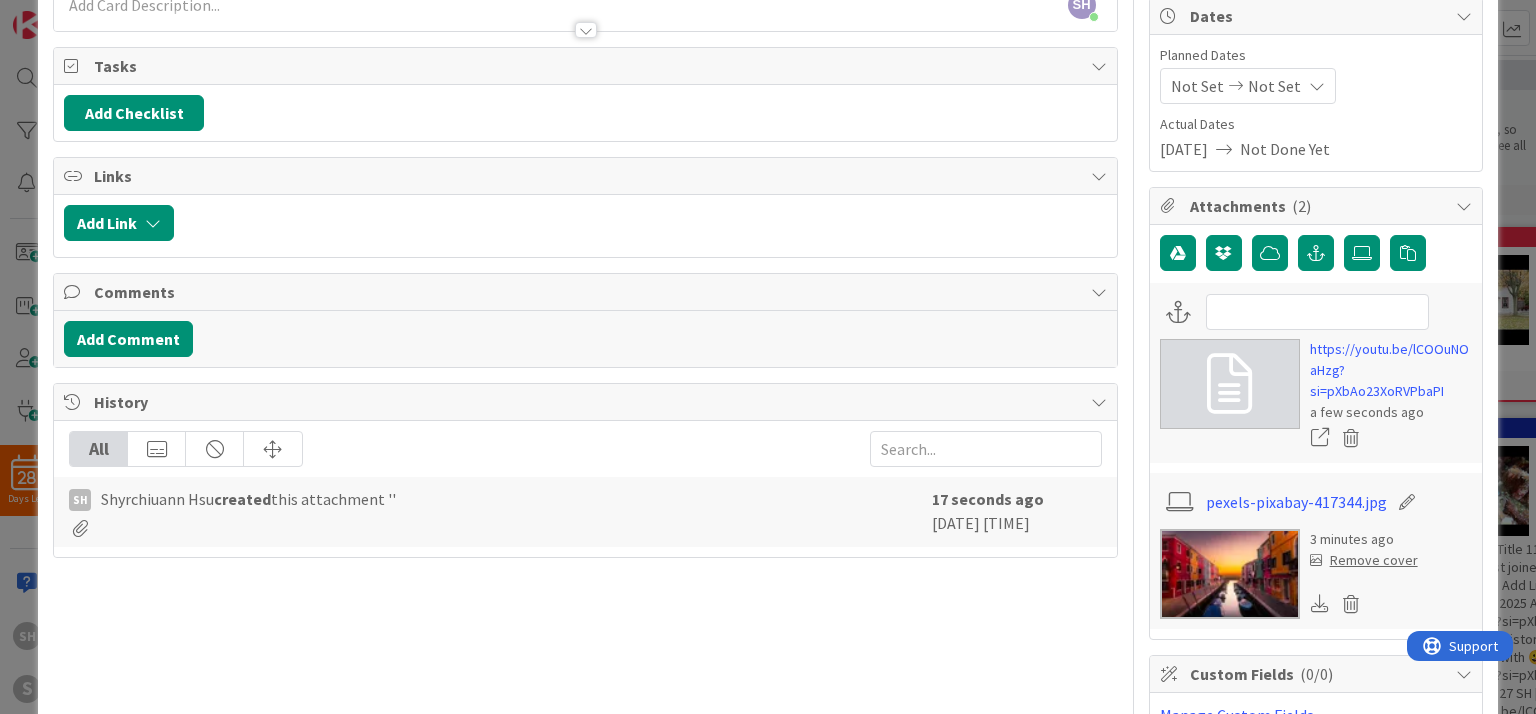 click at bounding box center (1320, 437) 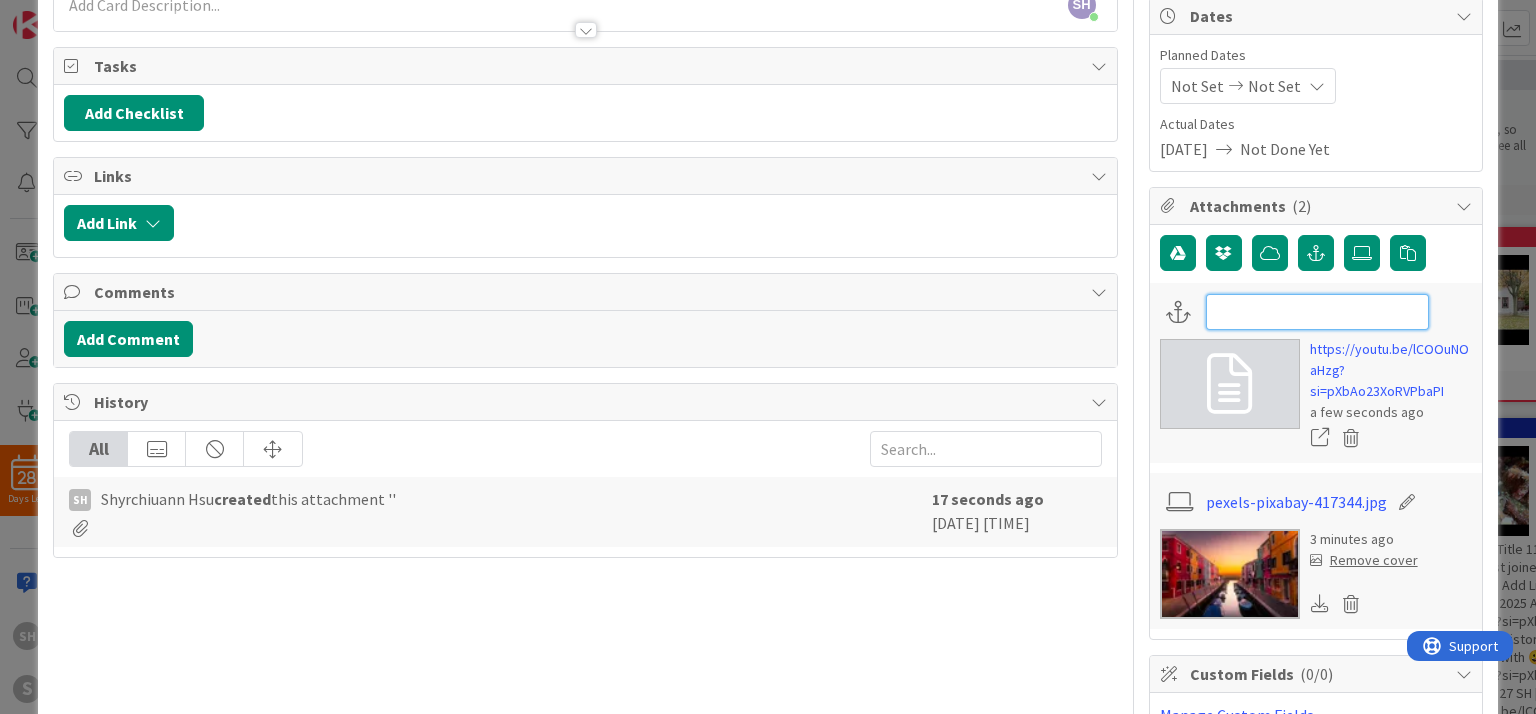 click at bounding box center [1317, 312] 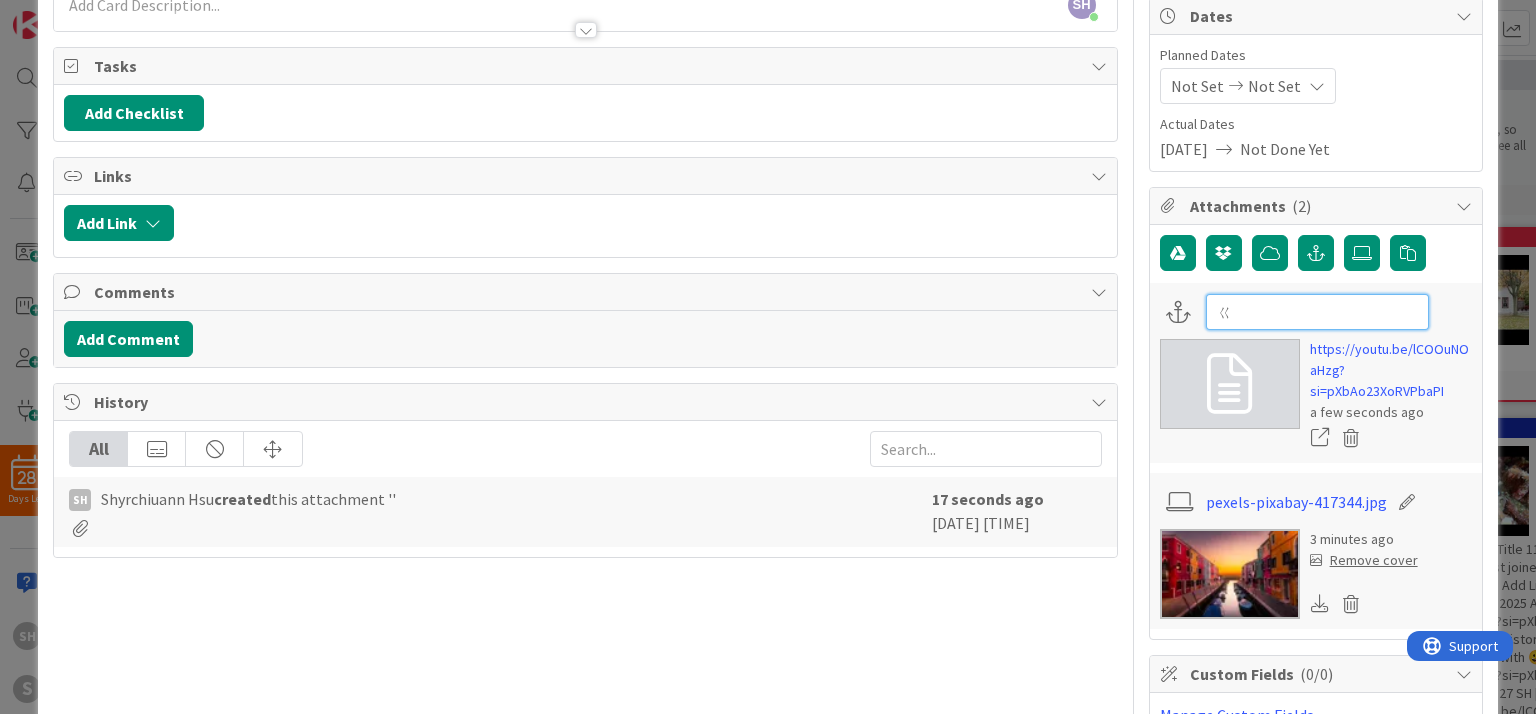 type on "ㄐ" 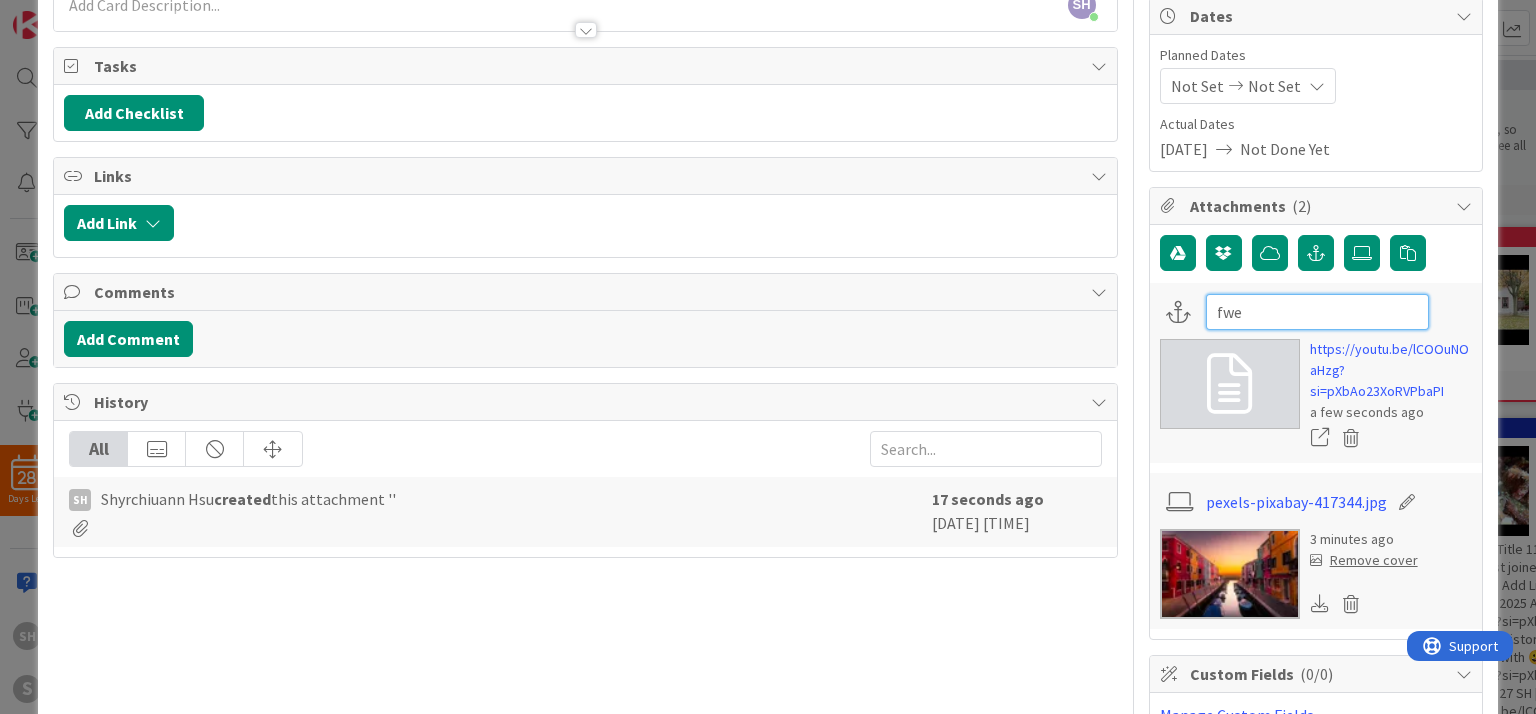 type on "fwef" 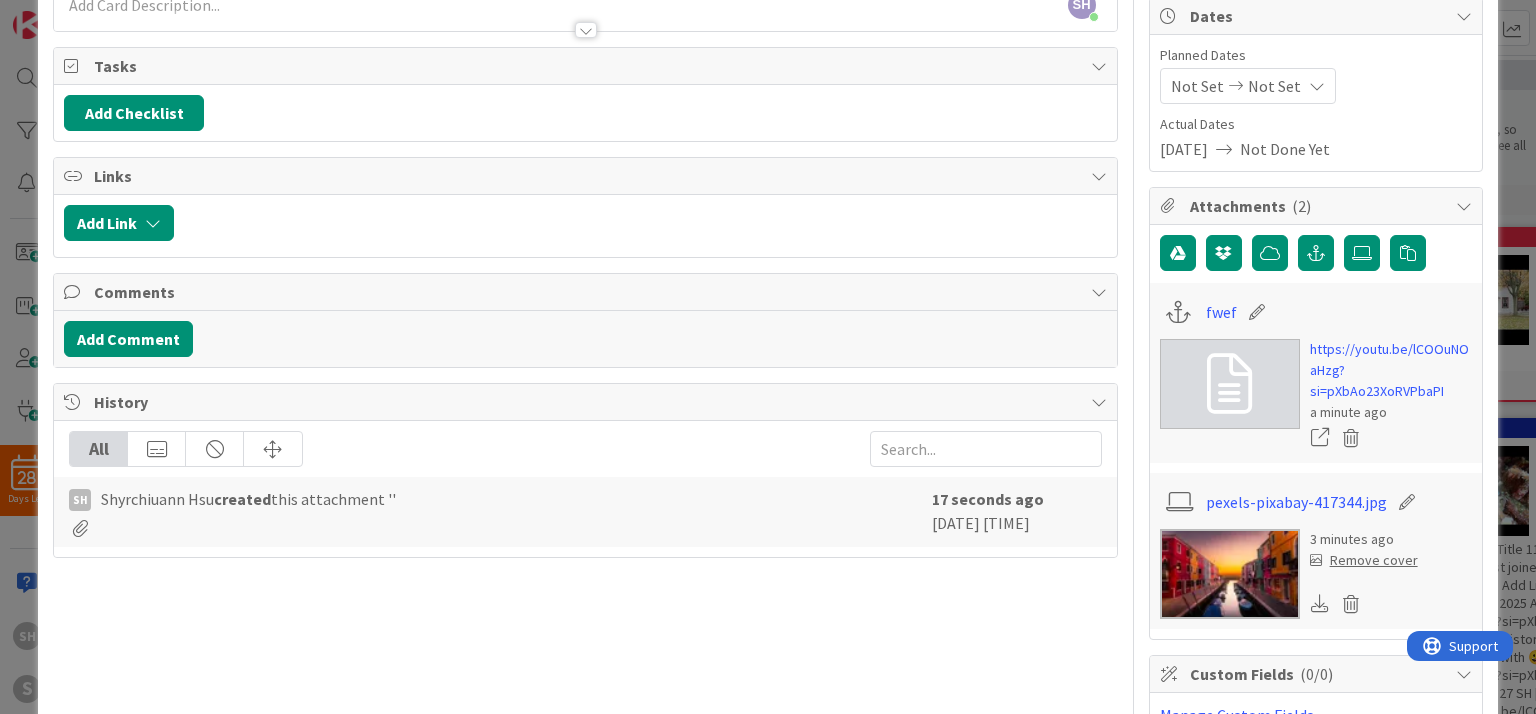 click at bounding box center (1257, 312) 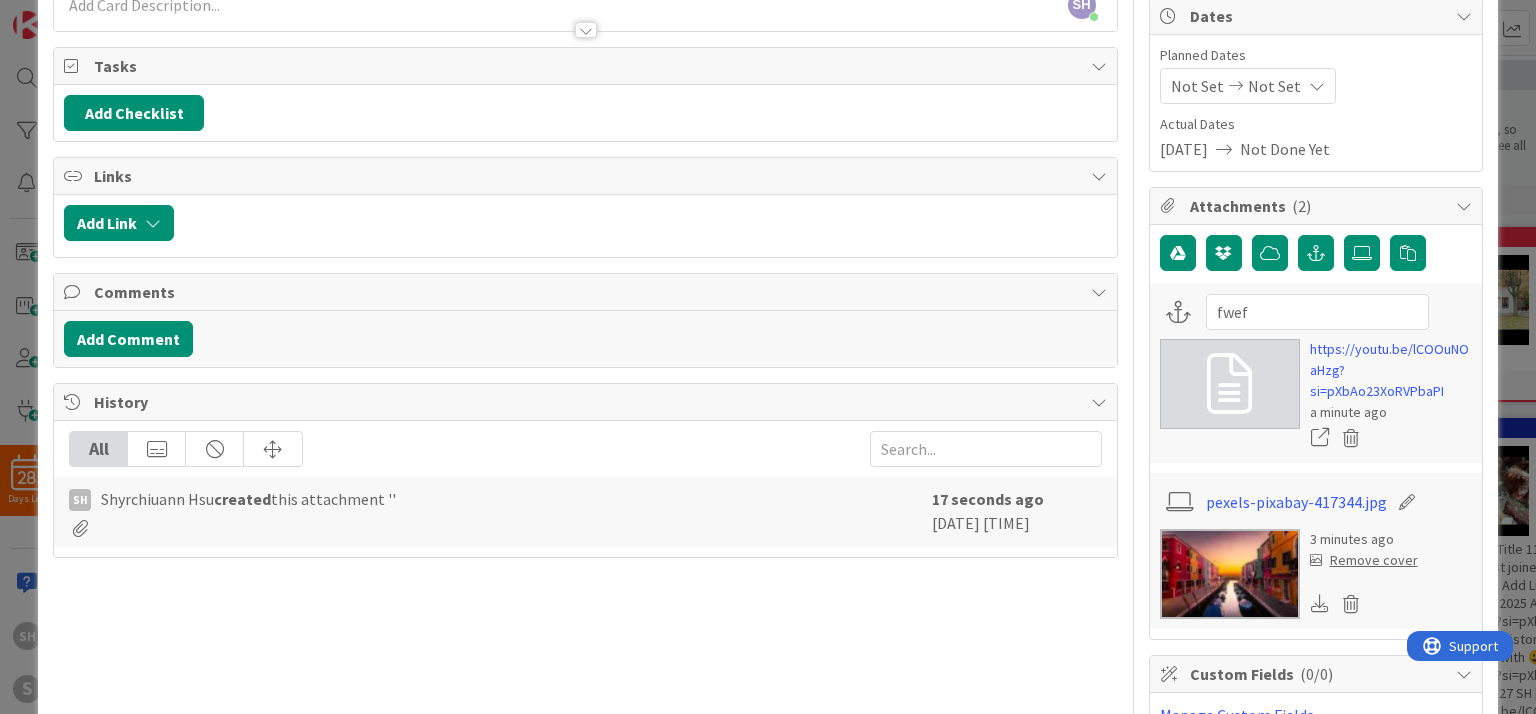 click on "fwef" at bounding box center (1316, 312) 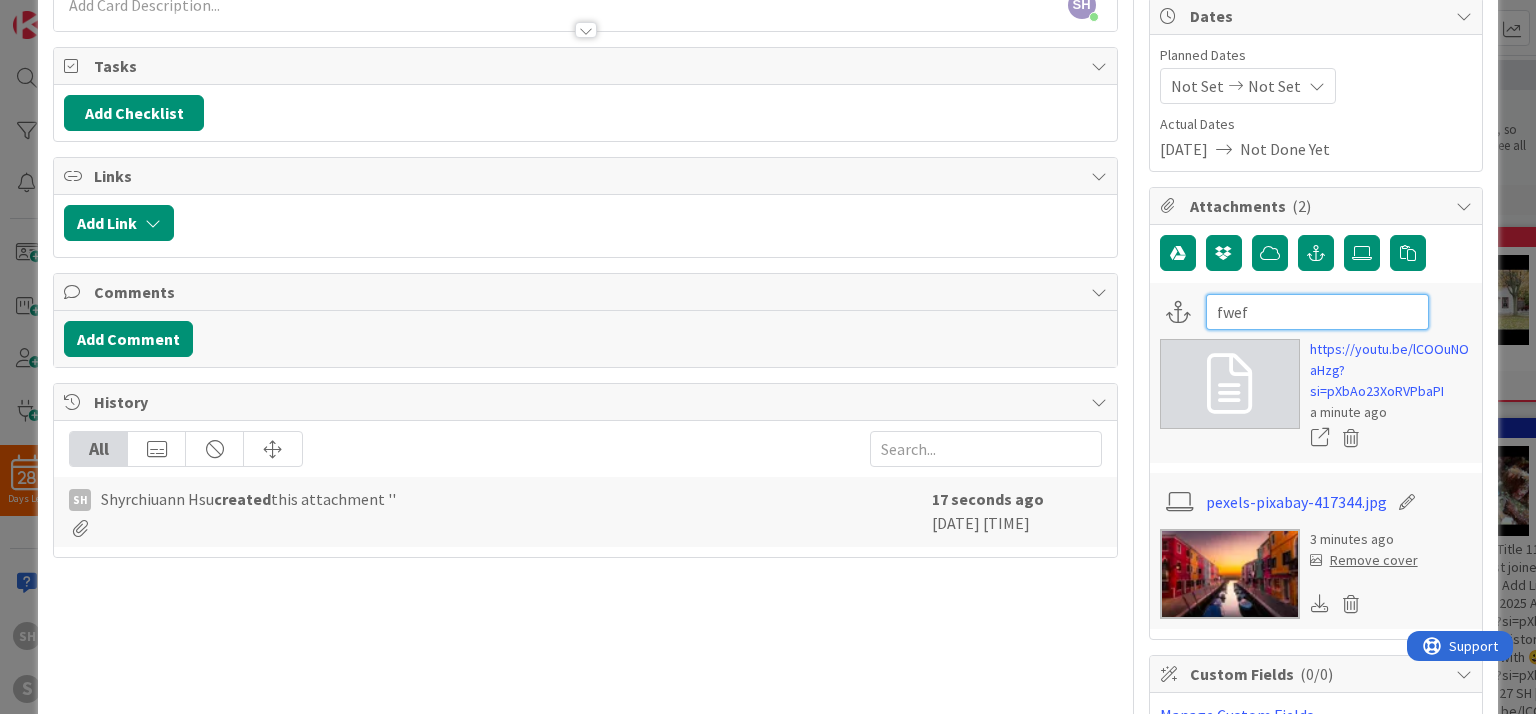 click on "fwef" at bounding box center (1317, 312) 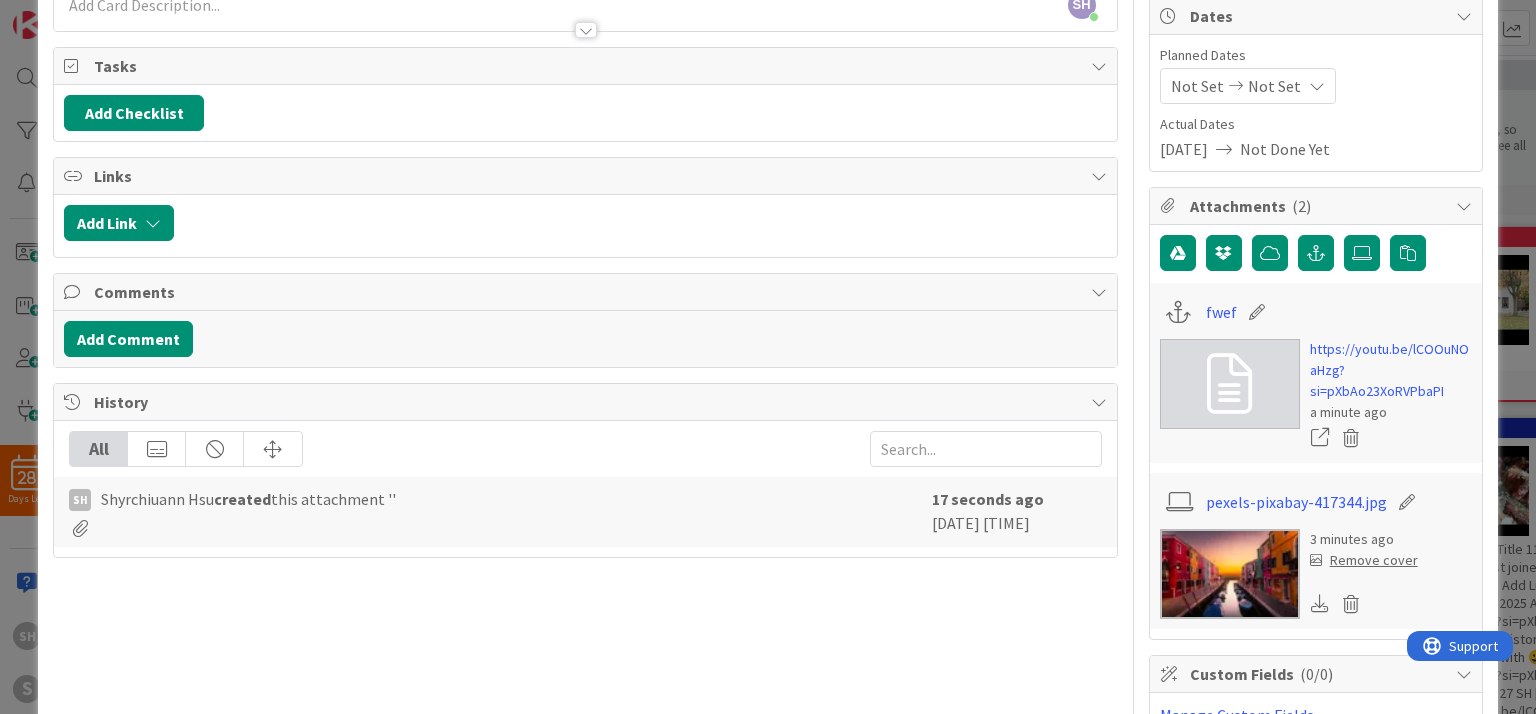 click on "Add Comment" at bounding box center (585, 339) 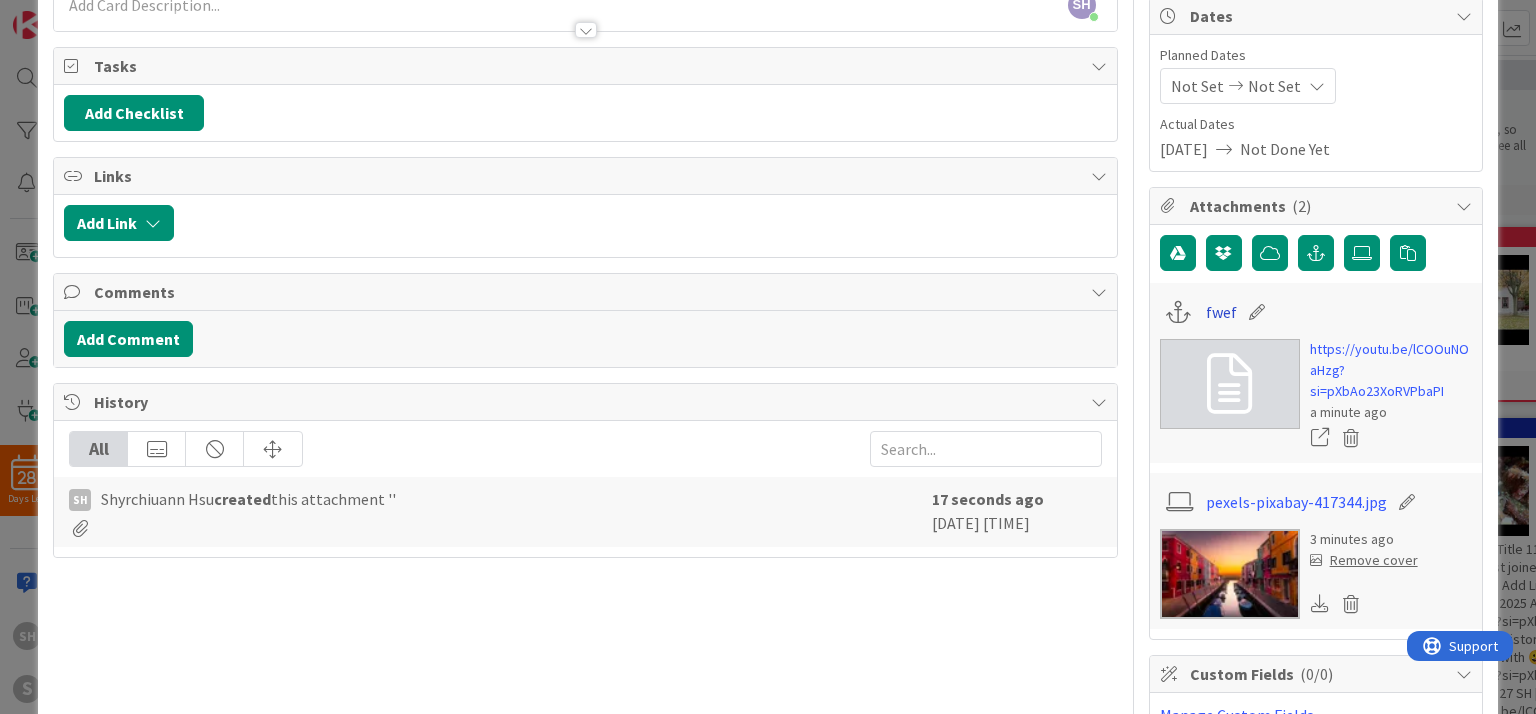 click on "fwef" at bounding box center (1221, 312) 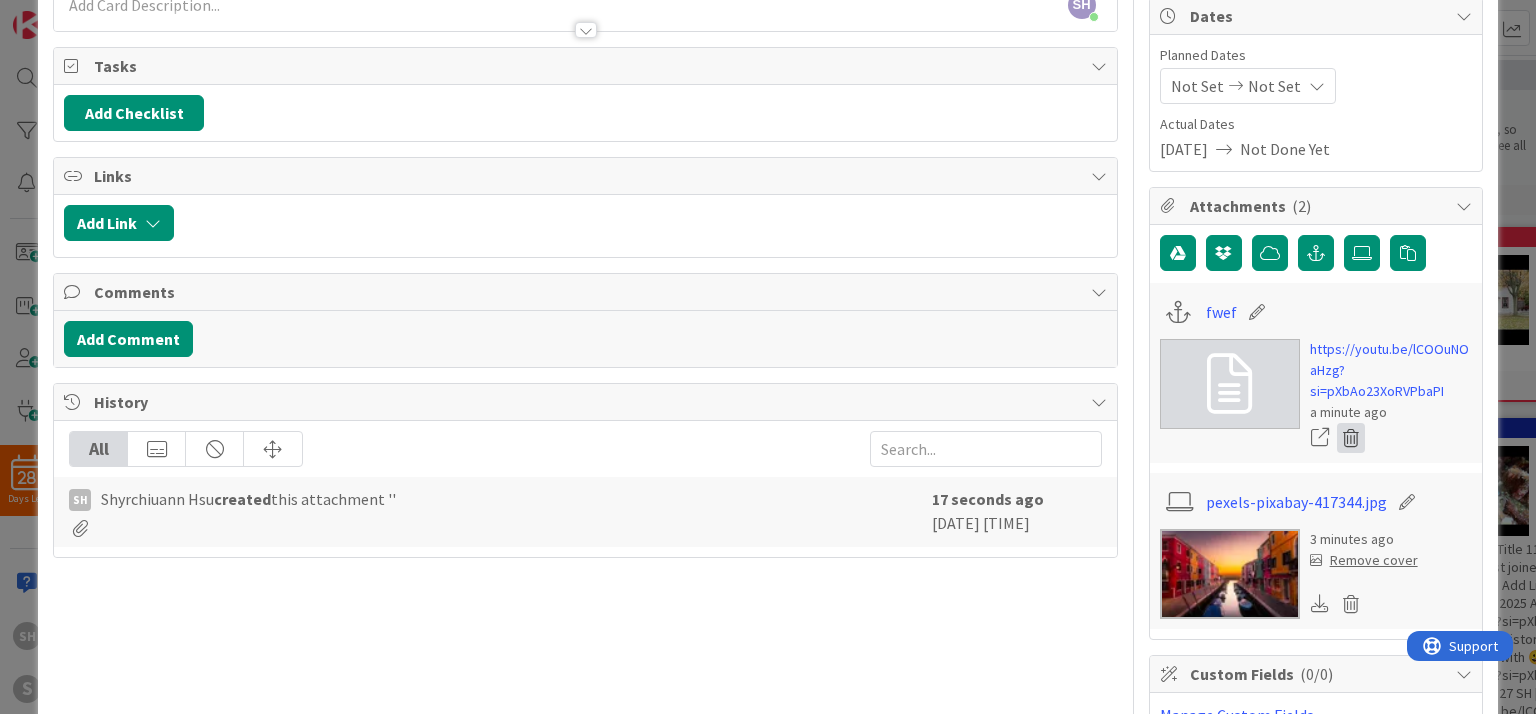 click at bounding box center (1351, 438) 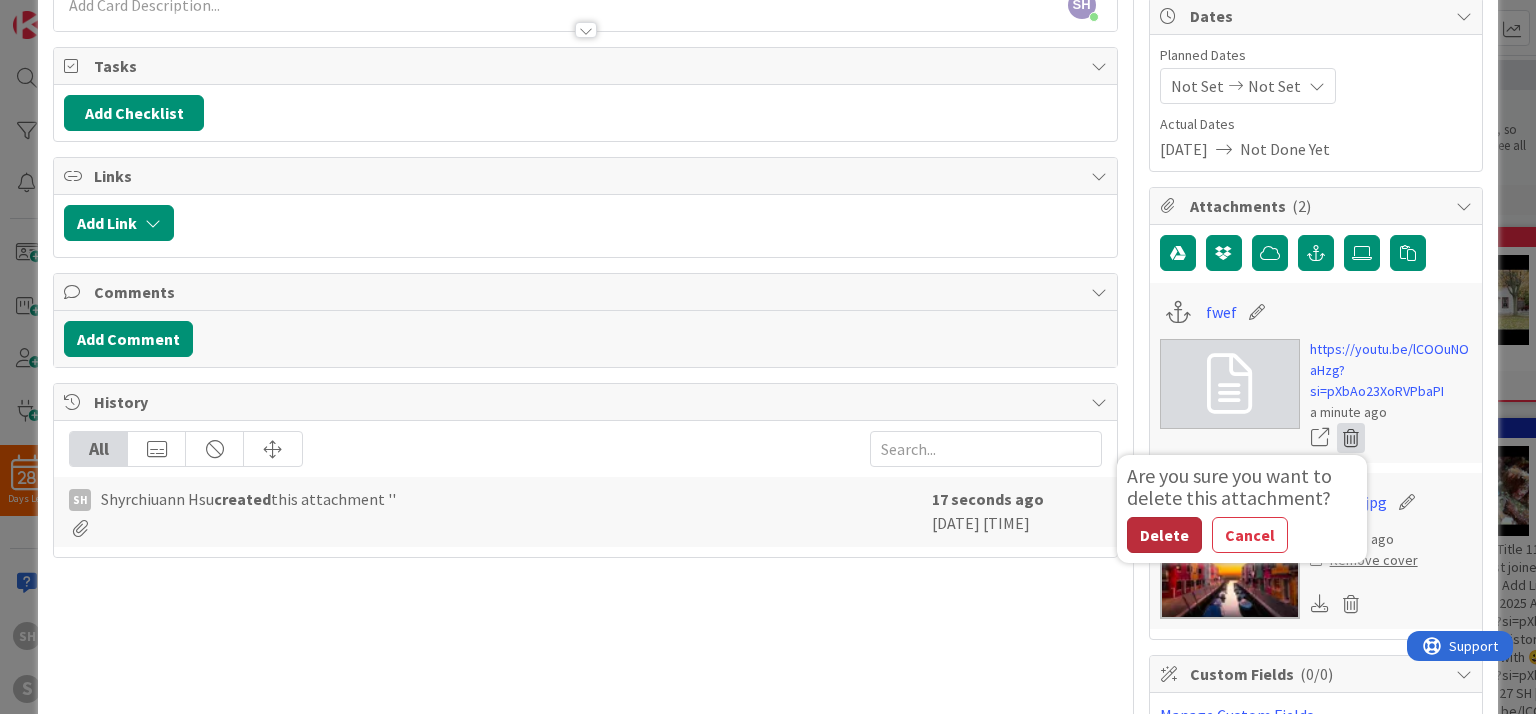 click on "Delete" at bounding box center (1164, 535) 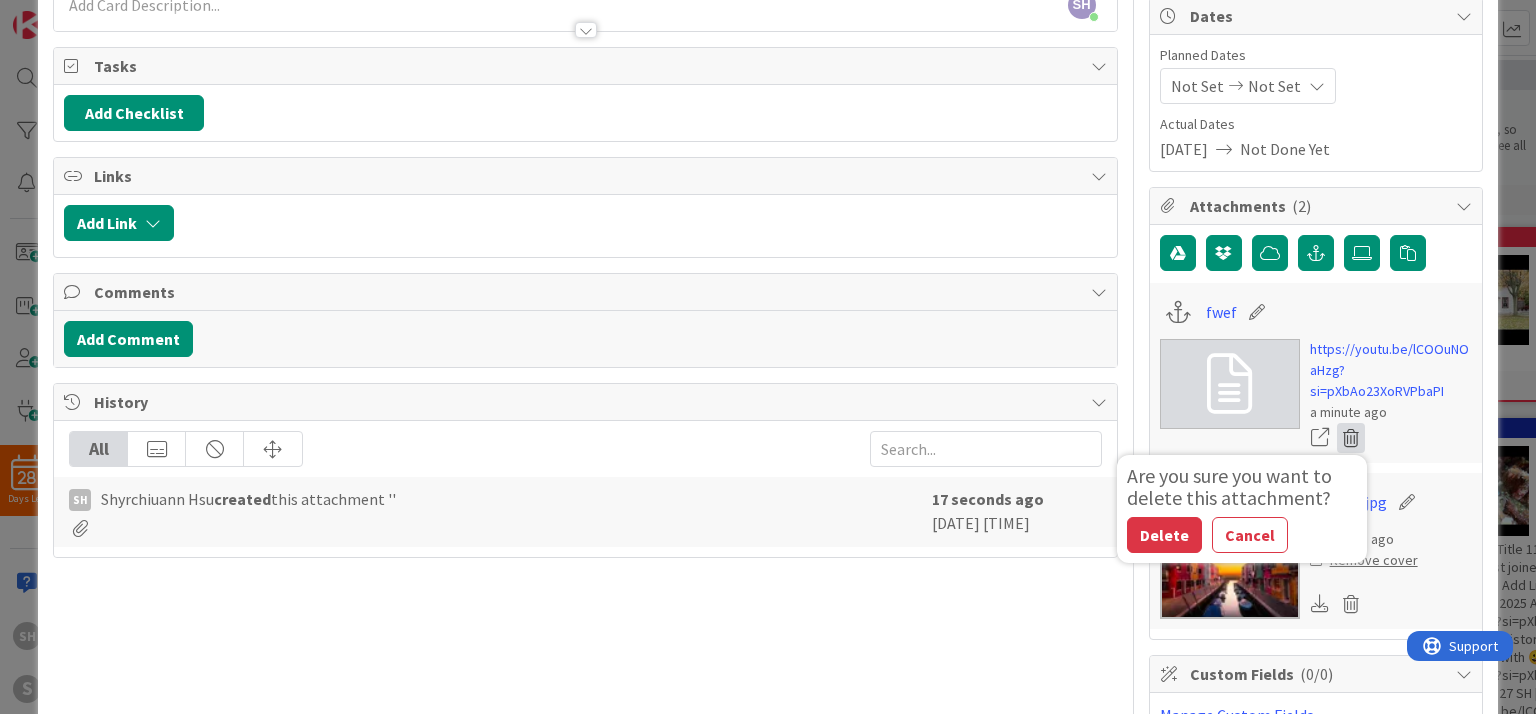 type on "x" 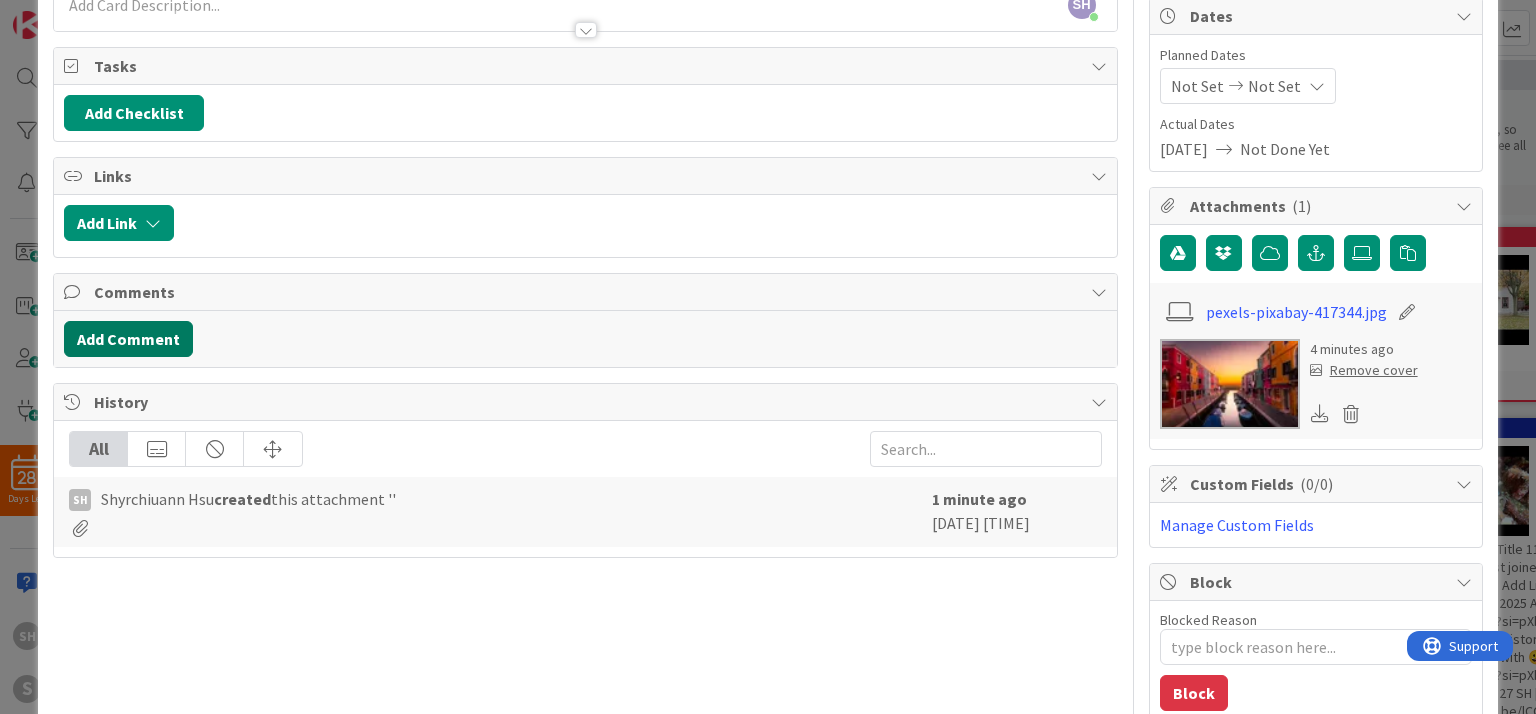 click on "Add Comment" at bounding box center (128, 339) 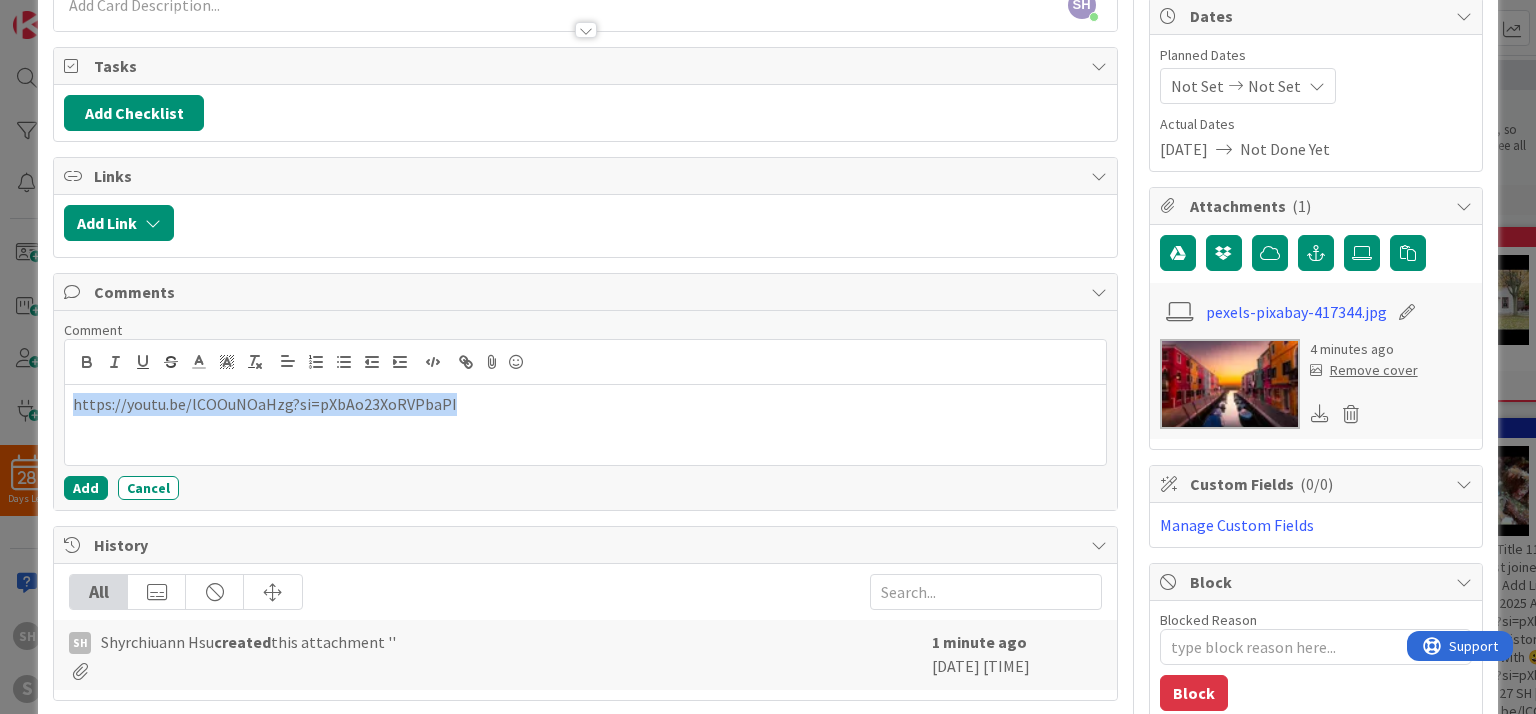 drag, startPoint x: 440, startPoint y: 402, endPoint x: 37, endPoint y: 411, distance: 403.1005 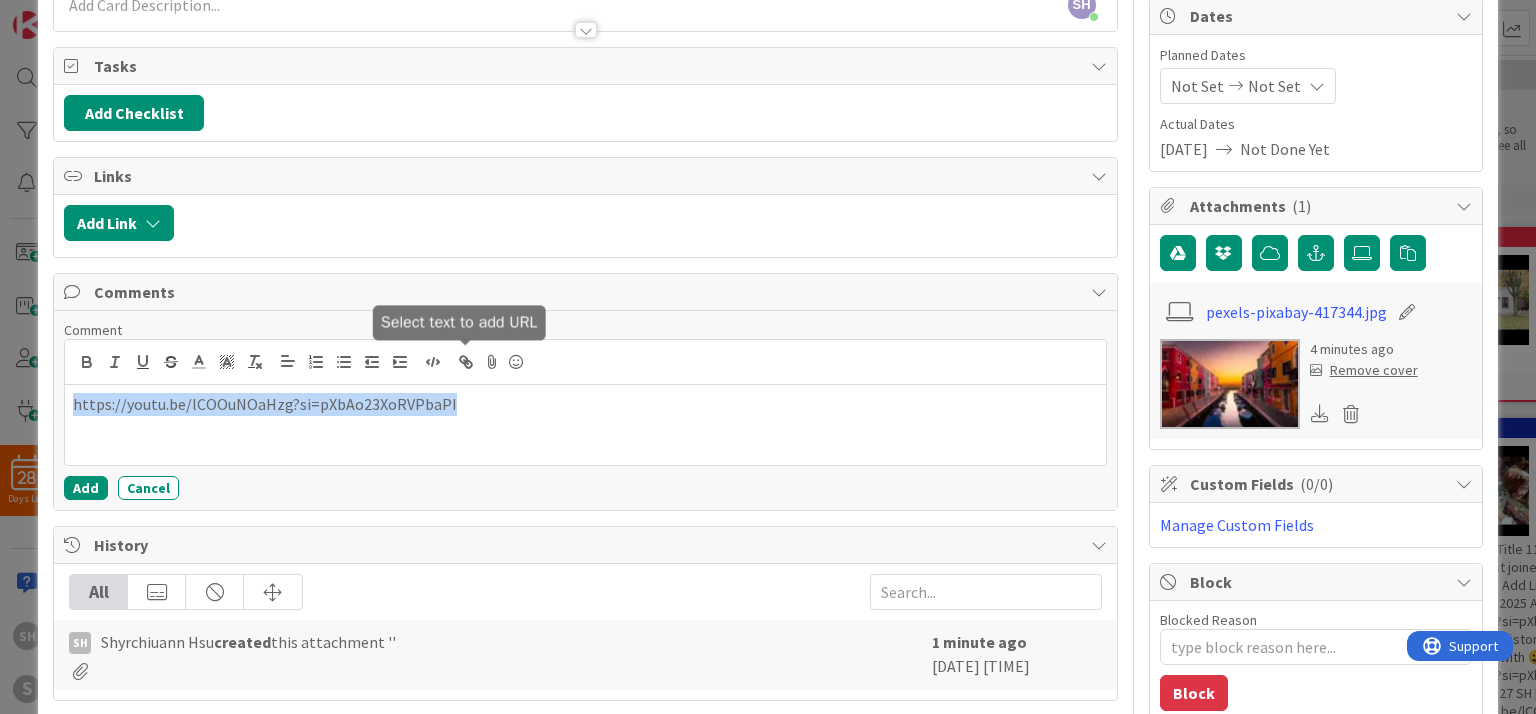 click 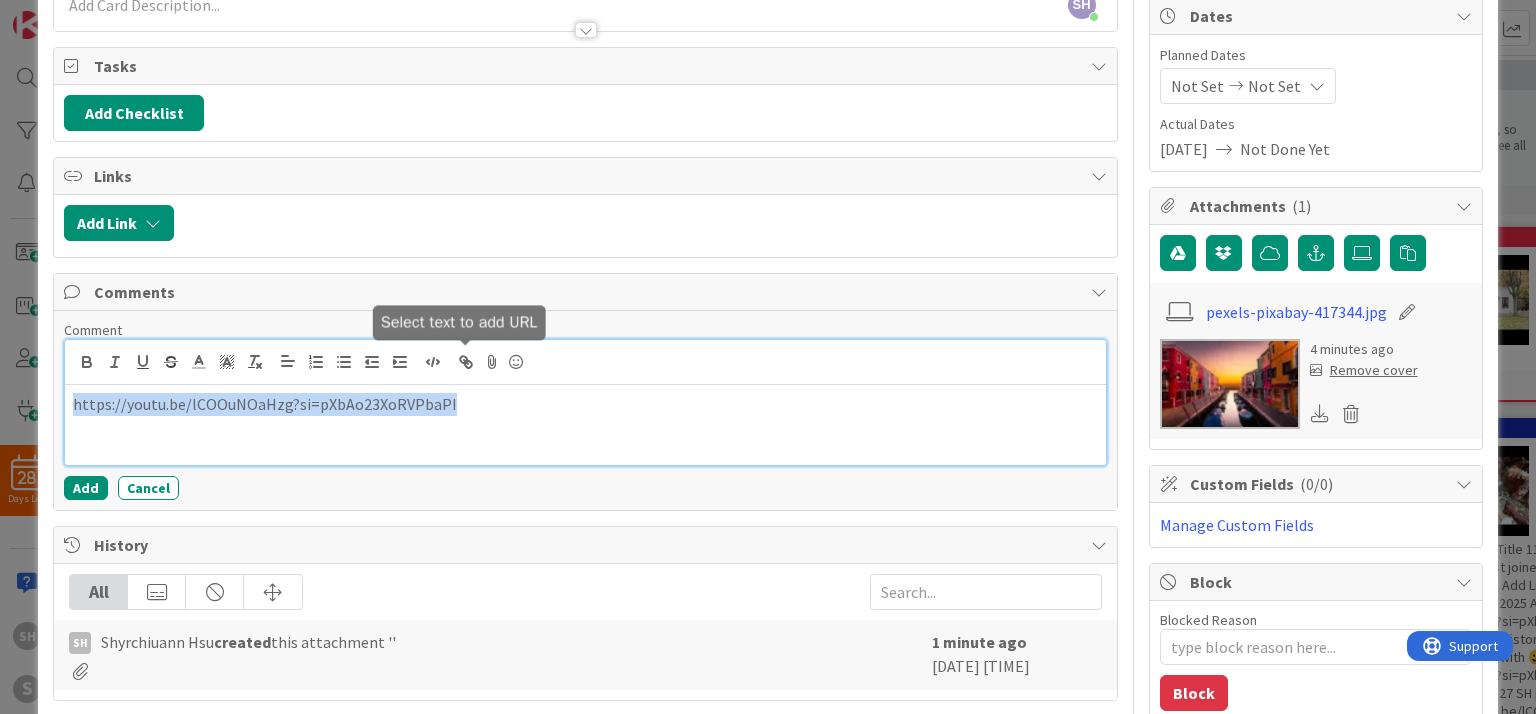 type on "https://youtu.be/lCOOuNOaHzg?si=pXbAo23XoRVPbaPI" 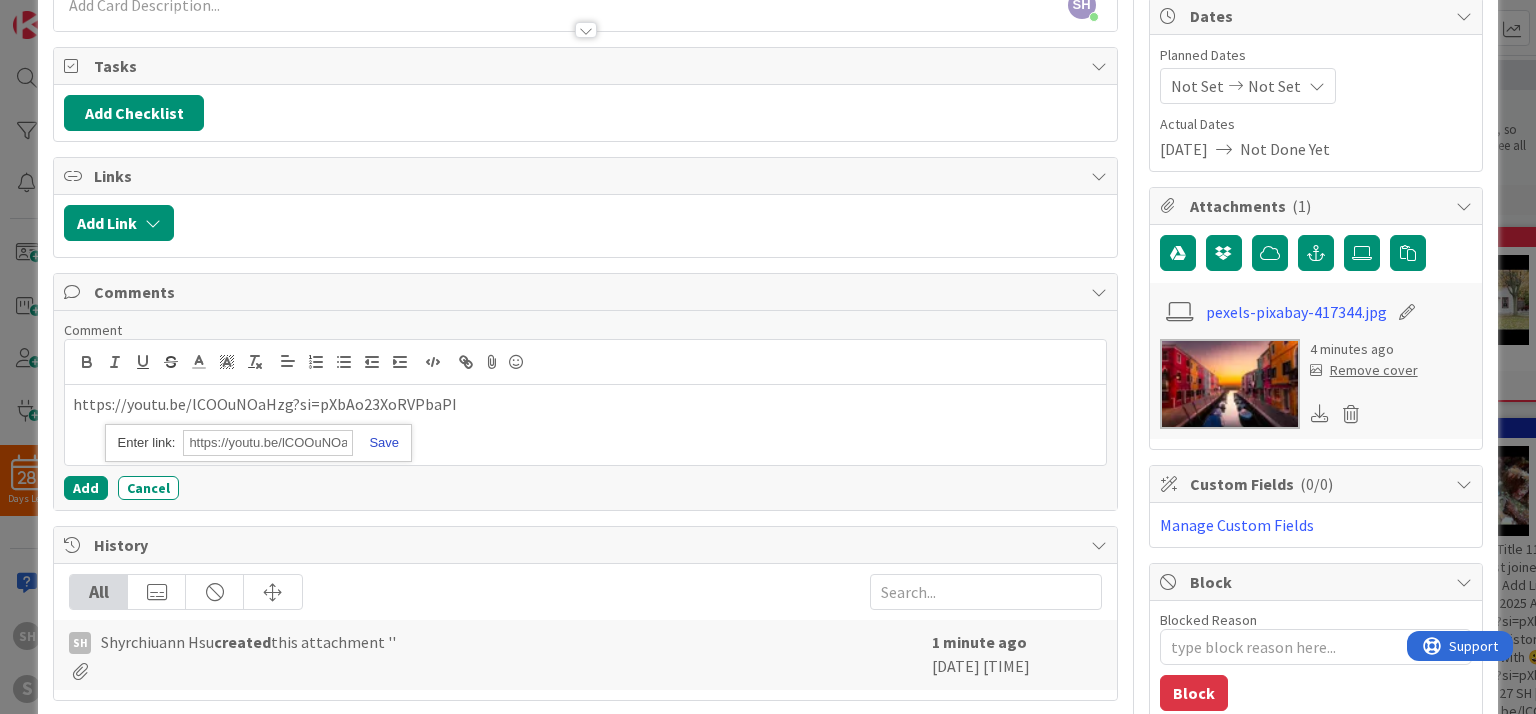 click at bounding box center (376, 442) 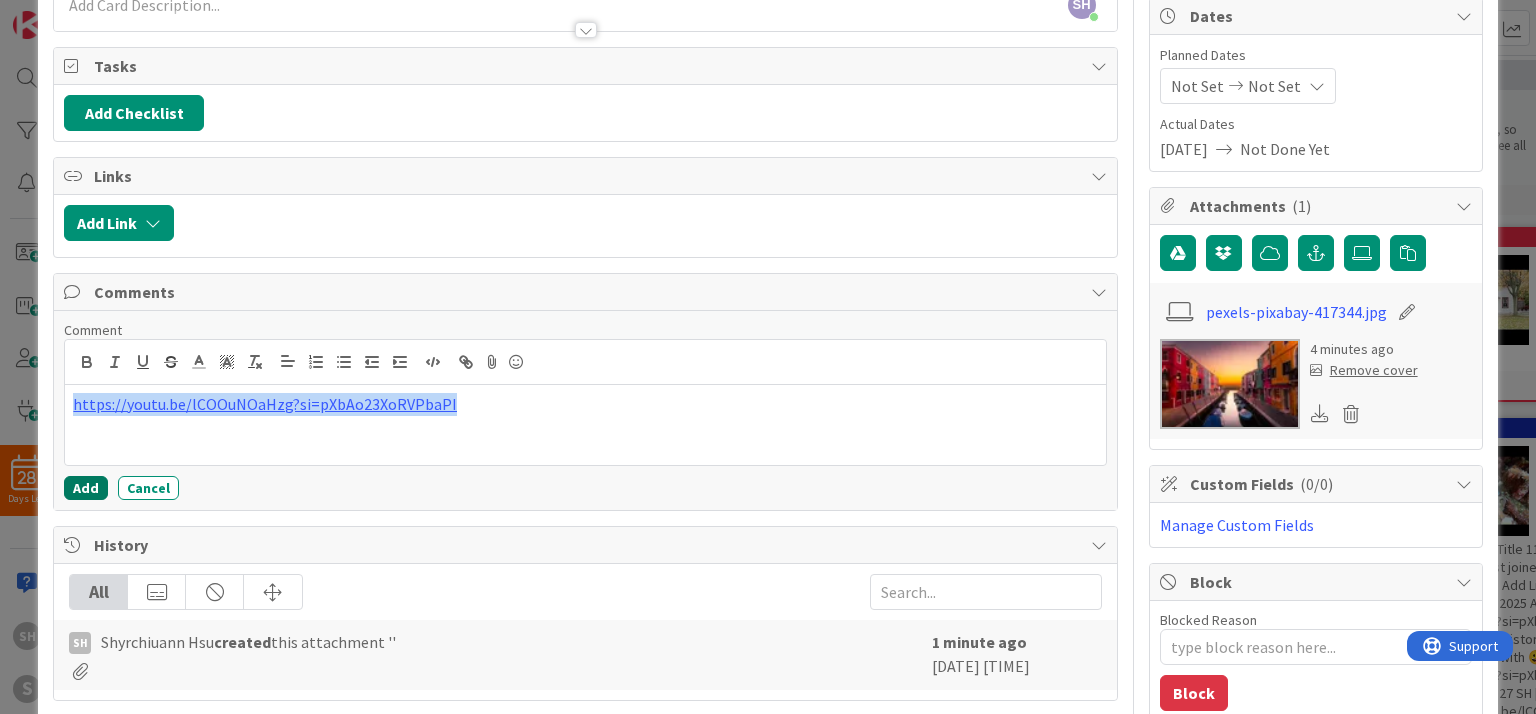 click on "Add" at bounding box center [86, 488] 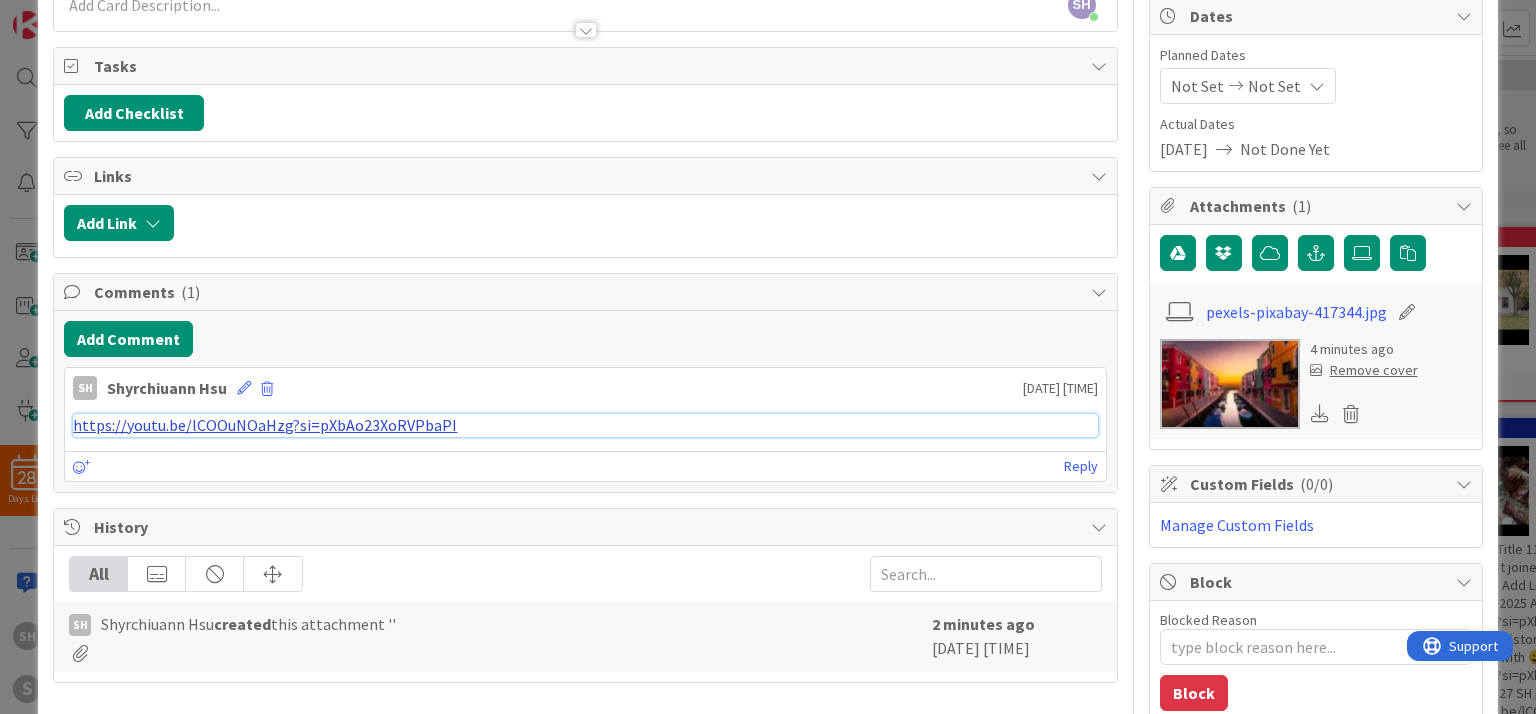 click on "https://youtu.be/lCOOuNOaHzg?si=pXbAo23XoRVPbaPI" at bounding box center (265, 425) 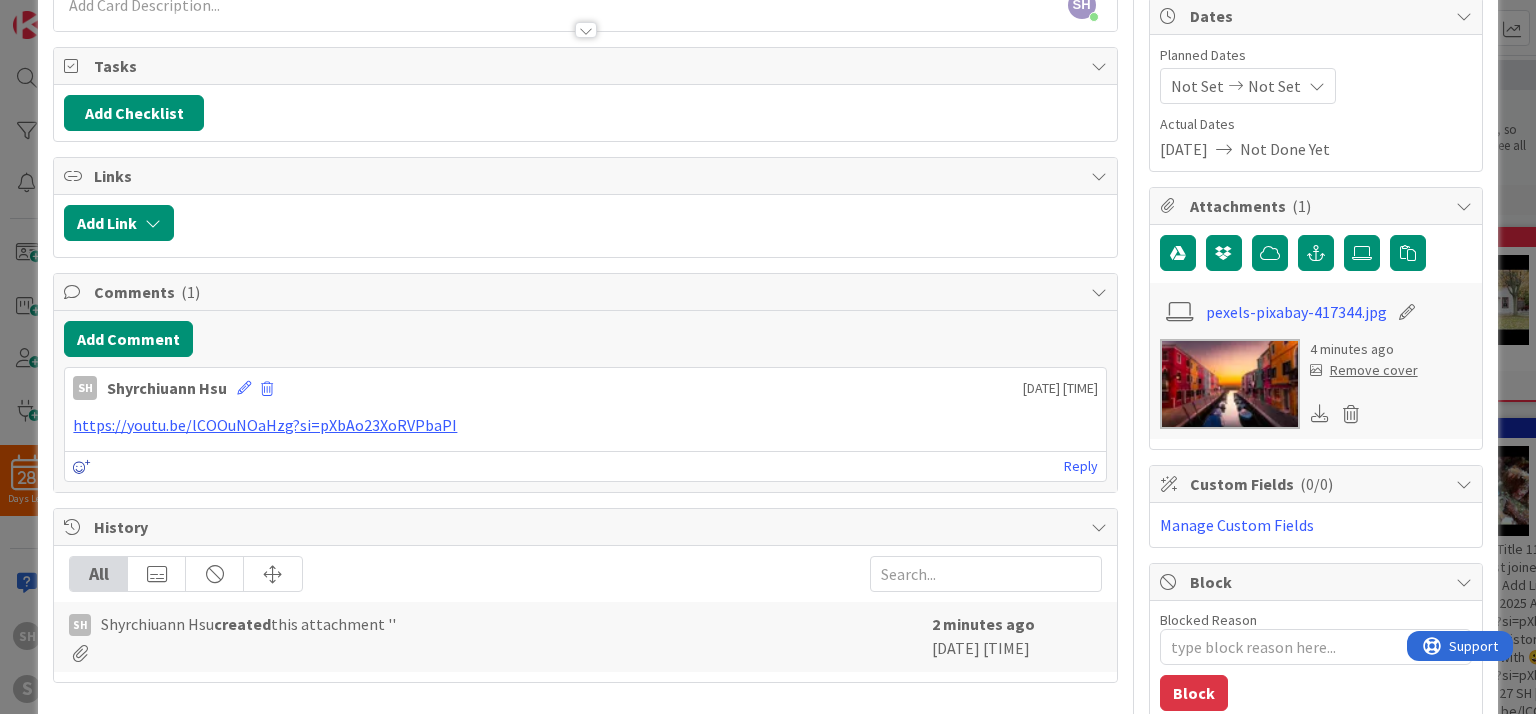 click at bounding box center [82, 467] 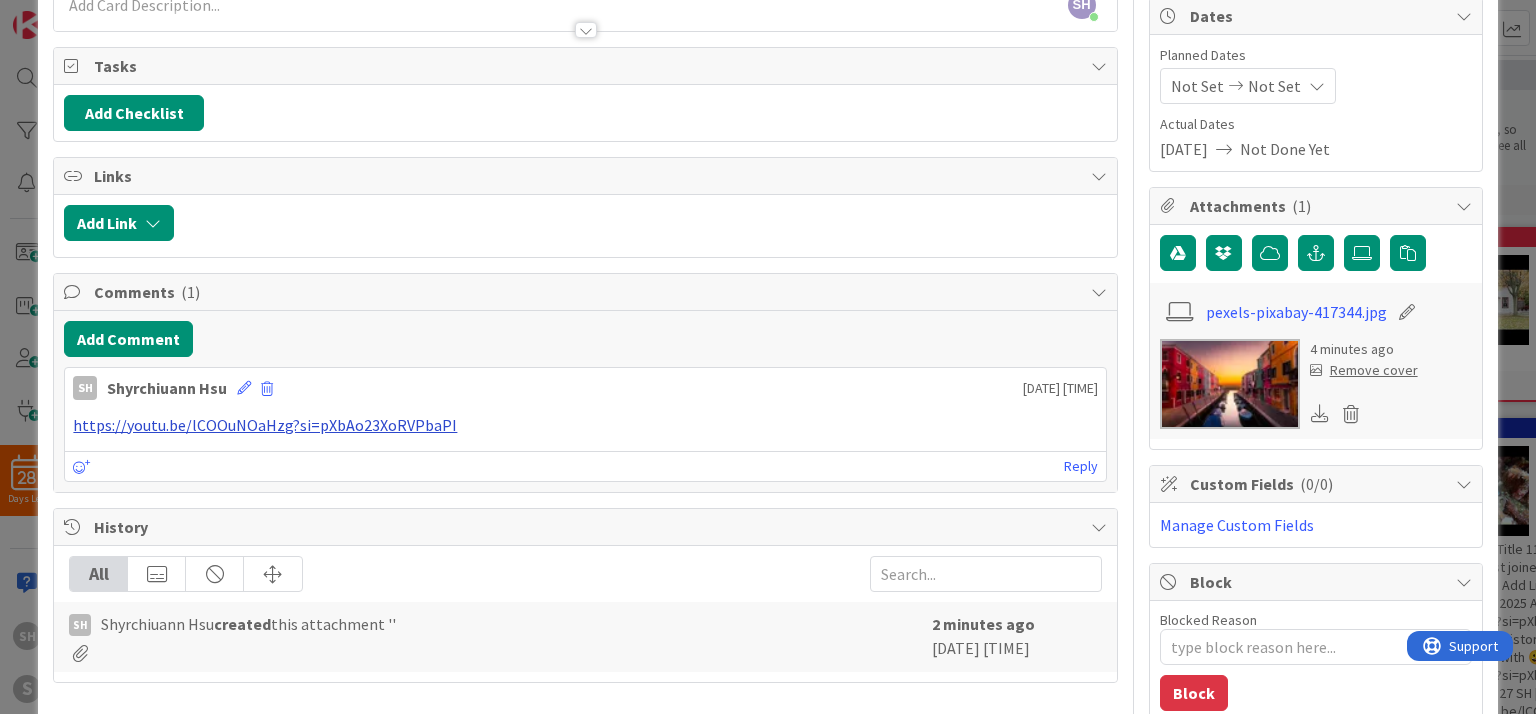 click at bounding box center [82, 467] 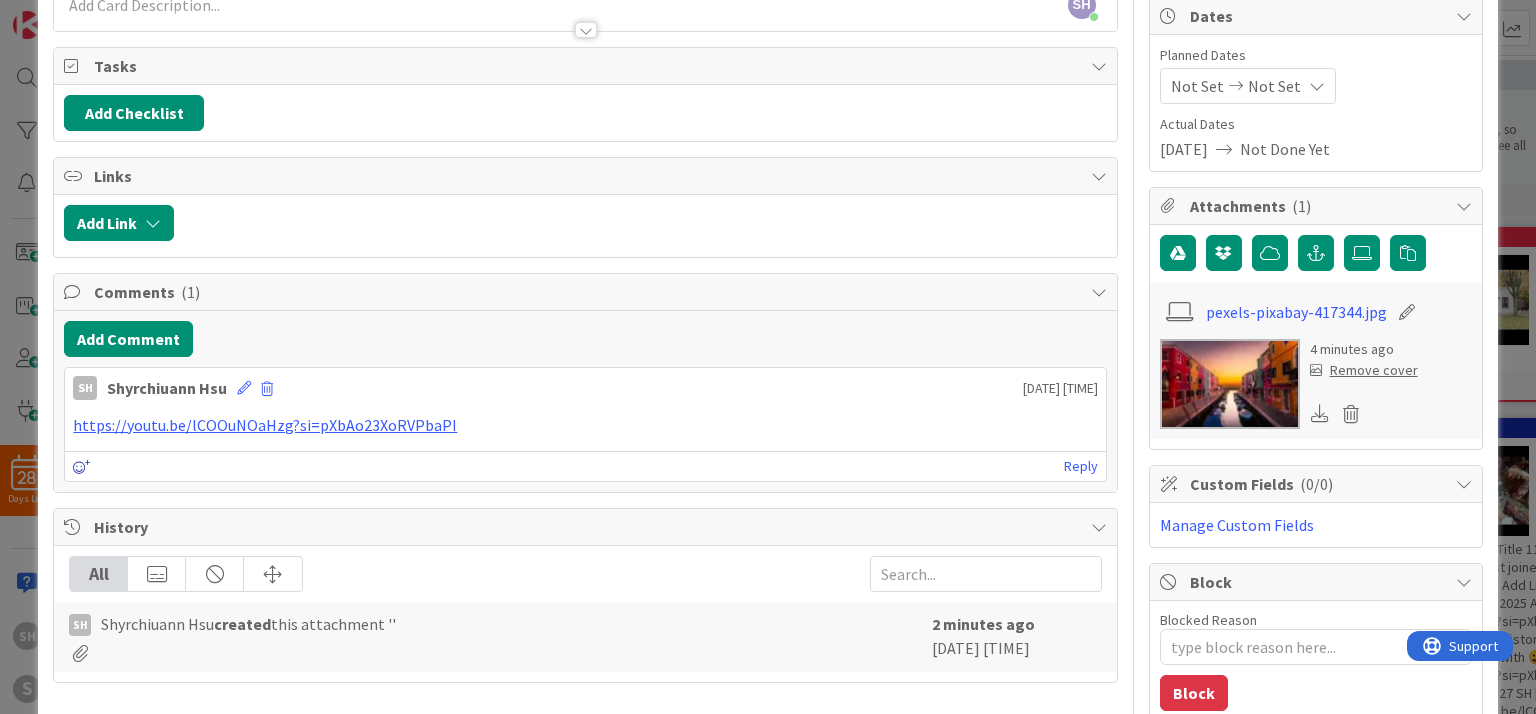 click at bounding box center (82, 467) 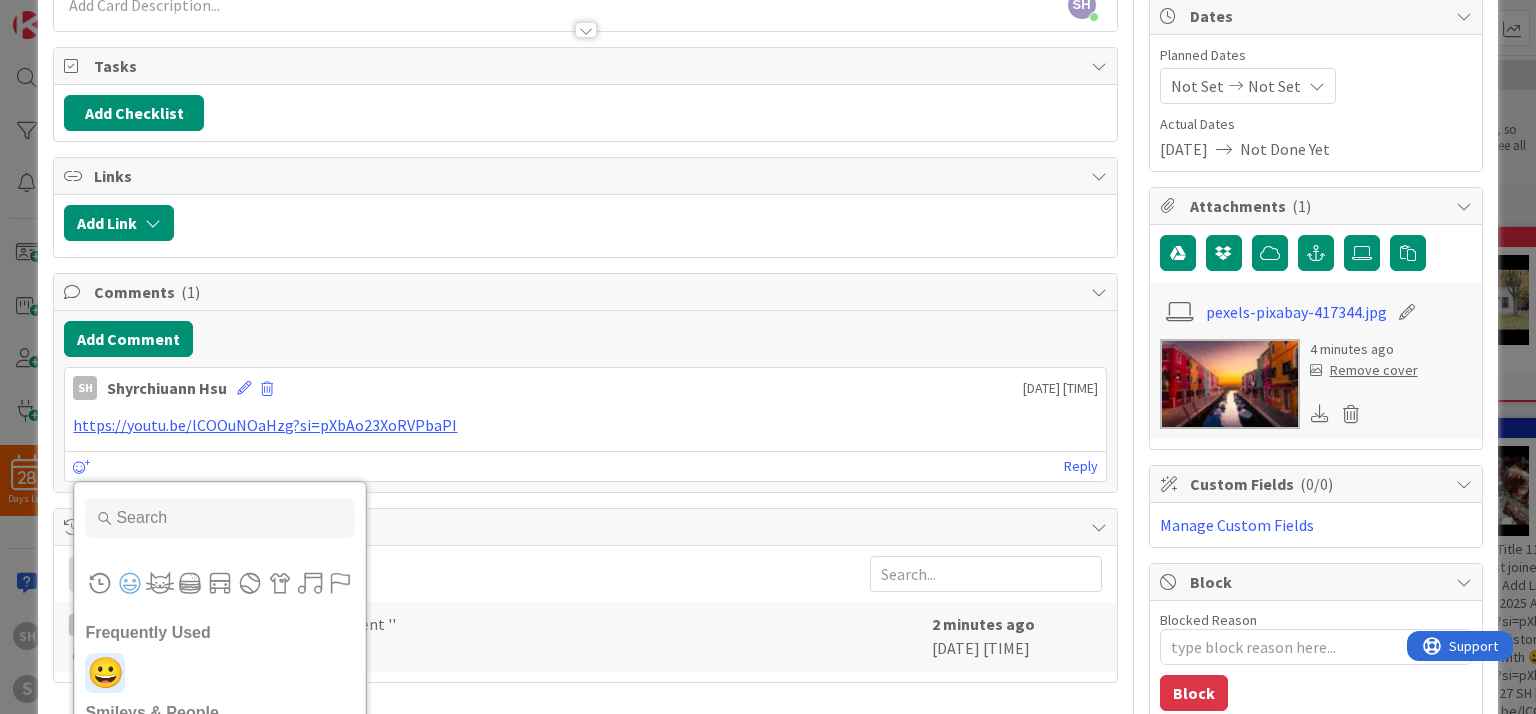 click on "😀" at bounding box center (105, 673) 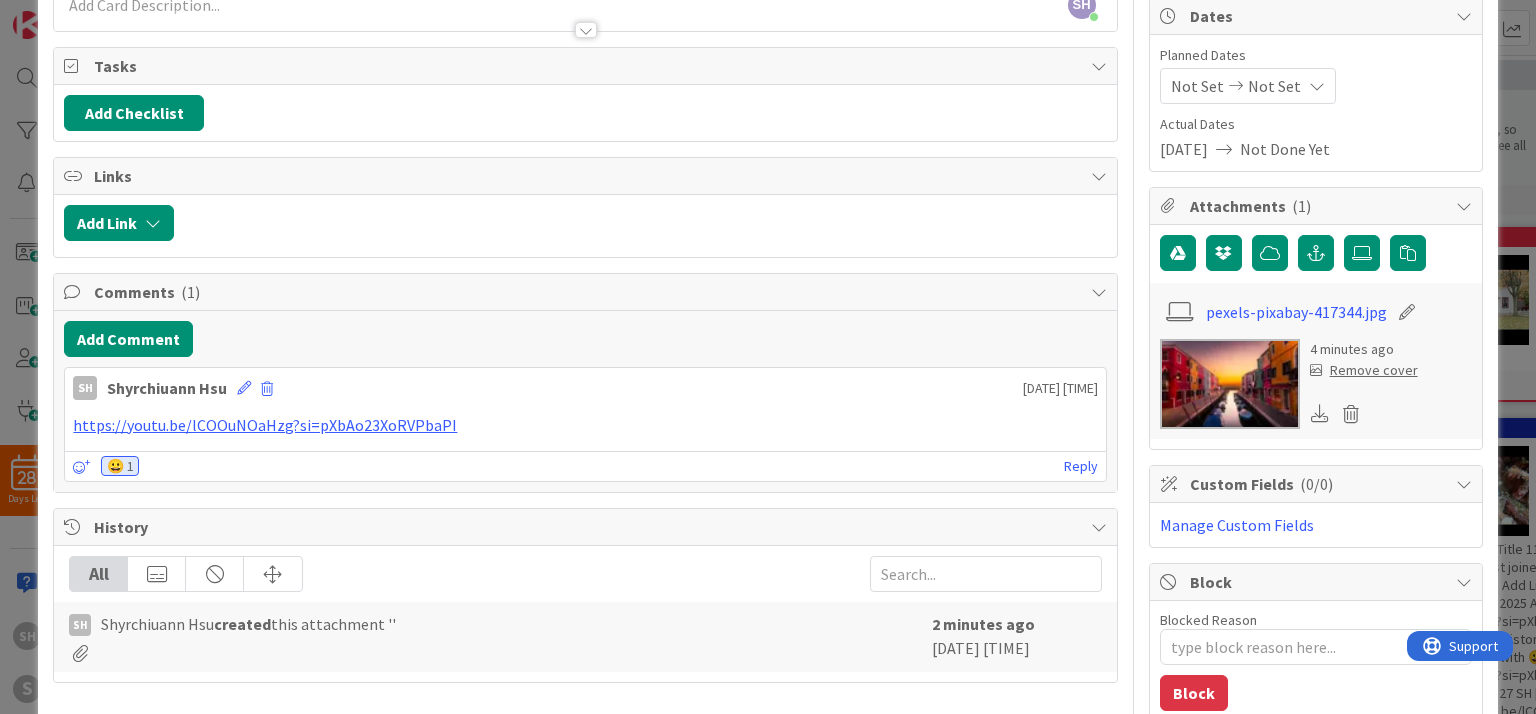 click on "ID  40 Planning - My Life Enjoying Title 11 / 128 visit Italy Description SH   [FIRST] [LAST] just joined Owner Watchers Travel Tasks Add Checklist Links Add Link Comments ( 1 ) Add Comment SH [FIRST] [LAST] 2025 August 06 16:26 https://youtu.be/lCOOuNOaHzg?si=pXbAo23XoRVPbaPI 2025 August 06 16:26 Frequently Used 😀 Custom Emojis Smileys & People 😀 😃 😄 😁 😆 😅 🤣 😂 🙂 🙃 🫠 😉 😊 😇 🥰 😍 🤩 😘 😗 ☺️ 😚 😙 🥲 😋 😛 😜 🤪 😝 🤑 🤗 🤭 🫢 🫣 🤫 🤔 🫡 🤐 🤨 😐 😑 😶 🫥 😶‍🌫️ 😏 😒 🙄 😬 😮‍💨 🤥 🫨 🙂‍↔️ 🙂‍↕️ 😌 😔 😪 🤤 😴 😷 🤒 🤕 🤢 🤮 🤧 🥵 🥶 🥴 😵 😵‍💫 🤯 🤠 🥳 🥸 😎 🤓 🧐 😕 🫤 😟 🙁 ☹️ 😮 😯 😲 😳 🥺 🥹 😦 😧 😨 😰 😥 😢 😭 😱 😖 😣 😞 😓 😩 😫 🥱 😤 😡 😠 🤬 😈 👿 💀 ☠️ 💩 🤡 👹 👺 👻 👽 👾 🤖 😺 😸 😹 😻 😼 😽 🙀 ✋" at bounding box center (768, 357) 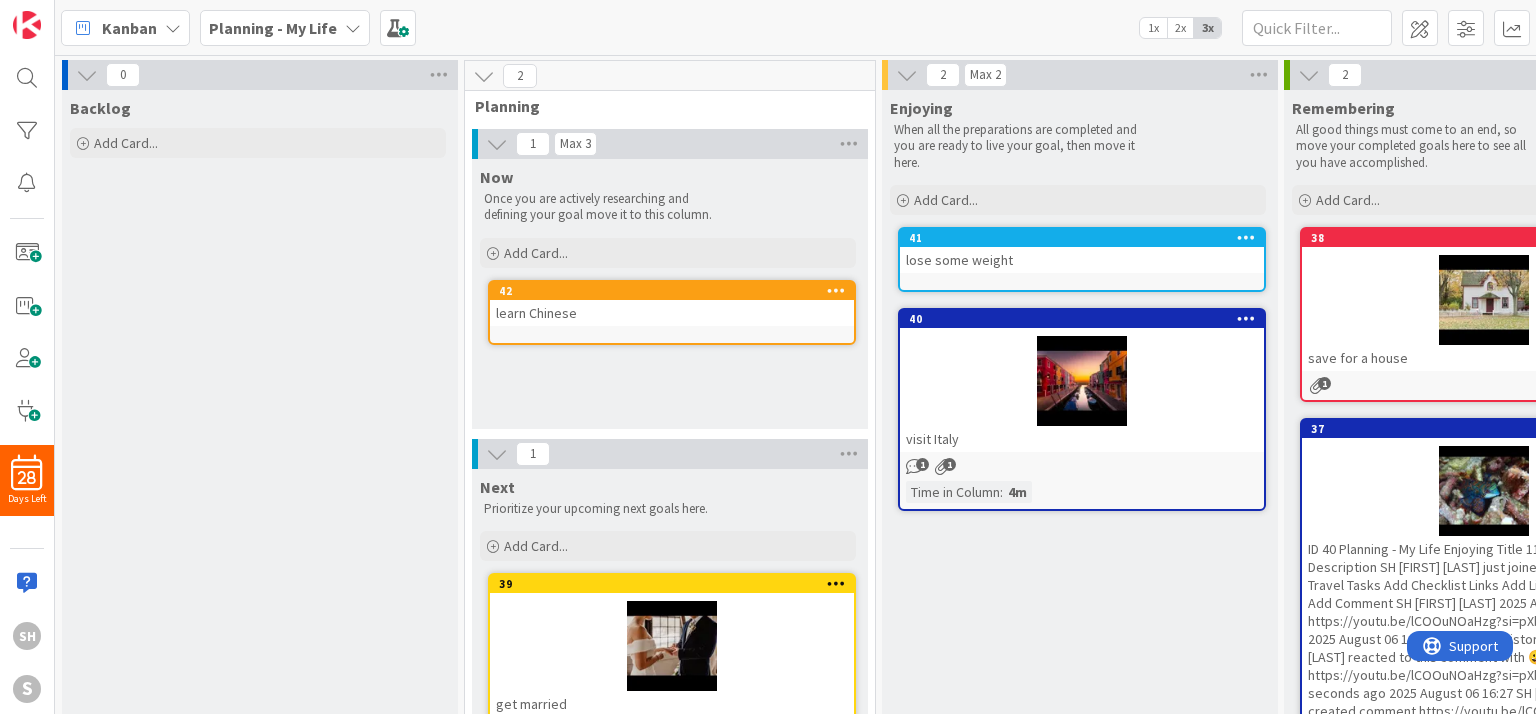 scroll, scrollTop: 0, scrollLeft: 0, axis: both 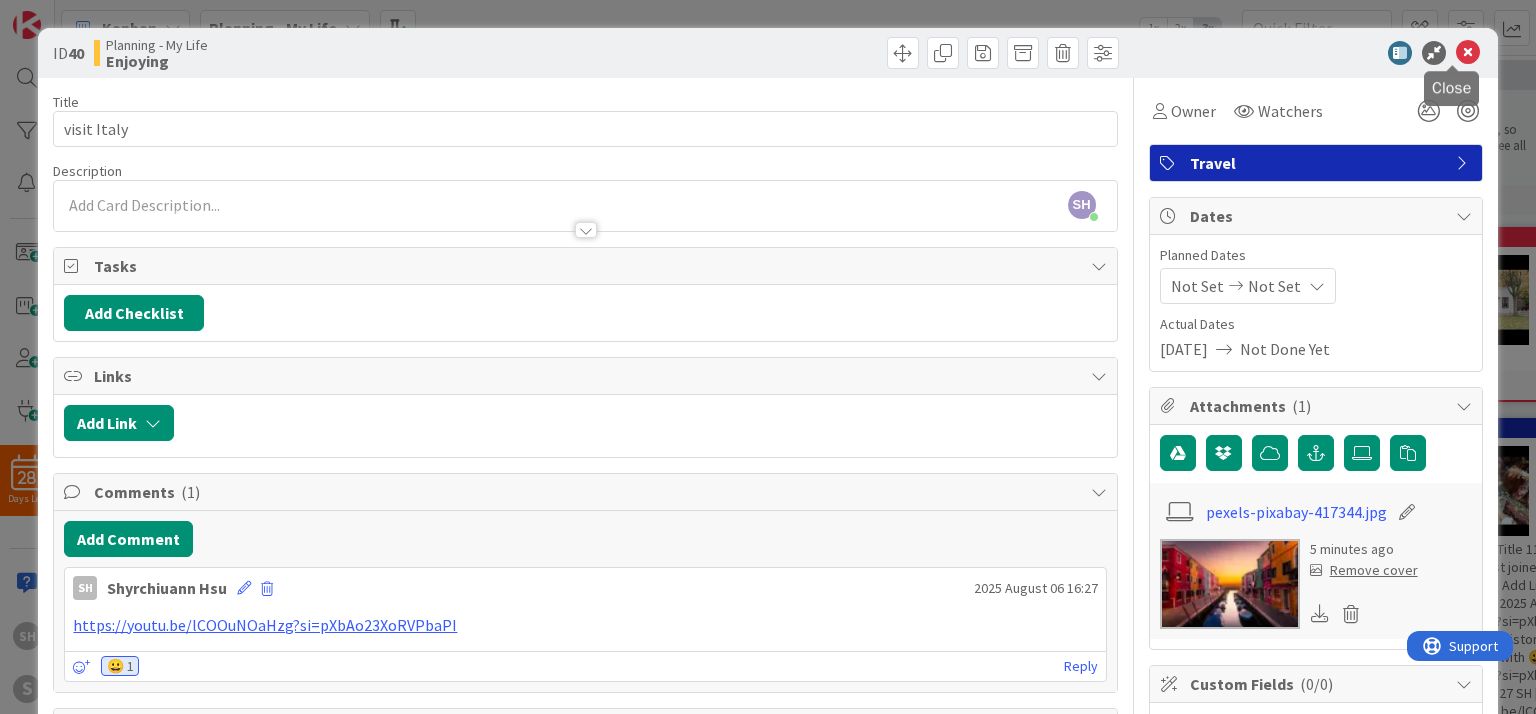 click on "ID  40 Planning - My Life Enjoying" at bounding box center [767, 53] 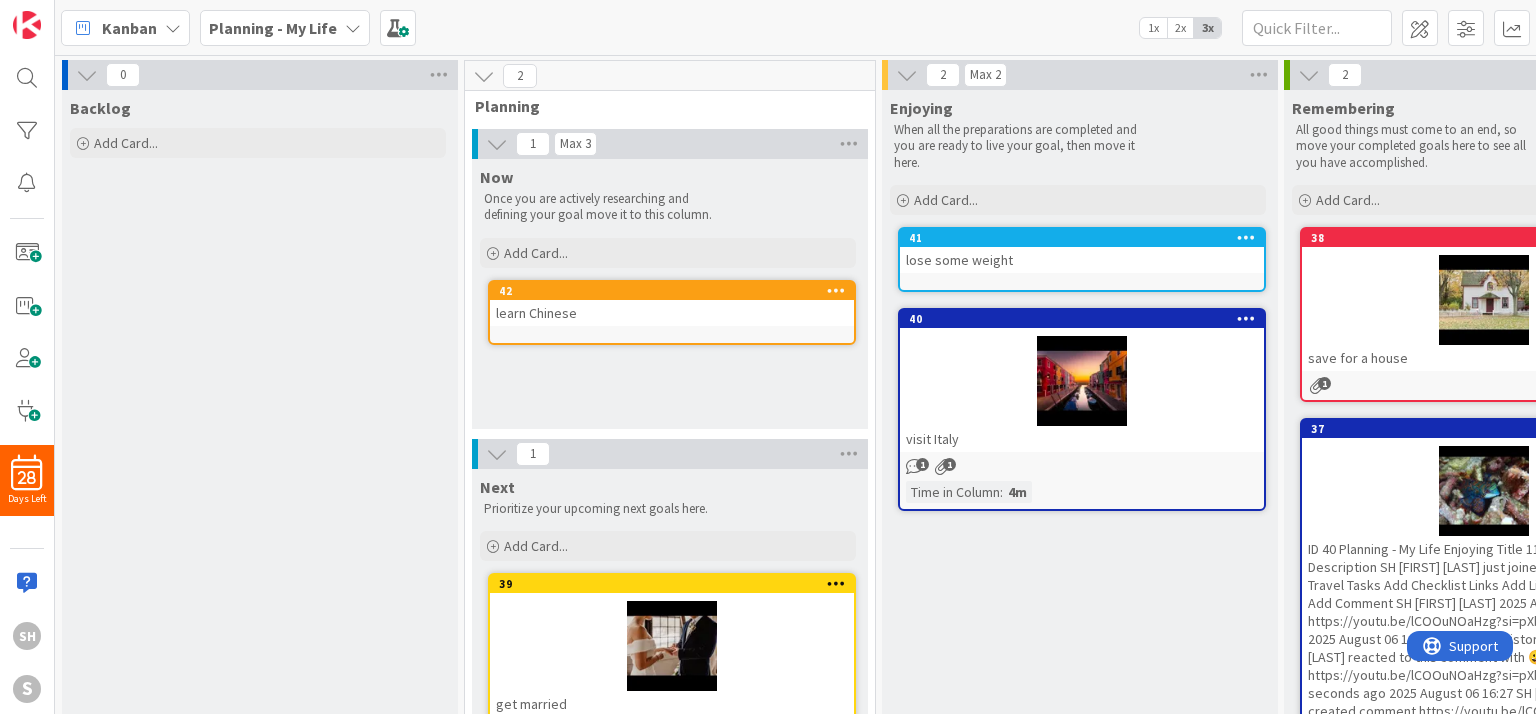scroll, scrollTop: 0, scrollLeft: 0, axis: both 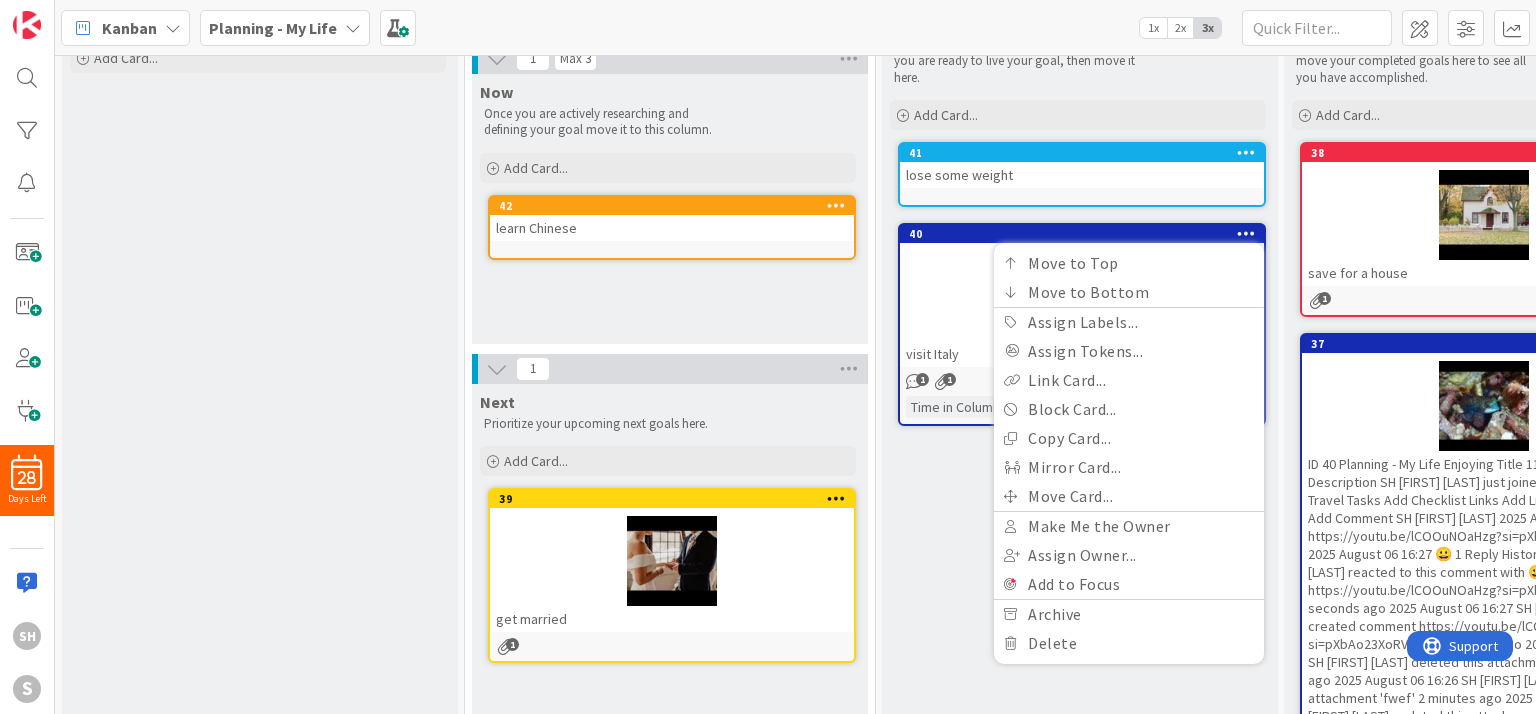 click on "Enjoying When all the preparations are completed and you are ready to live your goal, then move it here. Add Card... 41 lose some weight 40 Move to Top Move to Bottom Assign Labels... Assign Tokens... Link Card... Block Card... Copy Card... Mirror Card... Move Card... Make Me the Owner Assign Owner... Add to Focus Archive Delete visit Italy 1 1 Time in Column : 4m" at bounding box center [1078, 426] 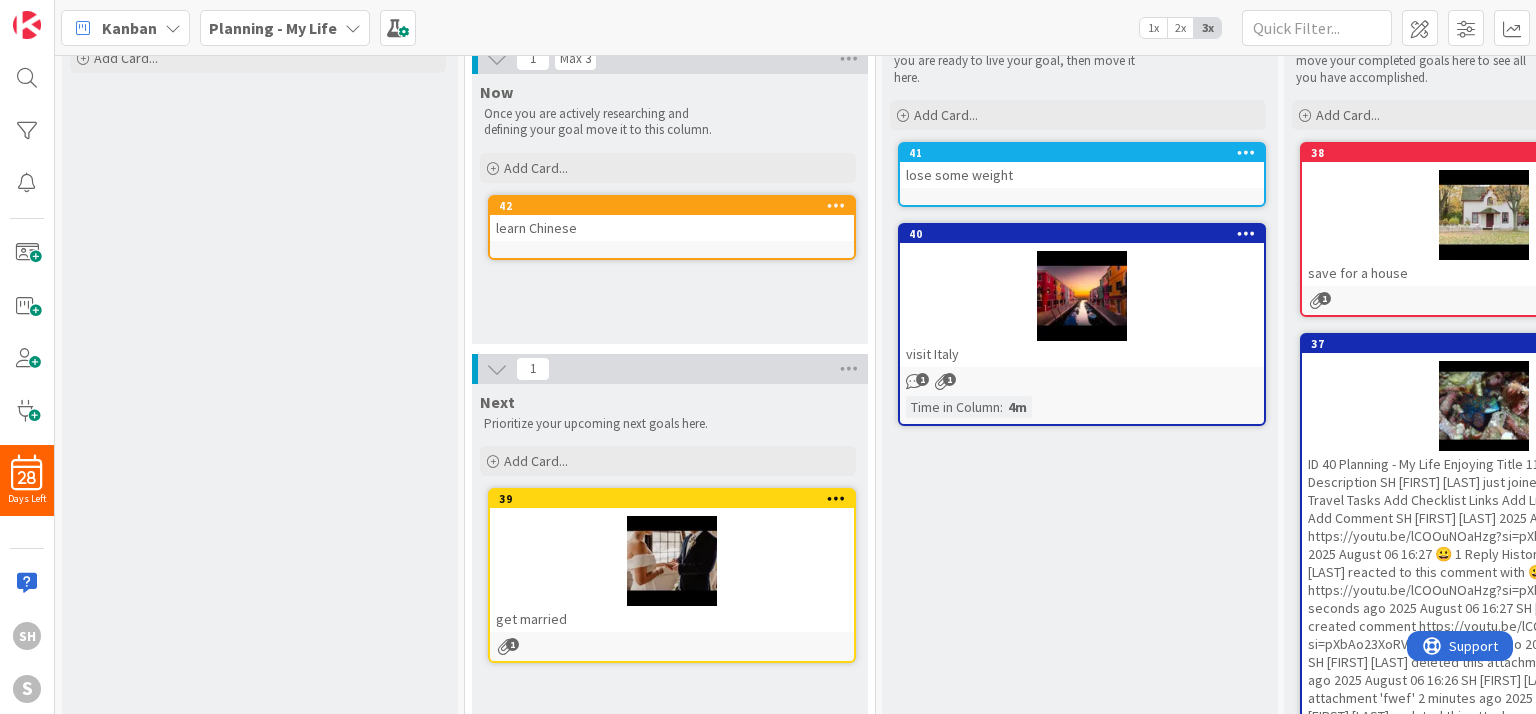 click on "40 visit Italy 2 Time in Column : 4m" at bounding box center (1082, 324) 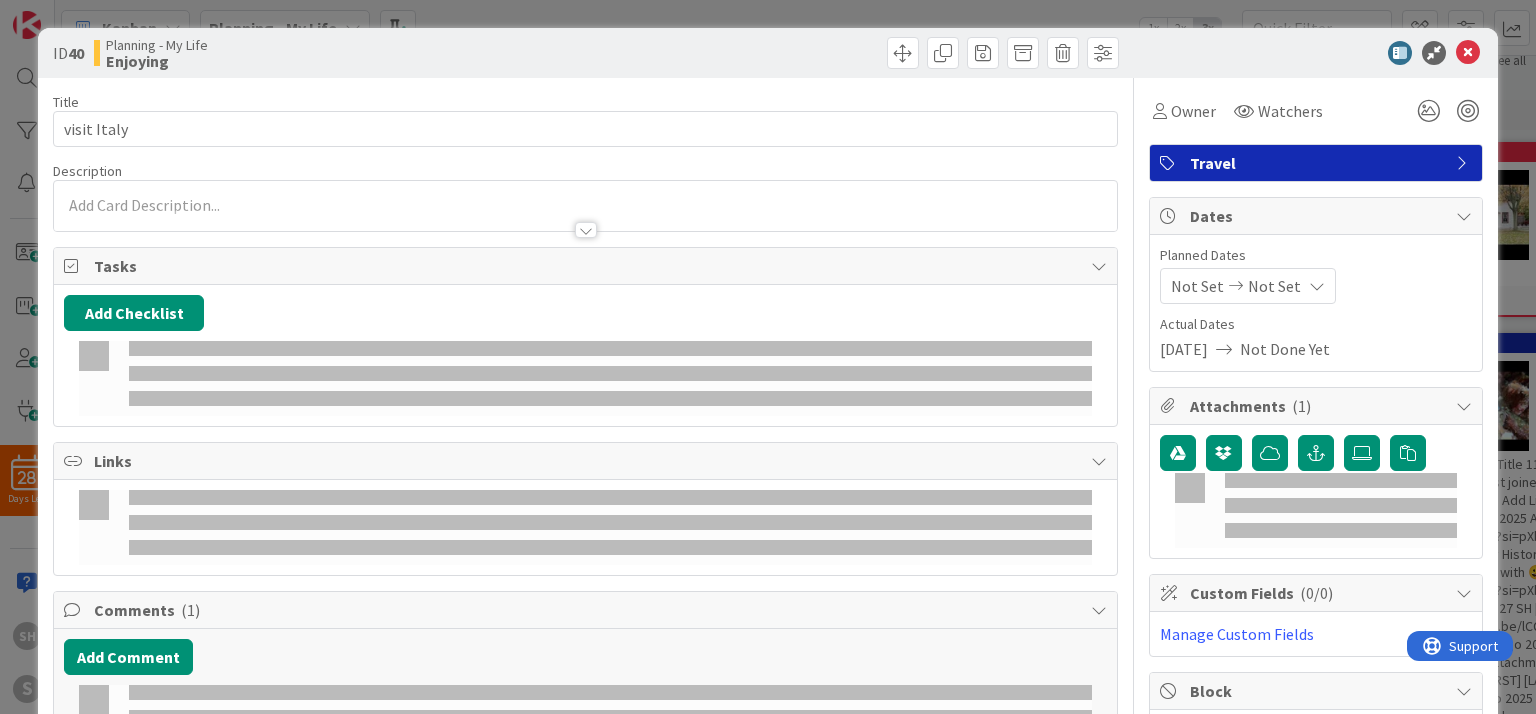 scroll, scrollTop: 0, scrollLeft: 0, axis: both 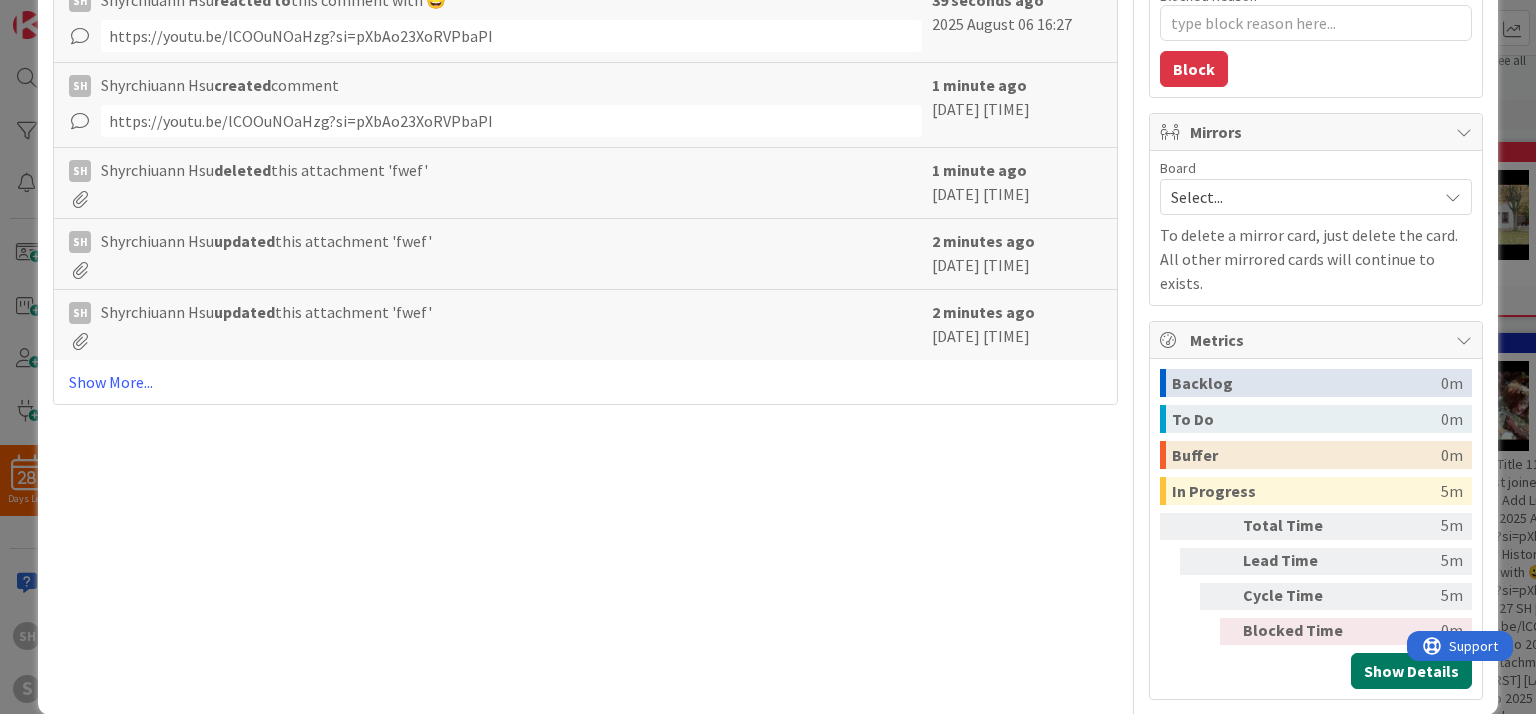 click on "Show Details" at bounding box center (1411, 671) 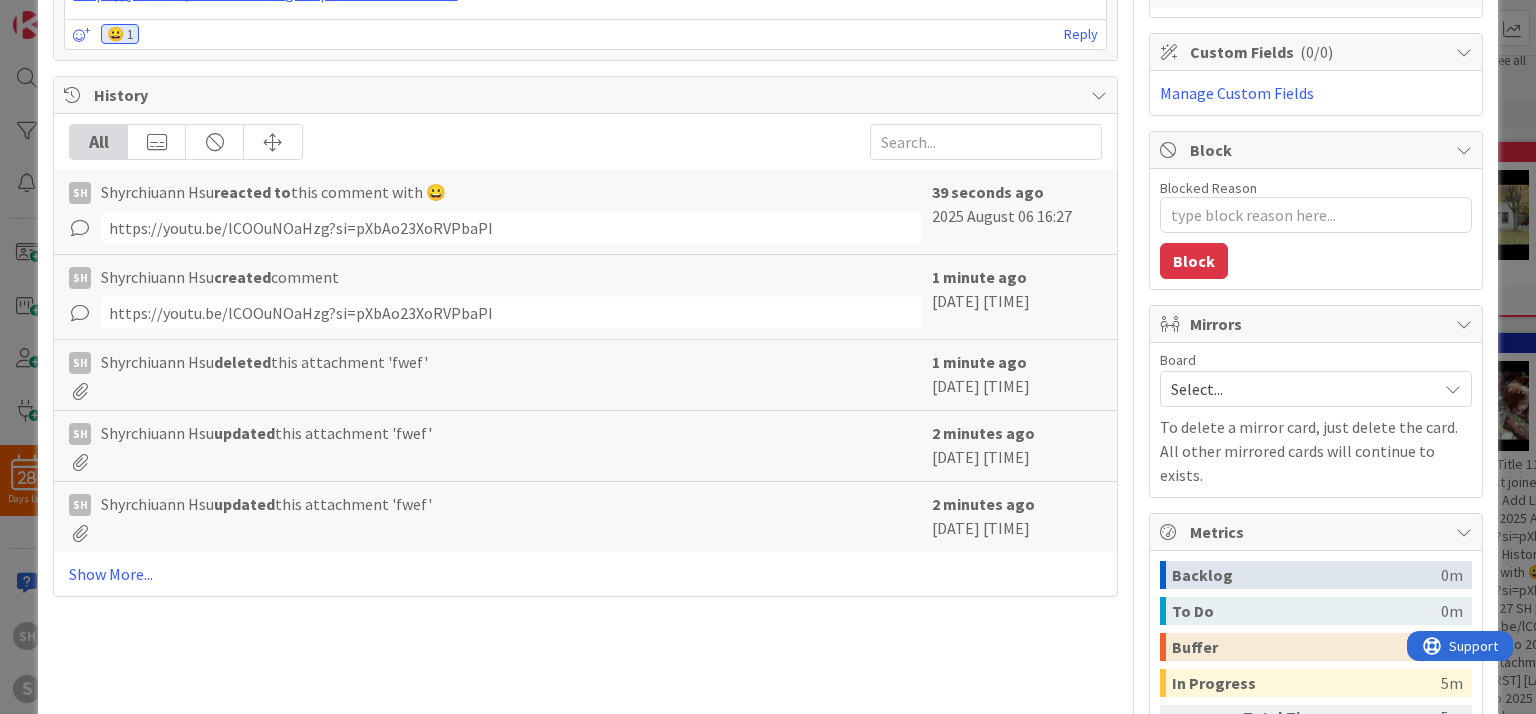 scroll, scrollTop: 837, scrollLeft: 0, axis: vertical 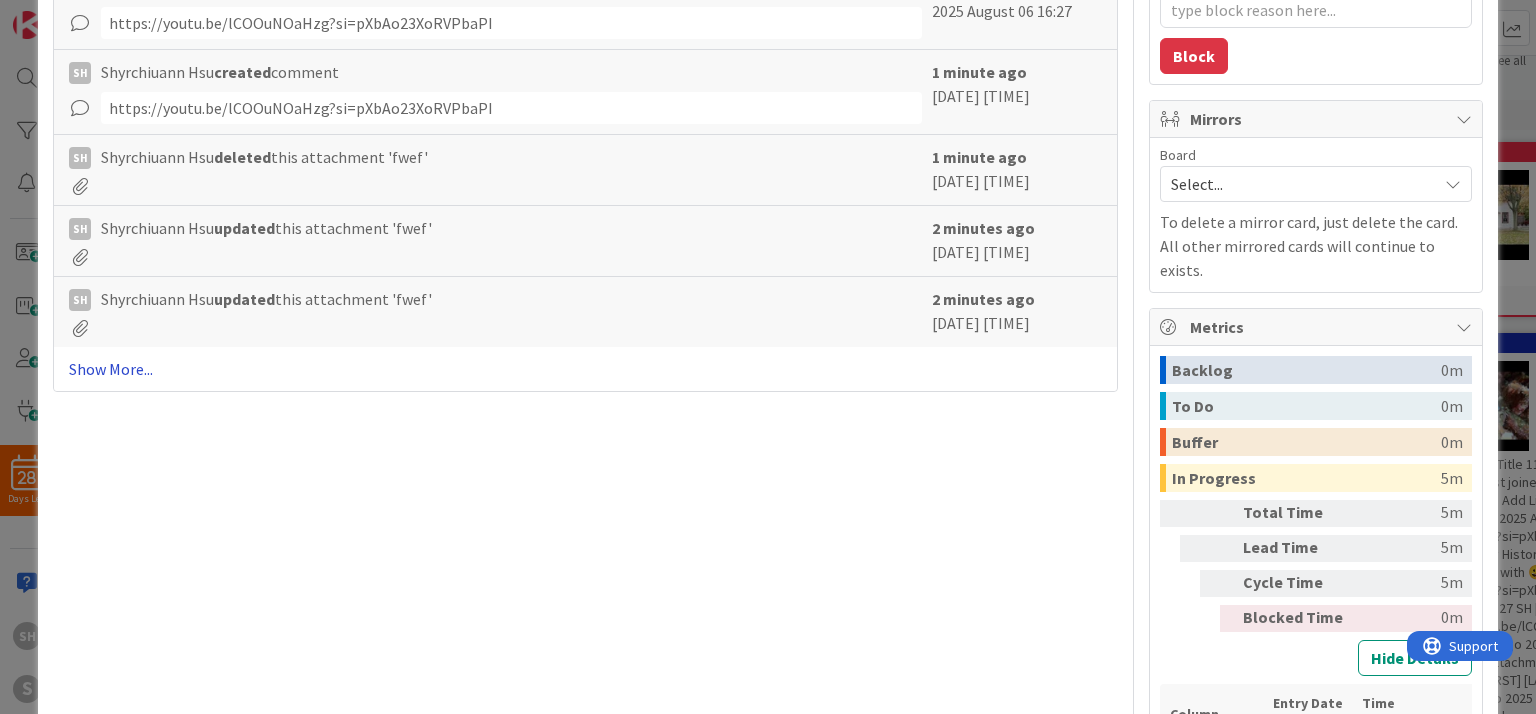 click on "Show More..." at bounding box center [585, 369] 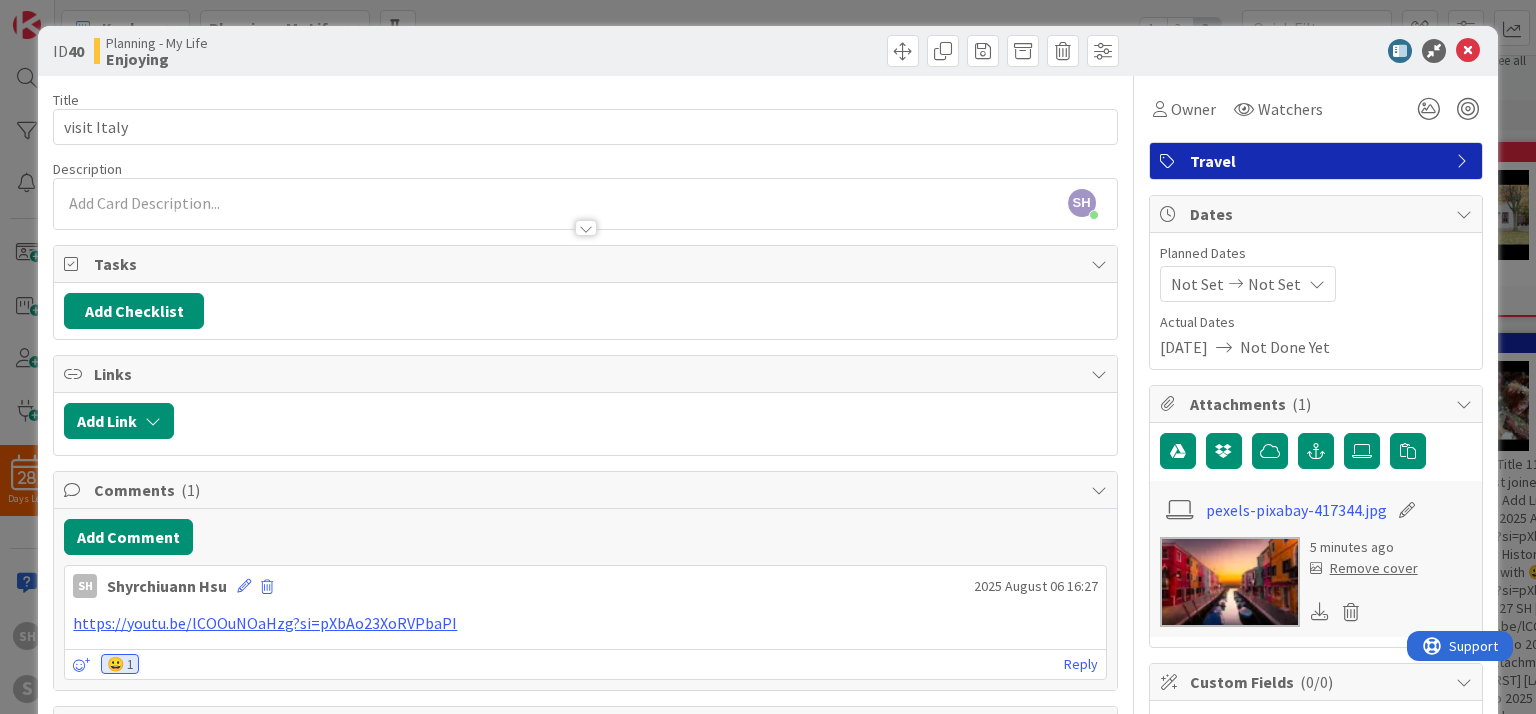 scroll, scrollTop: 0, scrollLeft: 0, axis: both 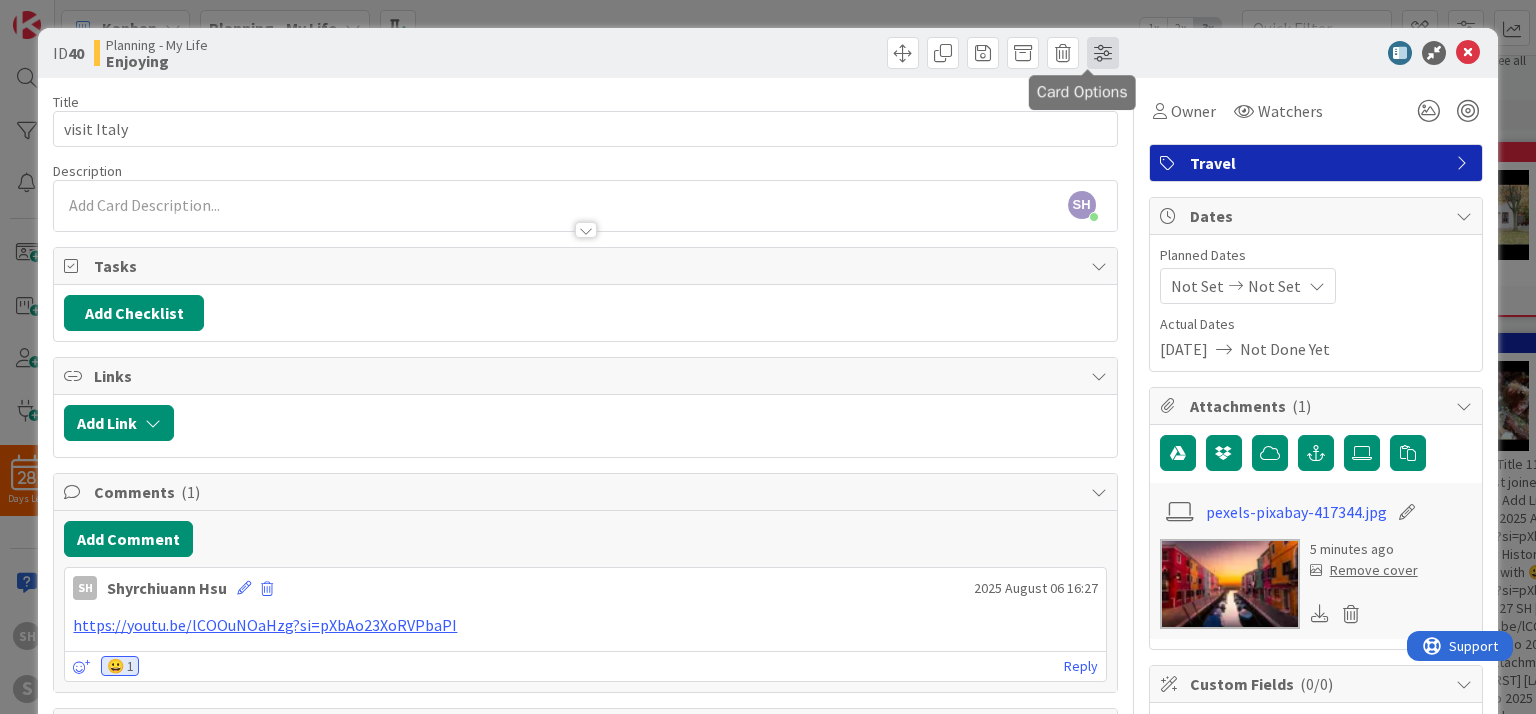 click at bounding box center (1103, 53) 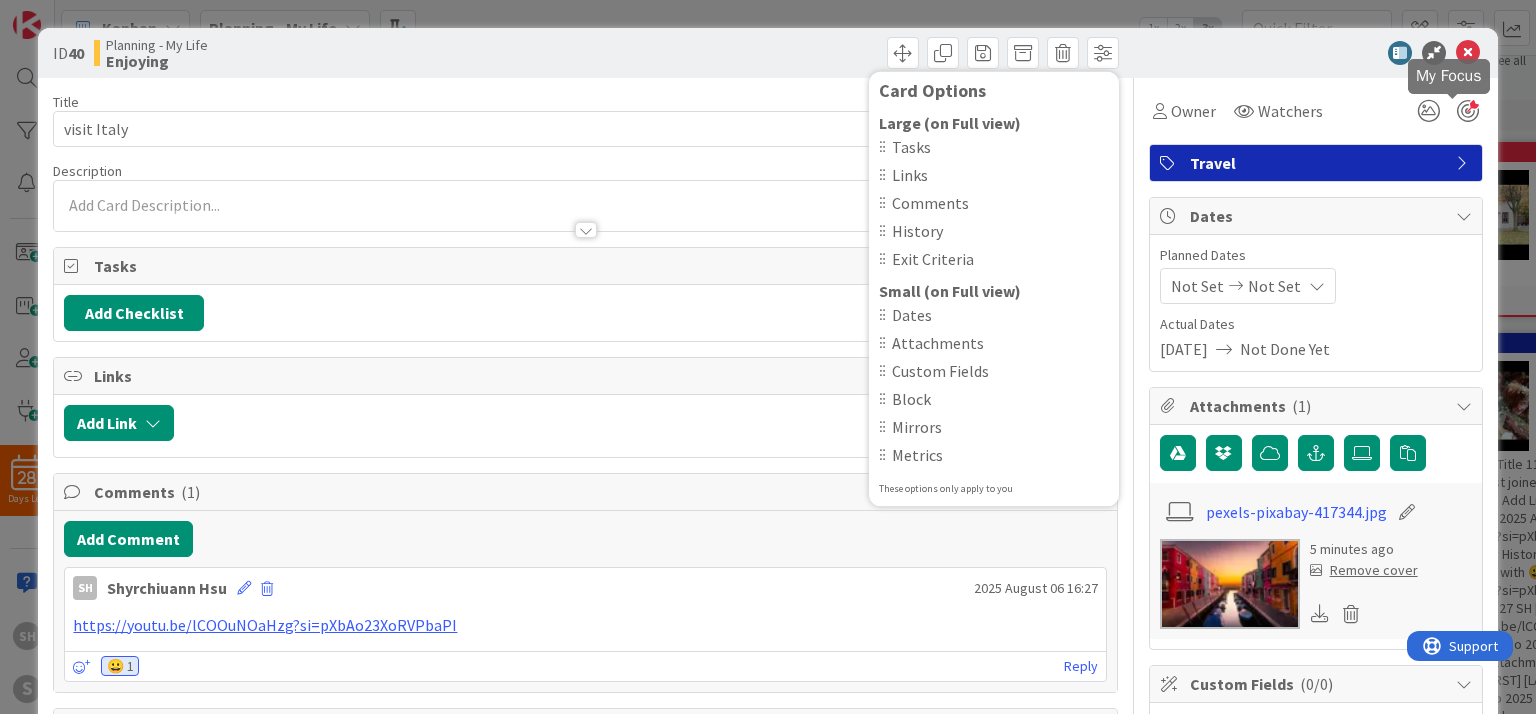 click at bounding box center [1468, 111] 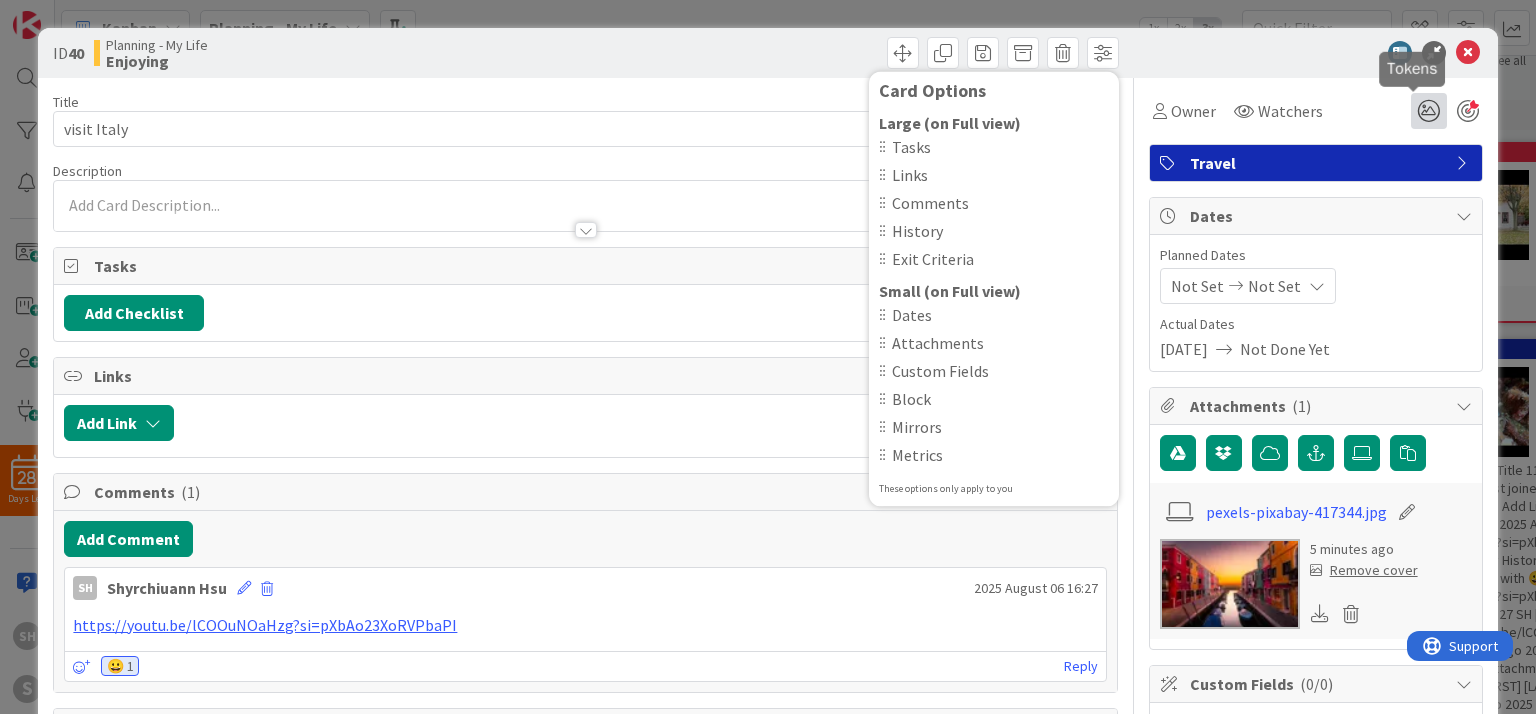 click at bounding box center [1429, 111] 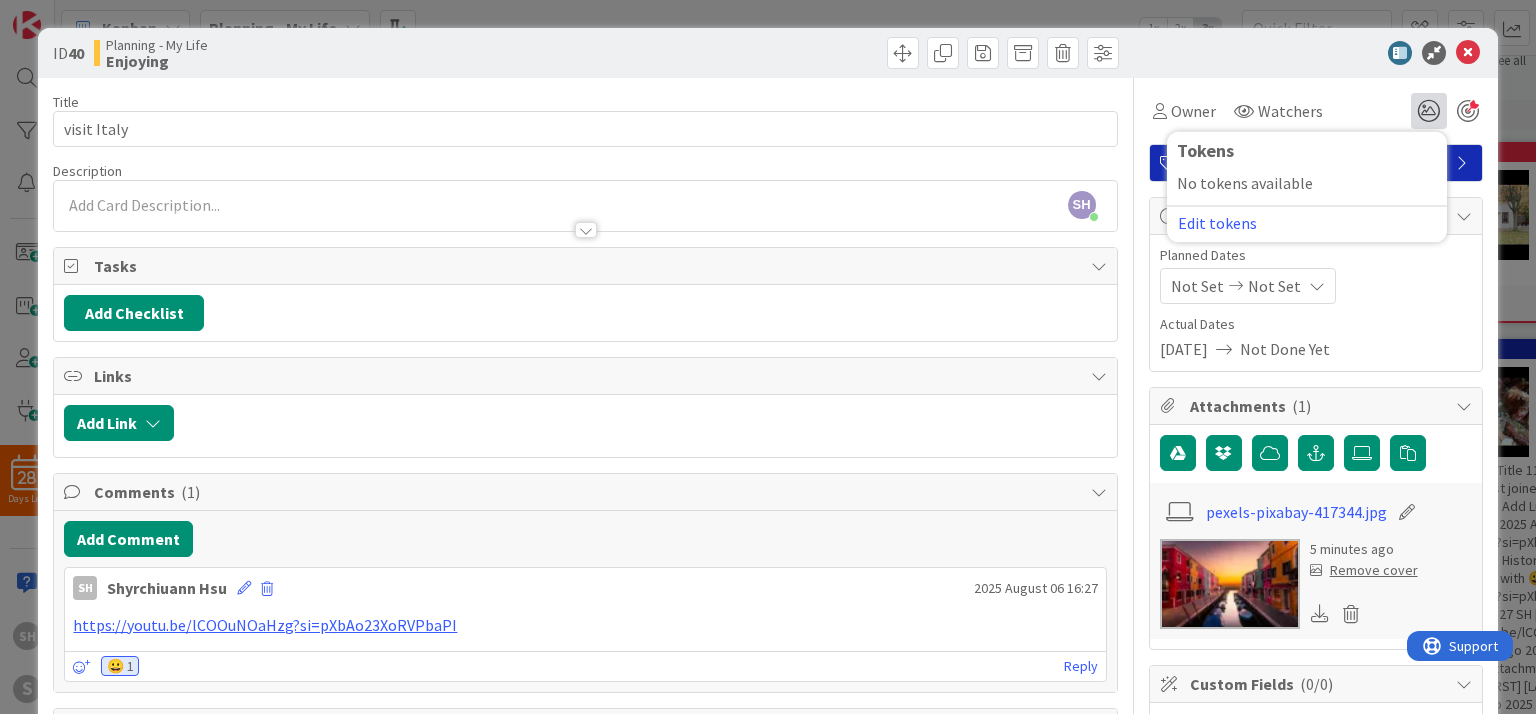 click on "Owner Watchers Tokens No tokens available Edit tokens" at bounding box center [1316, 103] 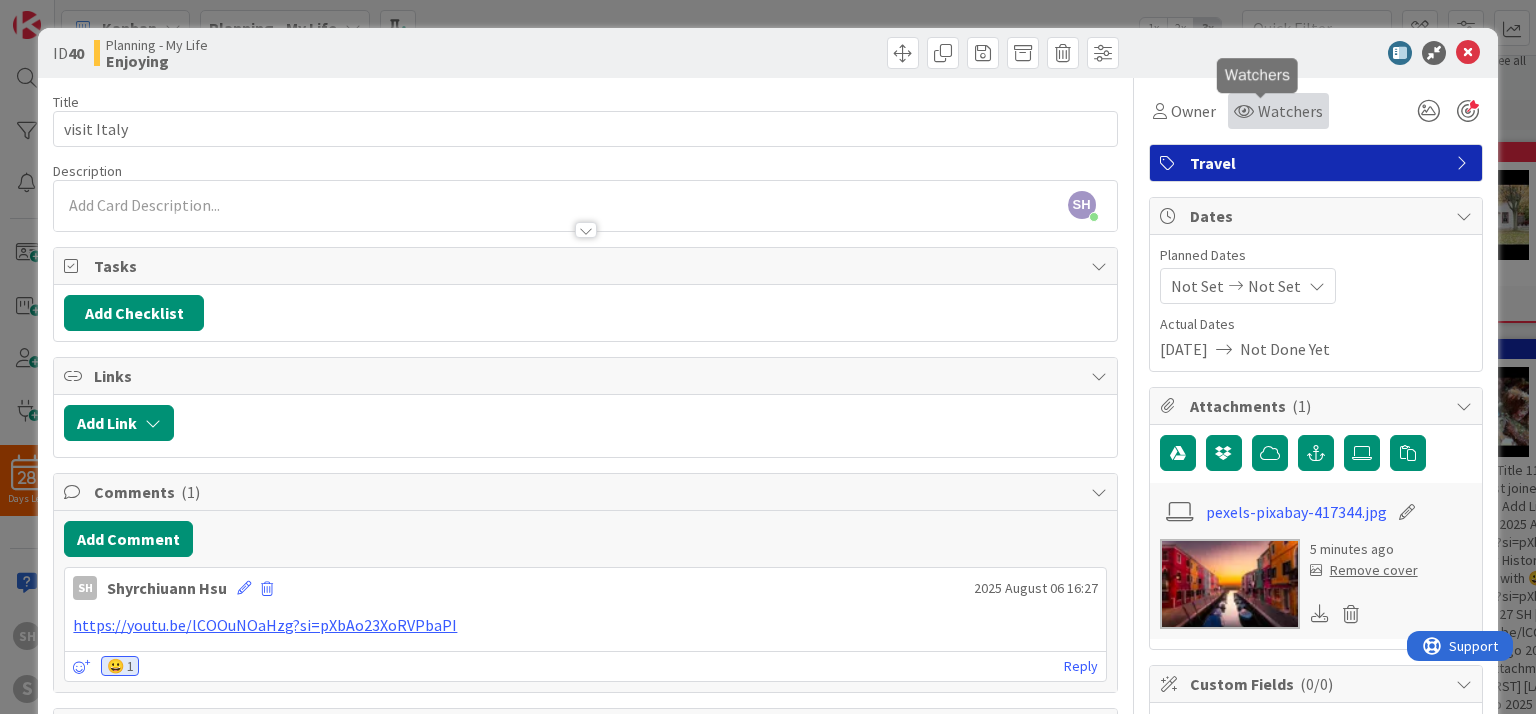 click on "Watchers" at bounding box center (1290, 111) 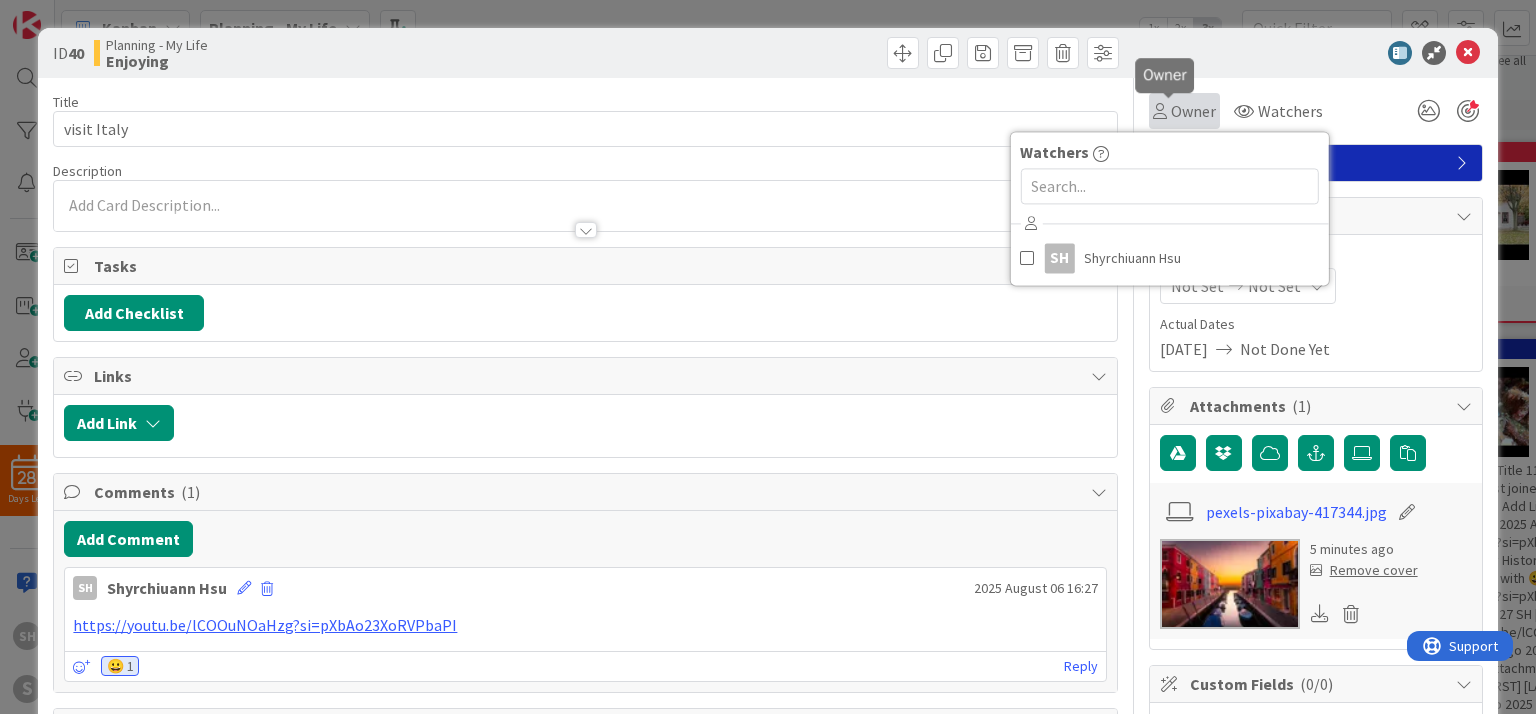 click on "Owner" at bounding box center [1193, 111] 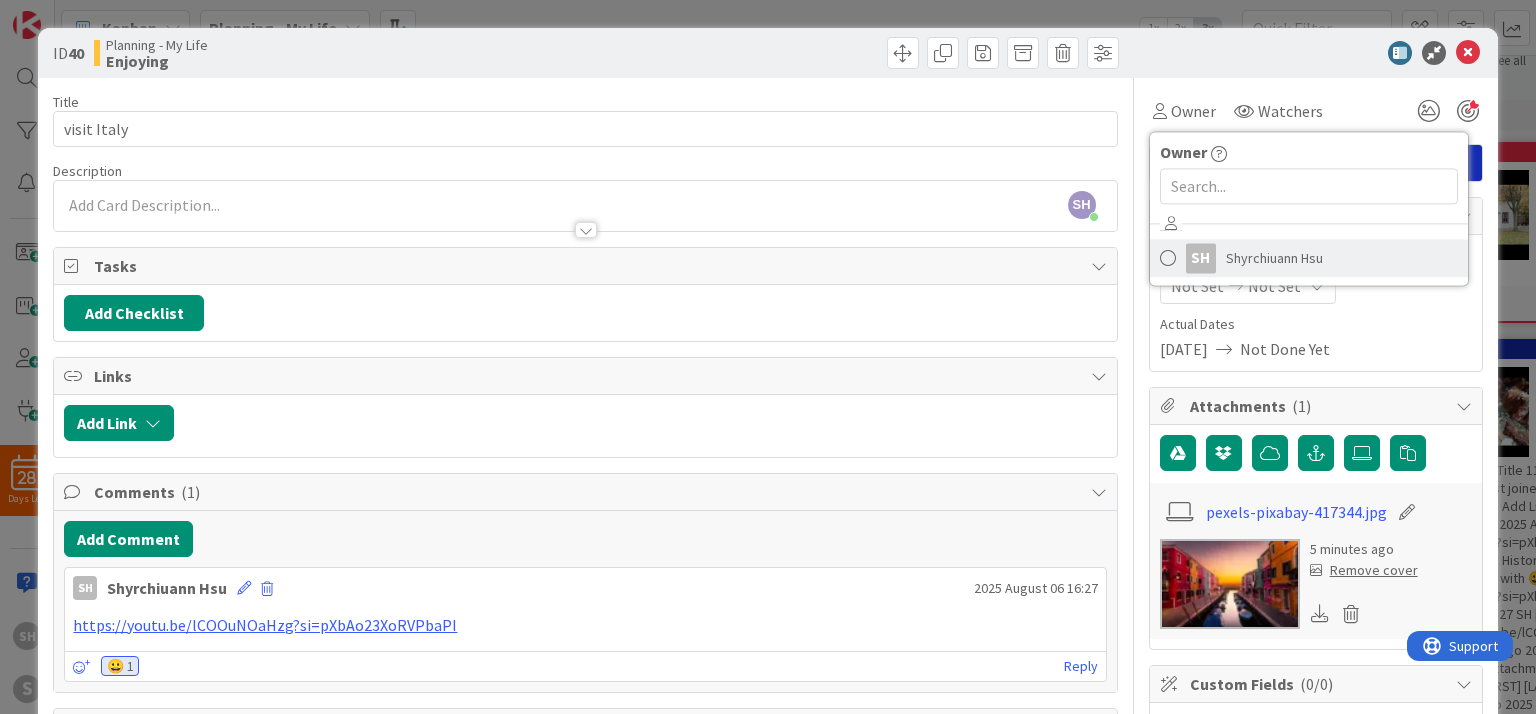 click on "SH [FIRST] [LAST]" at bounding box center [1309, 258] 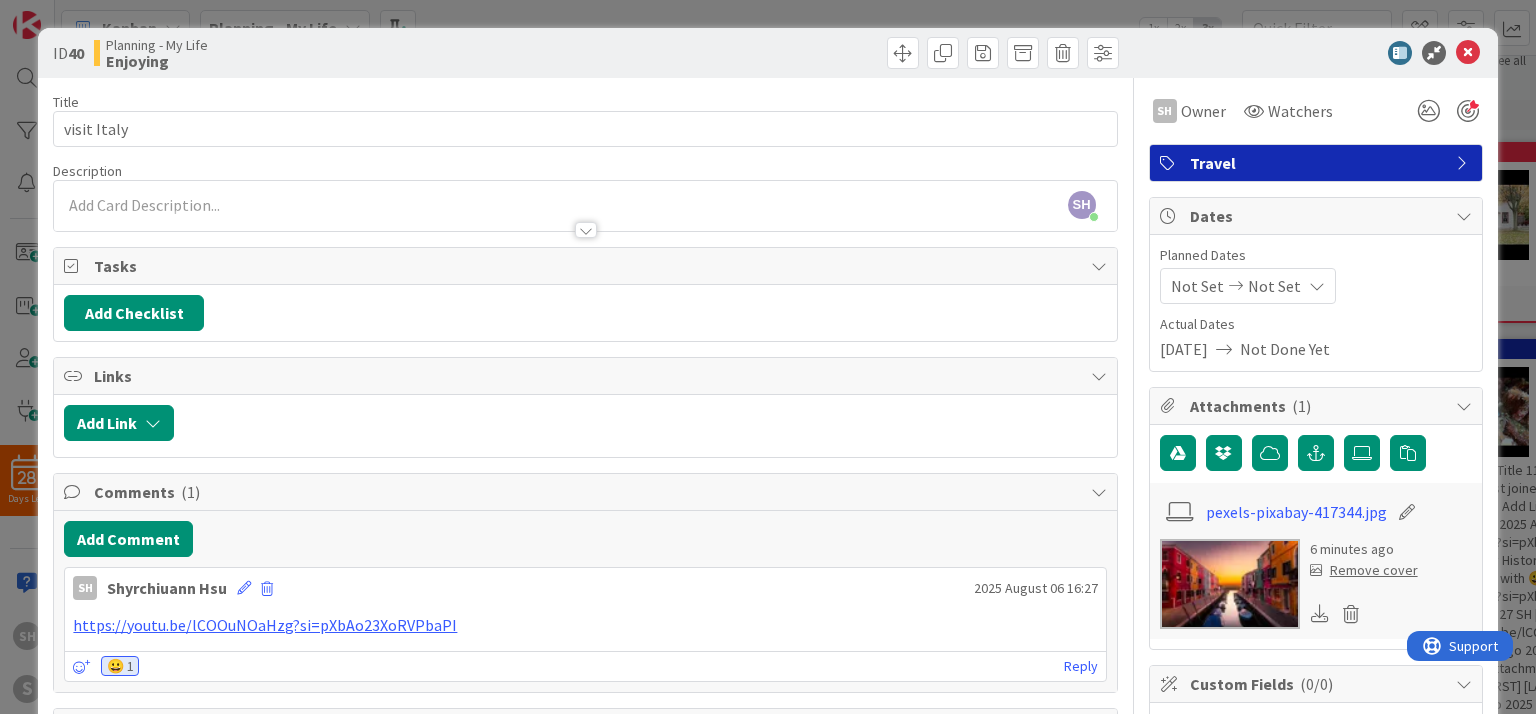 click on "ID  40 Planning - My Life Enjoying Card Options Large (on Full view) Tasks Links Comments History Exit Criteria Small (on Full view) Dates Attachments Custom Fields Block Mirrors Metrics These options only apply to you" at bounding box center [767, 53] 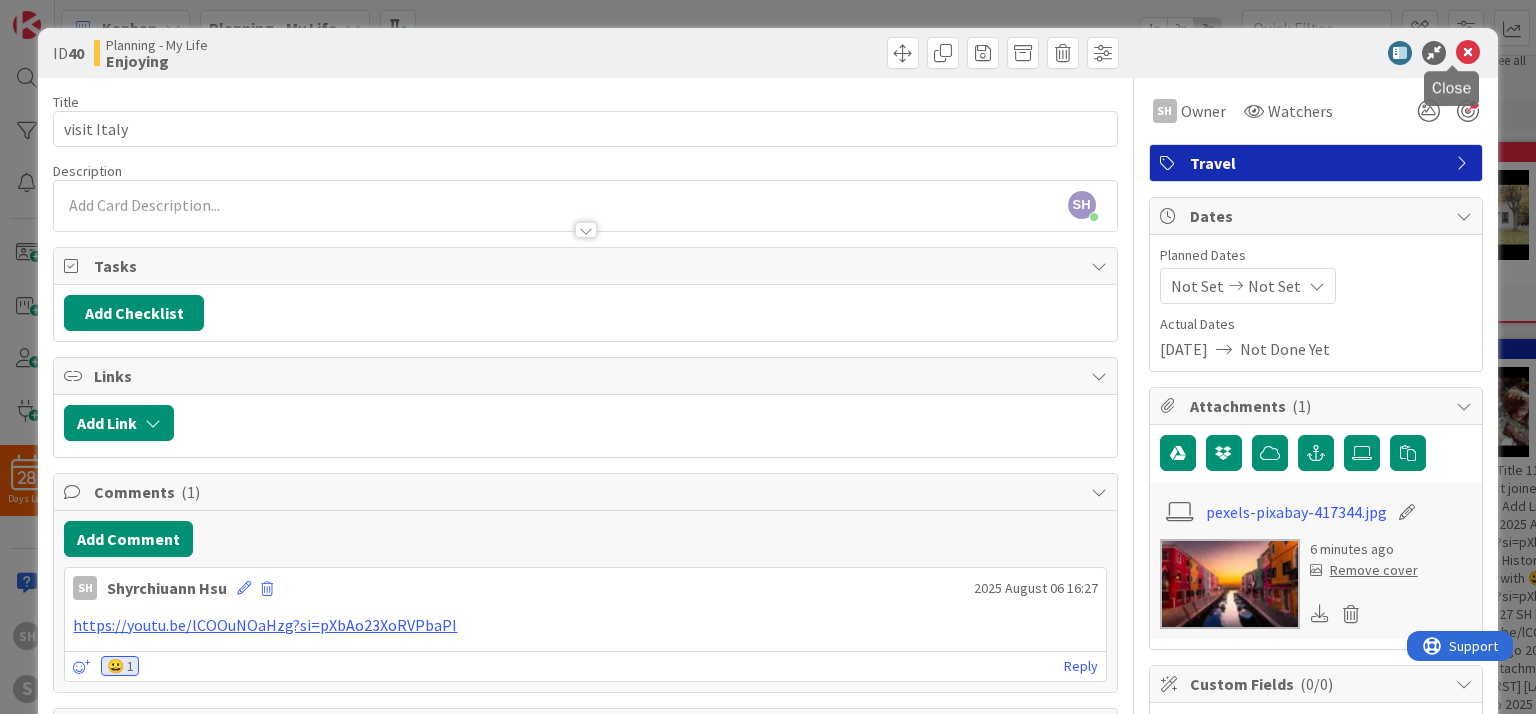 click at bounding box center (1468, 53) 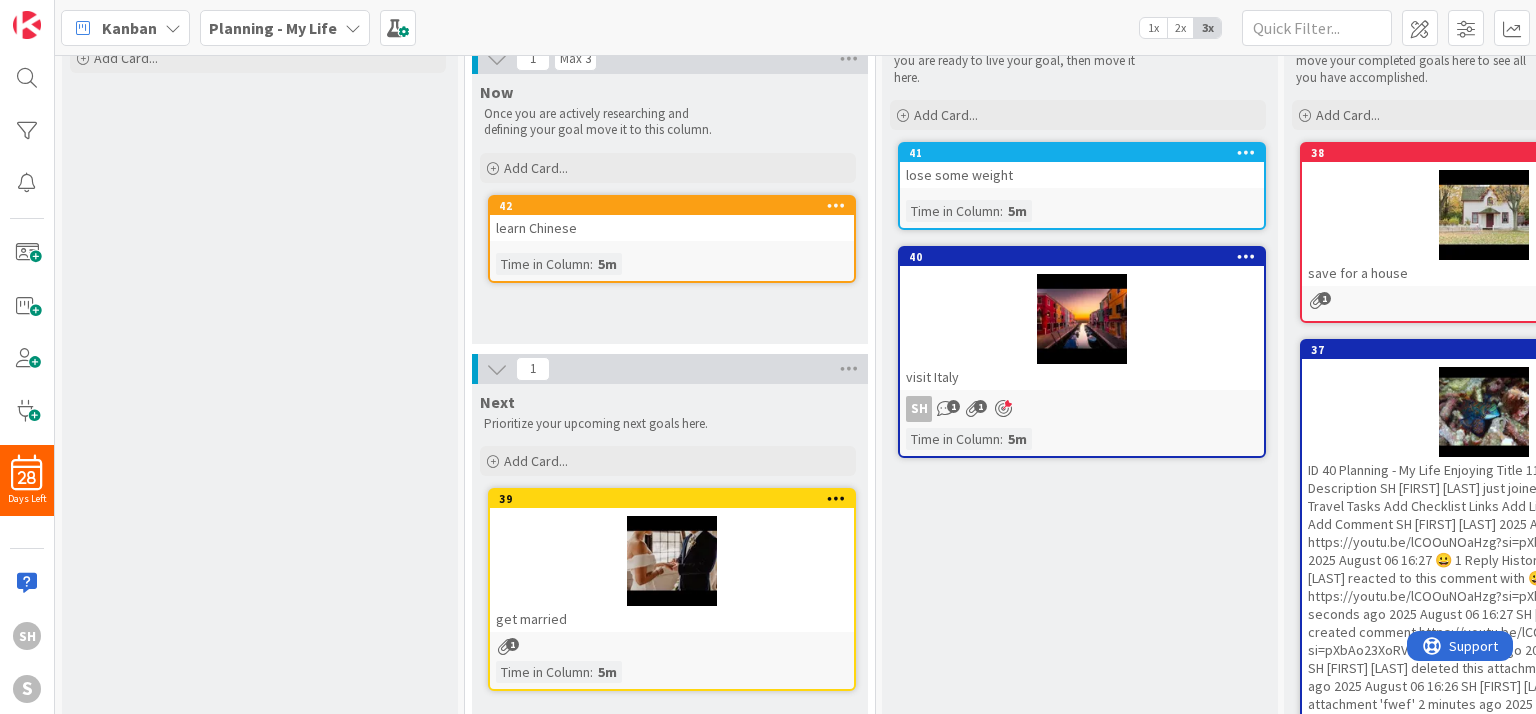 scroll, scrollTop: 0, scrollLeft: 0, axis: both 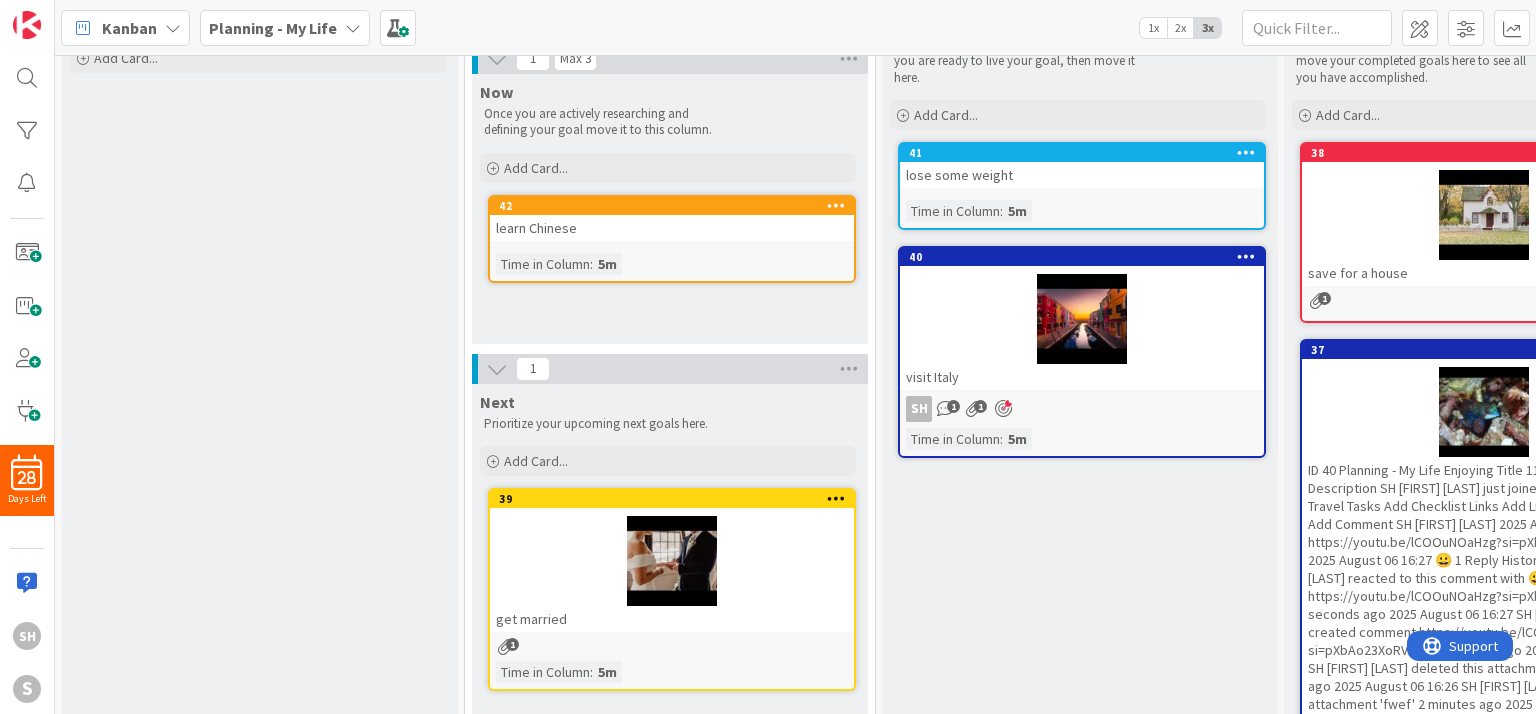 click on "Planning - My Life" at bounding box center [273, 28] 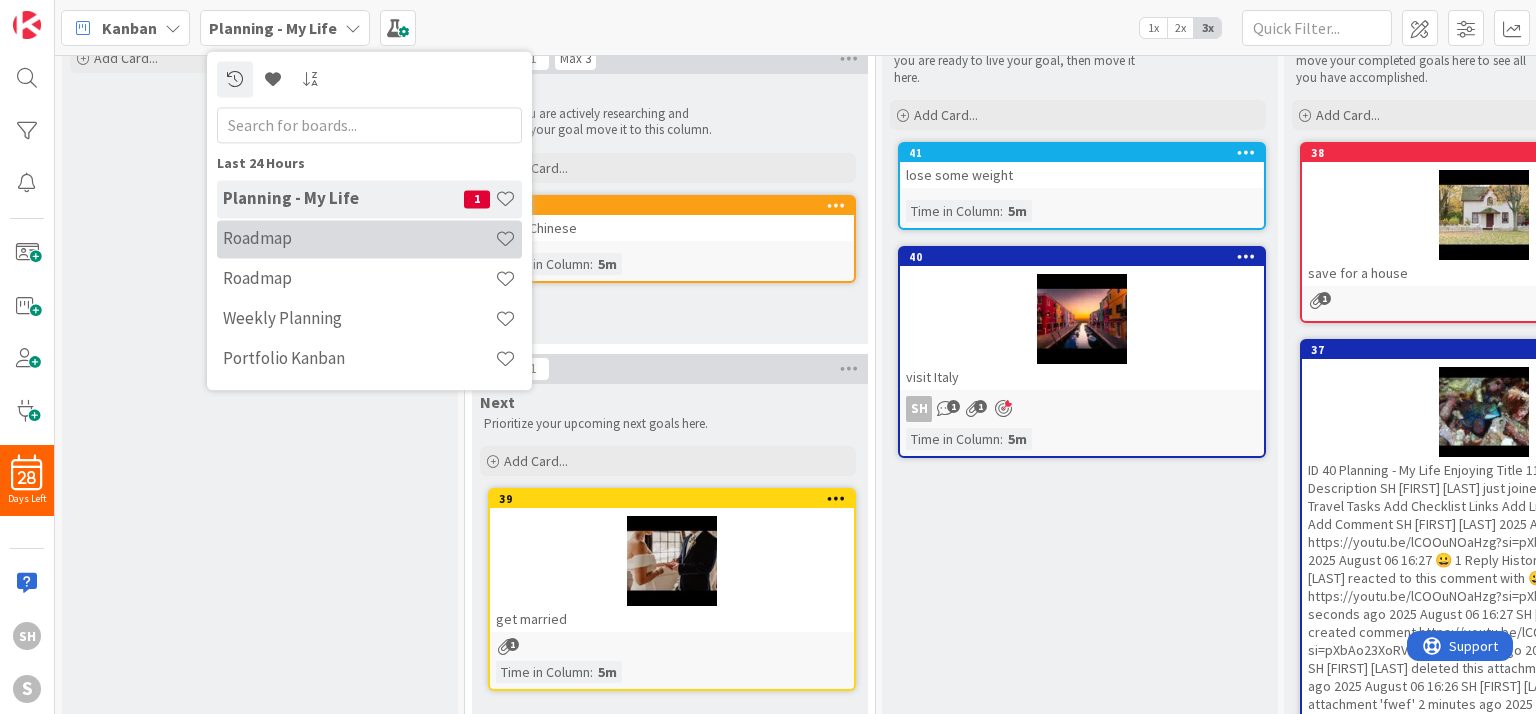 click on "Roadmap" at bounding box center (359, 239) 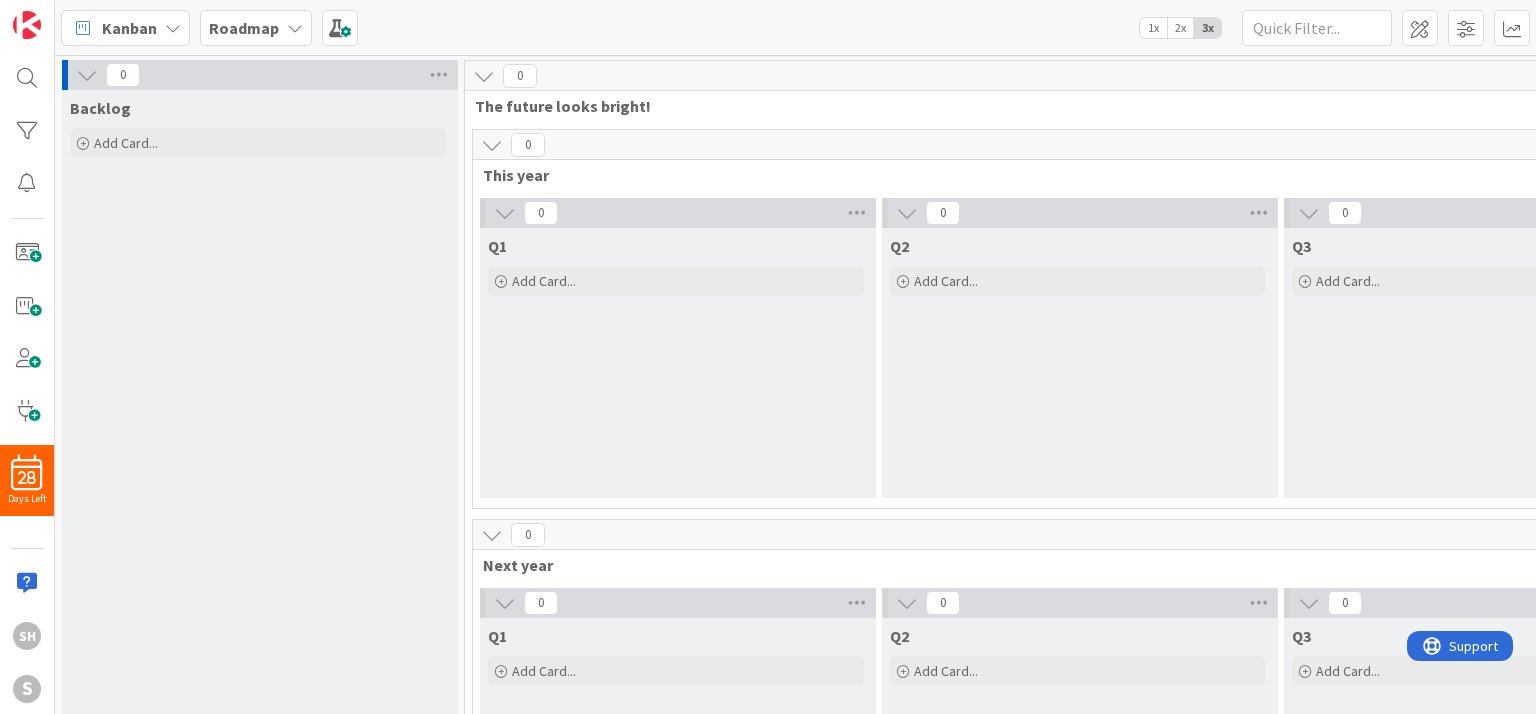 scroll, scrollTop: 0, scrollLeft: 0, axis: both 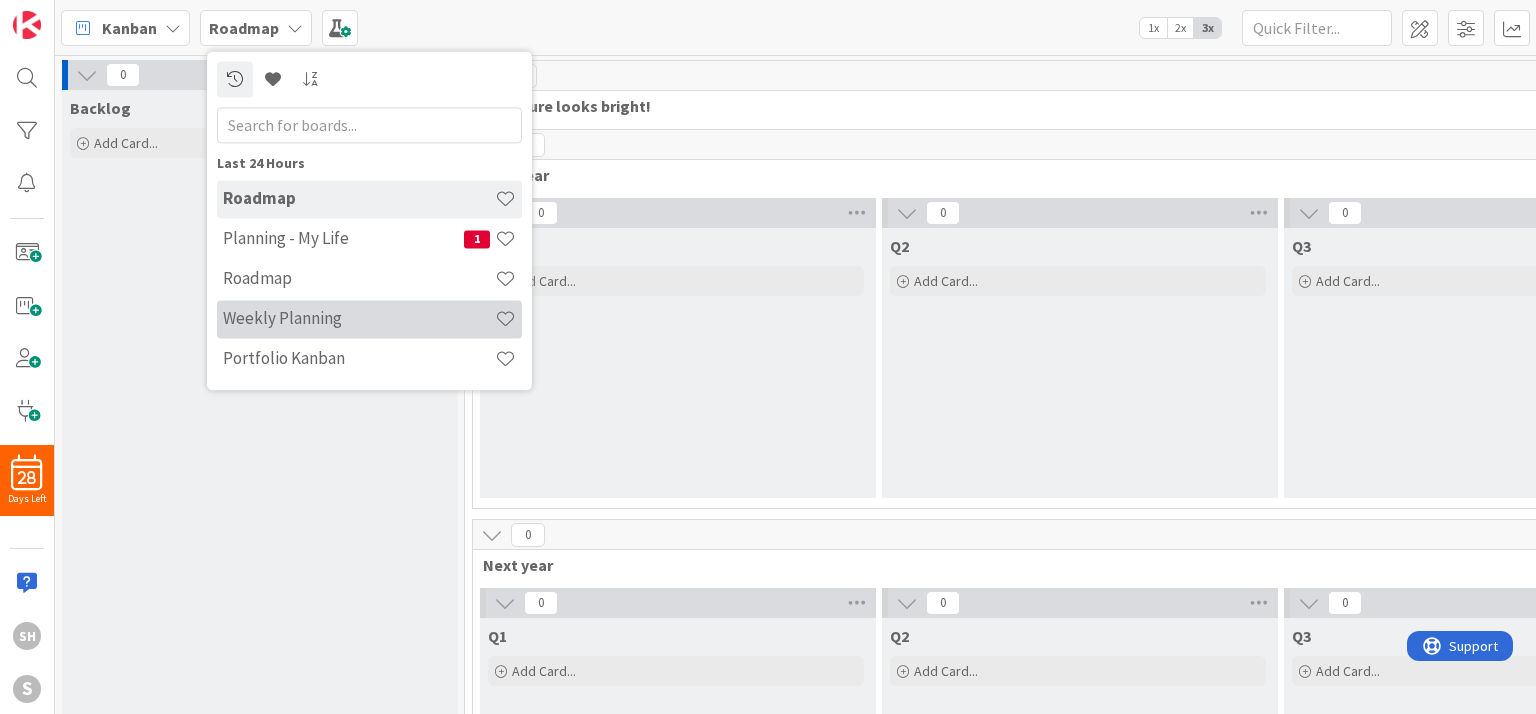 click on "Weekly Planning" at bounding box center (369, 319) 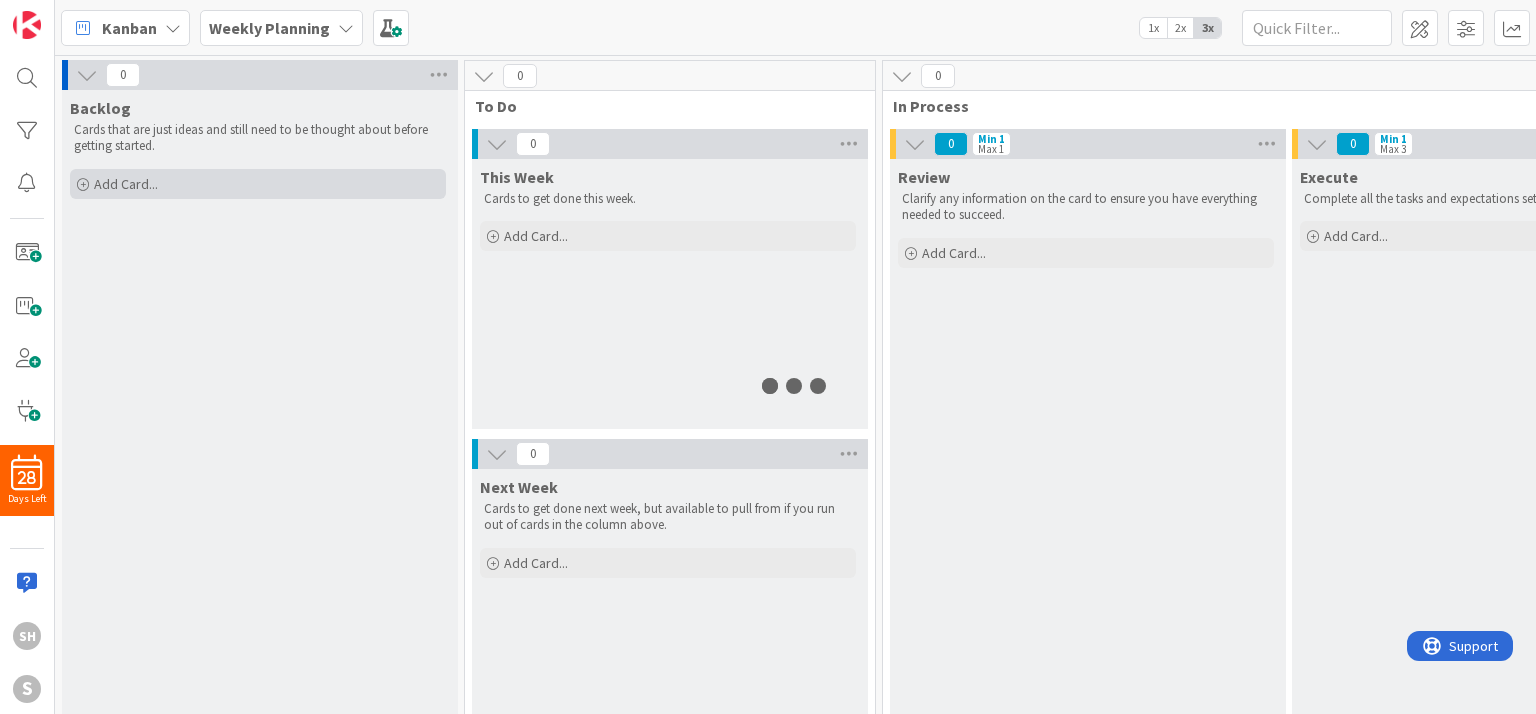 scroll, scrollTop: 0, scrollLeft: 0, axis: both 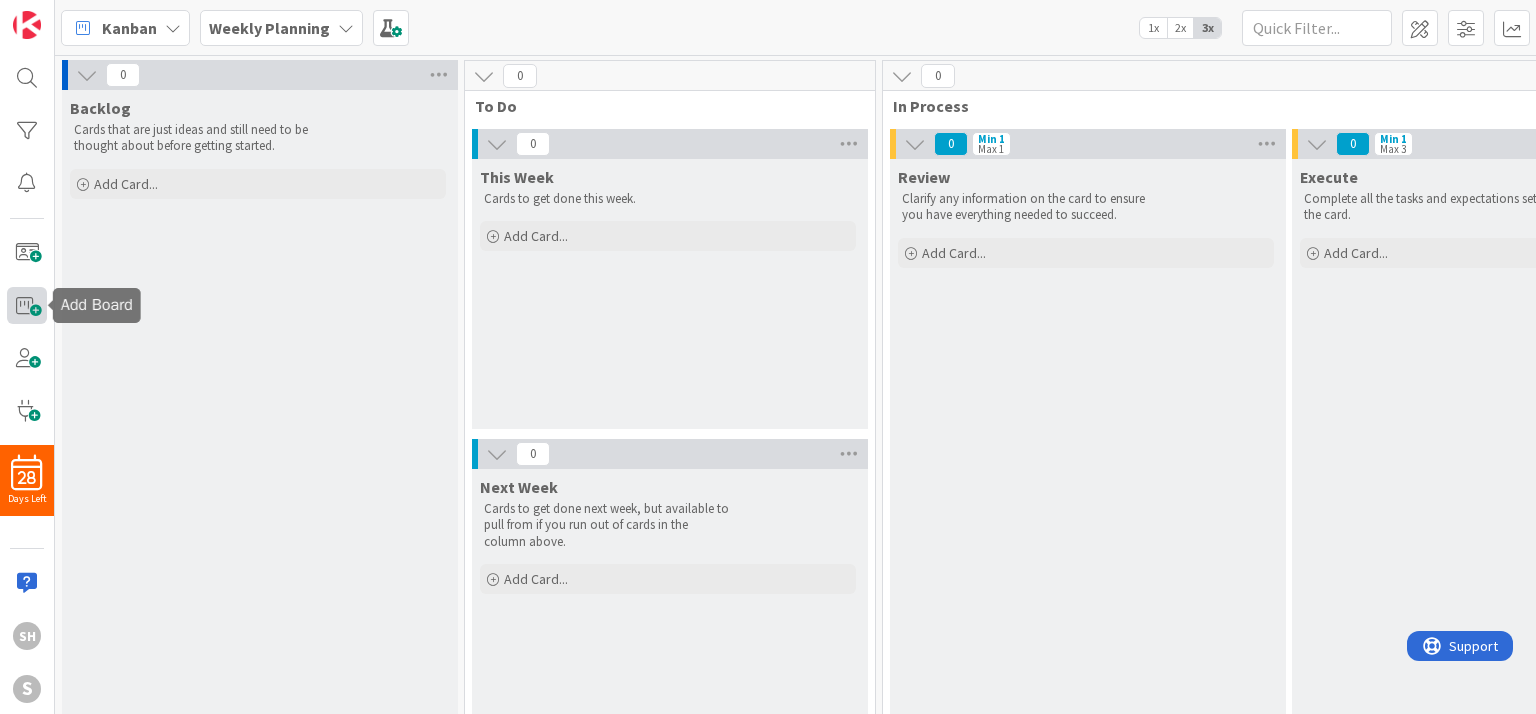 click at bounding box center [27, 305] 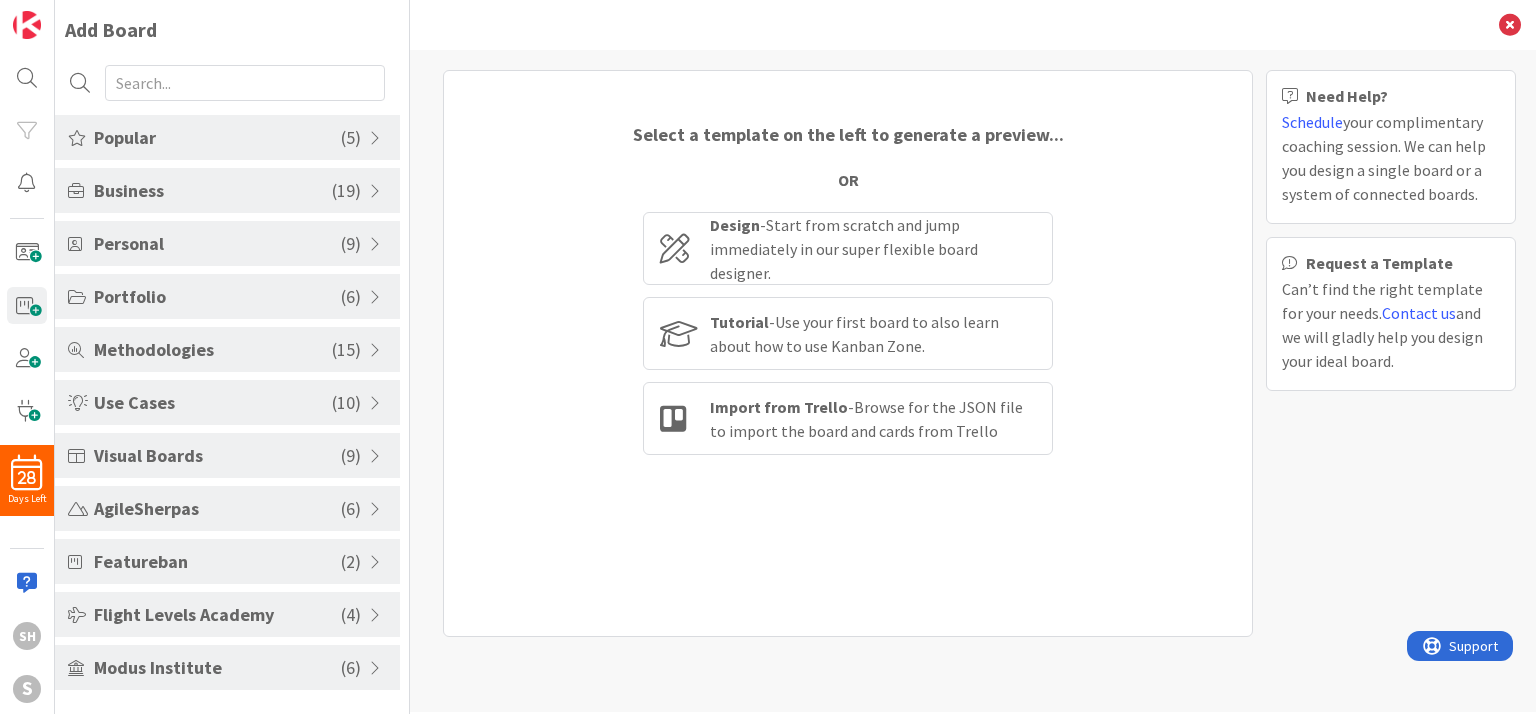 scroll, scrollTop: 0, scrollLeft: 0, axis: both 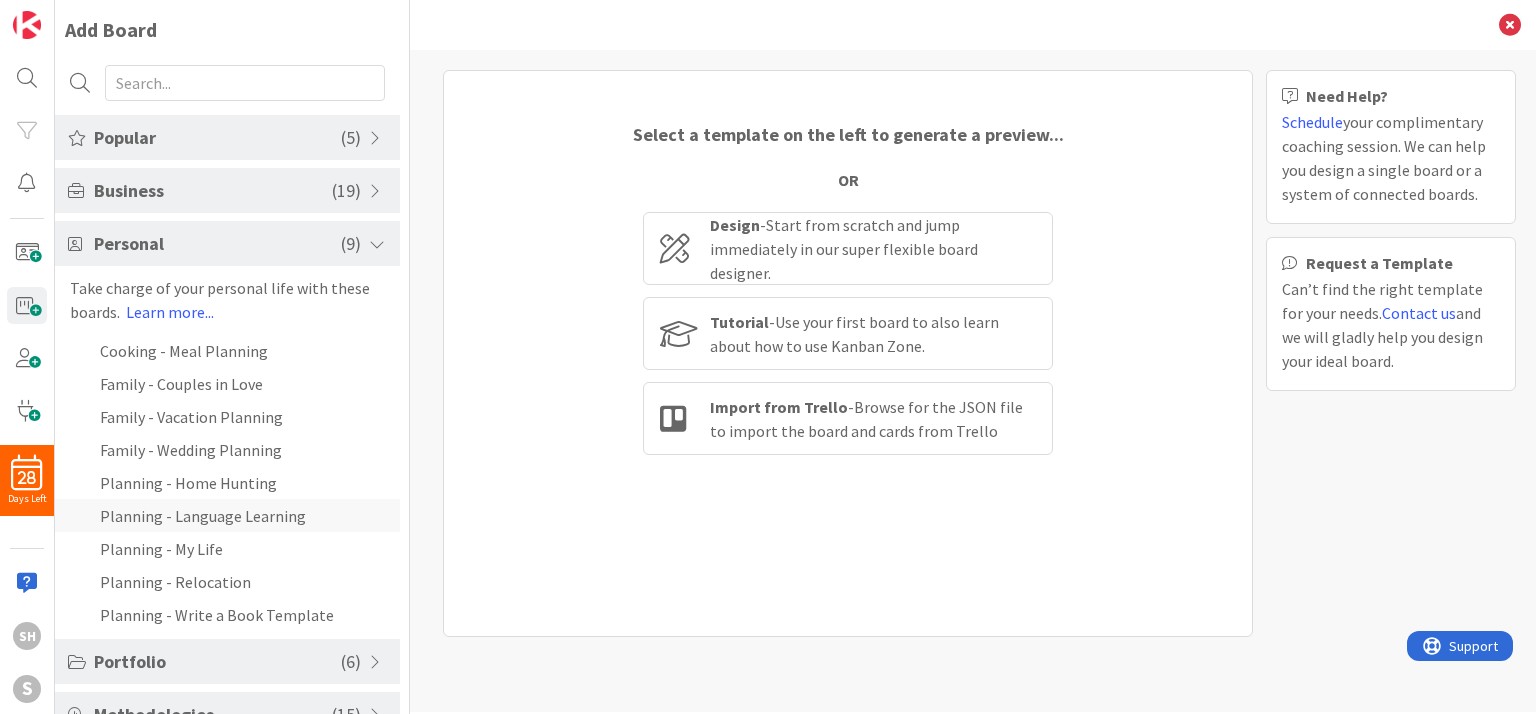 click on "Planning - Language Learning" at bounding box center (227, 515) 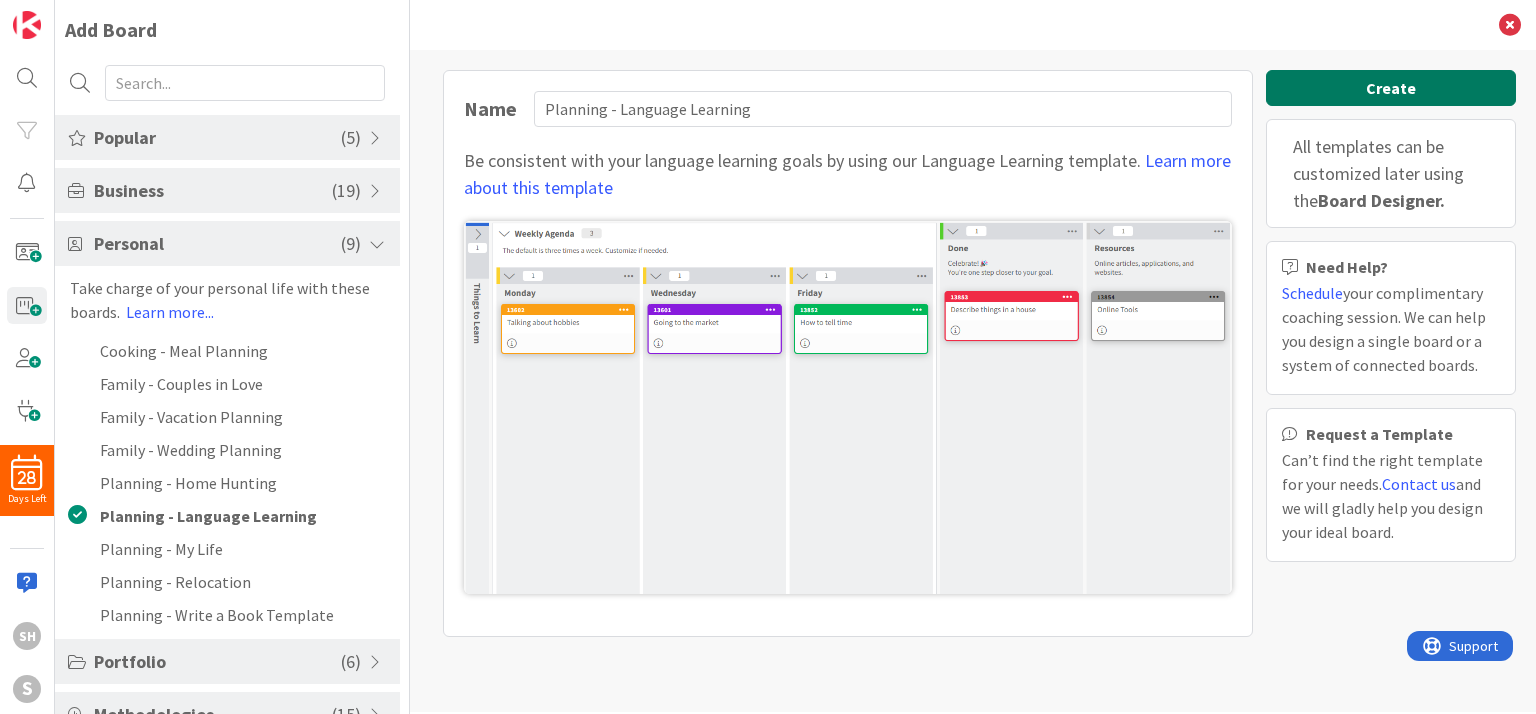 click on "Create" at bounding box center (1391, 88) 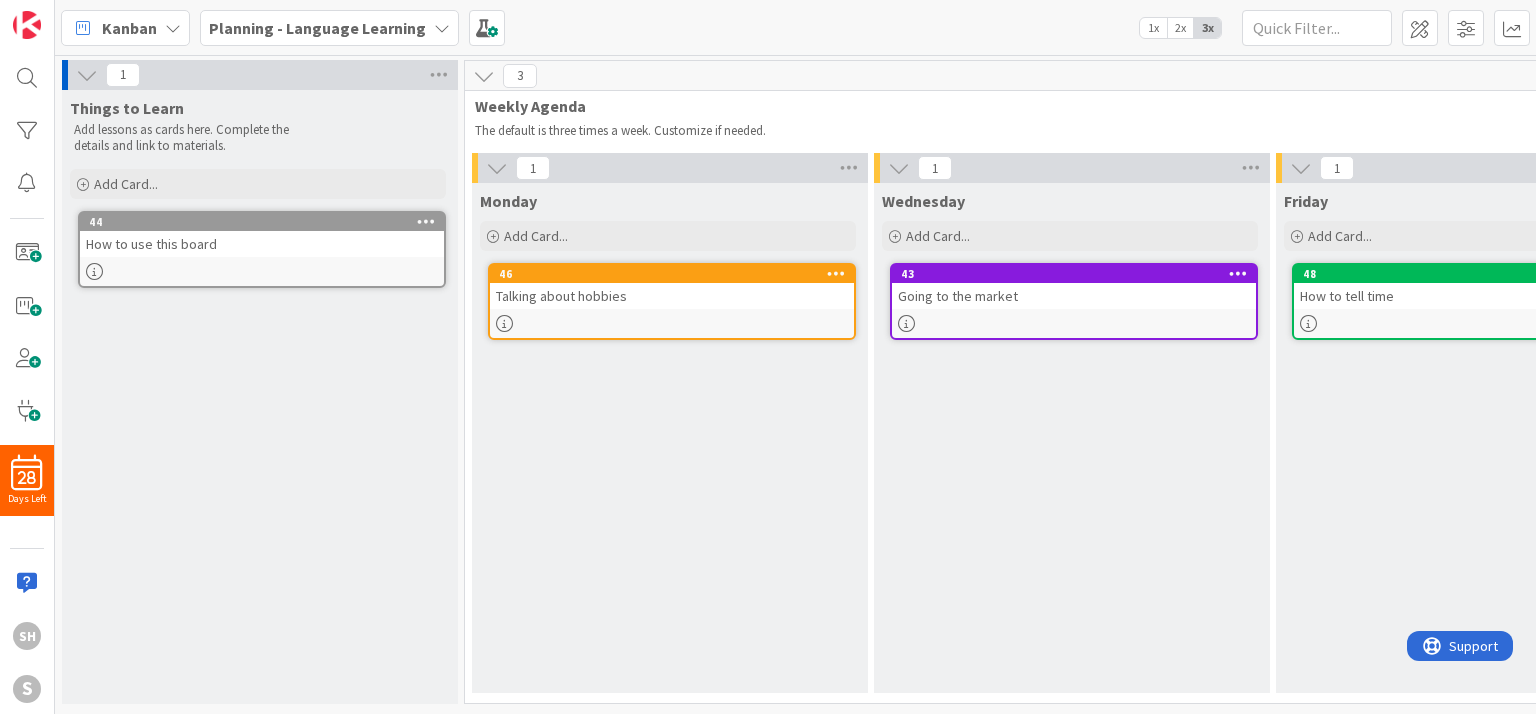 scroll, scrollTop: 0, scrollLeft: 0, axis: both 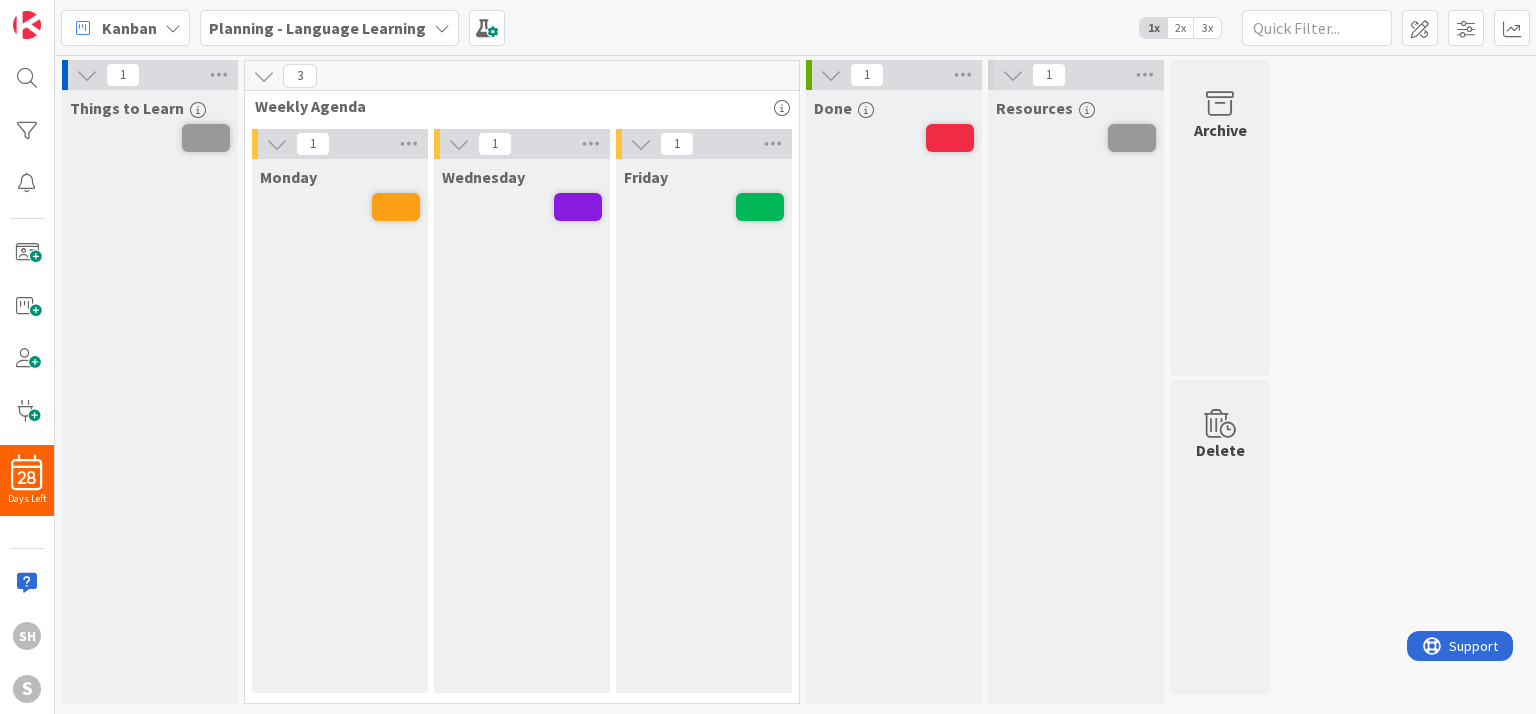 click on "2x" at bounding box center [1180, 28] 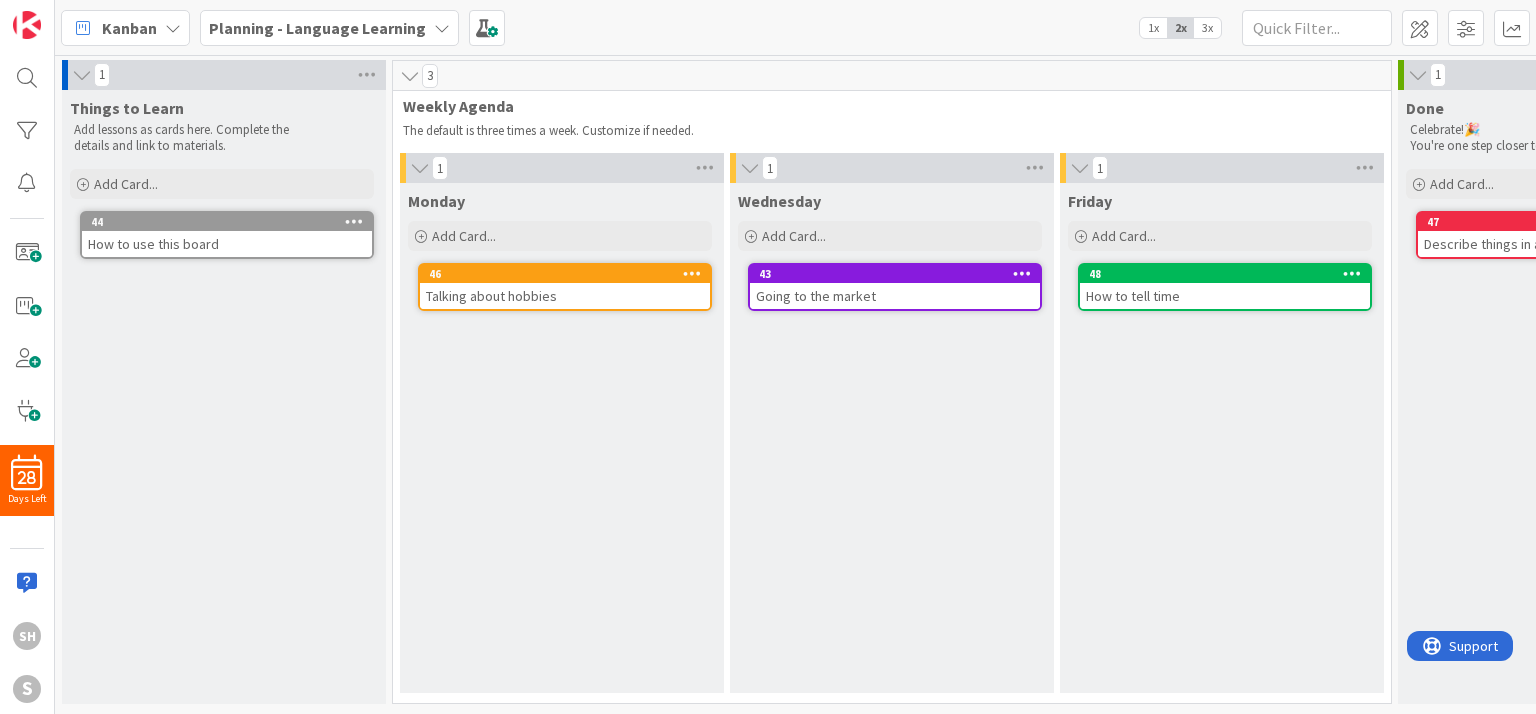 click on "3x" at bounding box center (1207, 28) 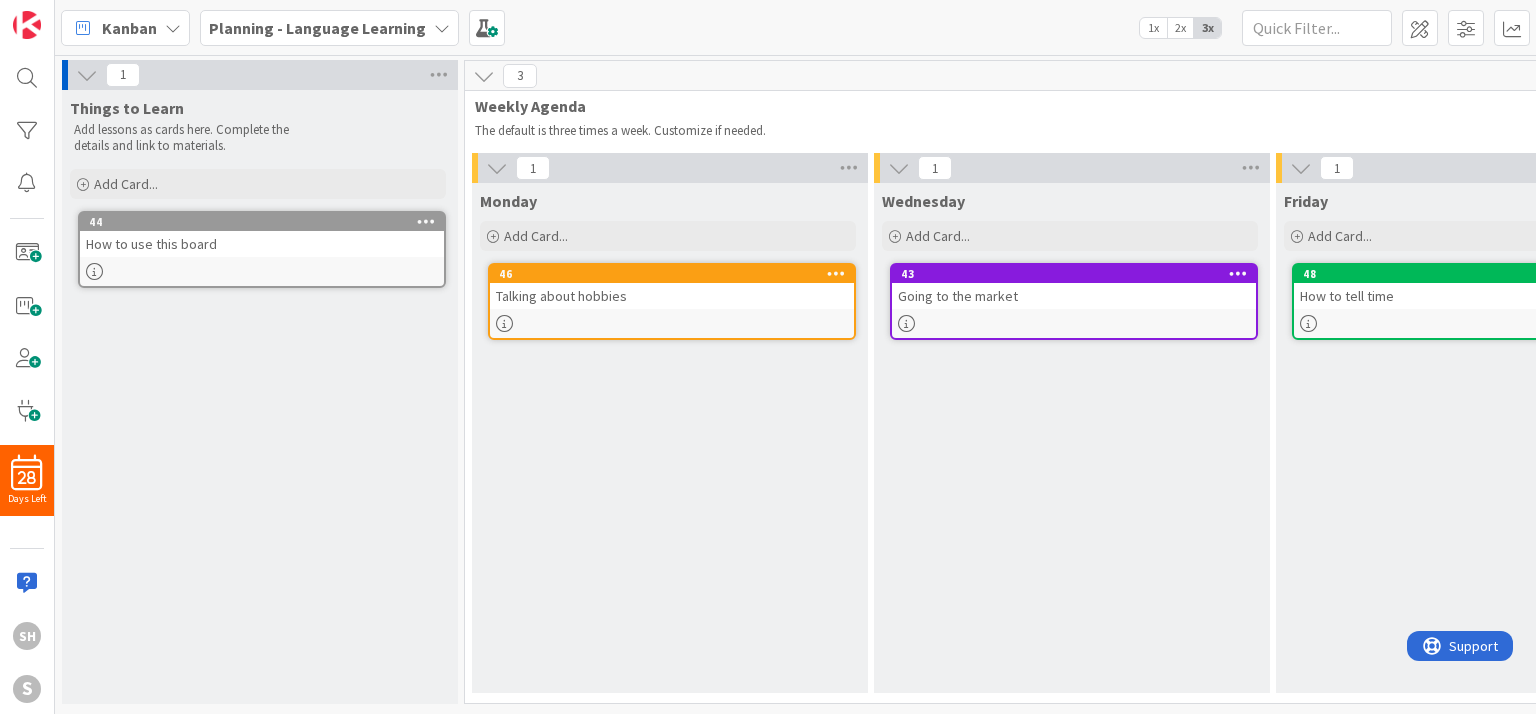 click on "1x" at bounding box center (1153, 28) 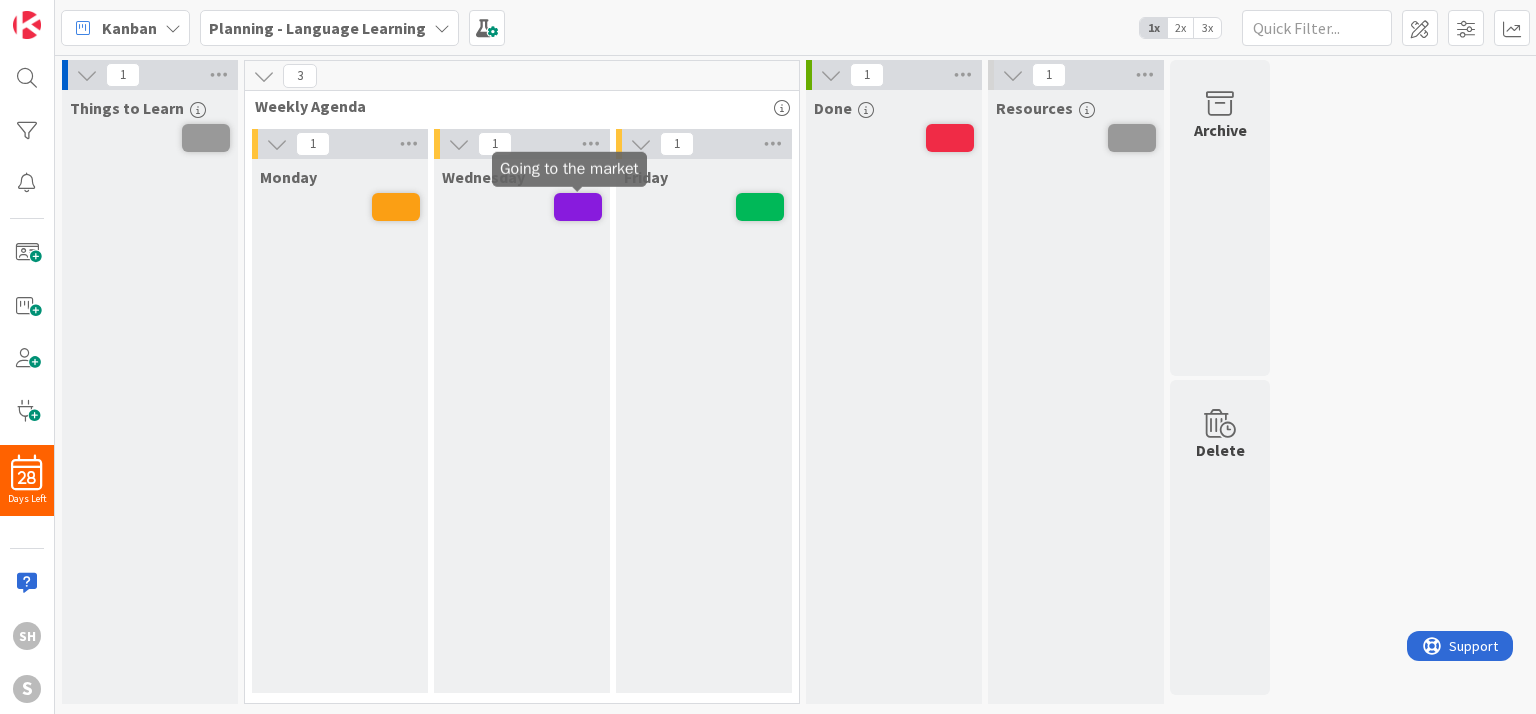 click at bounding box center (578, 207) 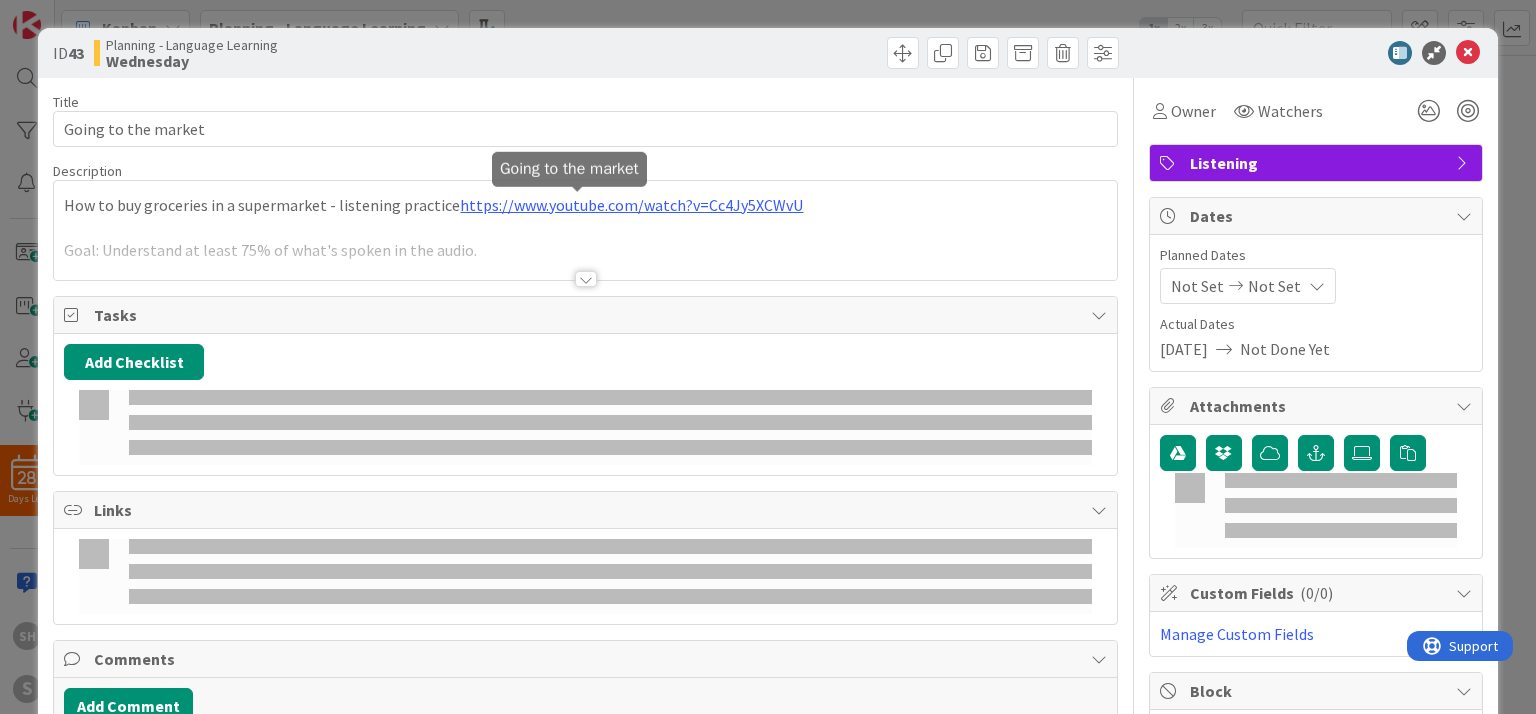 scroll, scrollTop: 0, scrollLeft: 0, axis: both 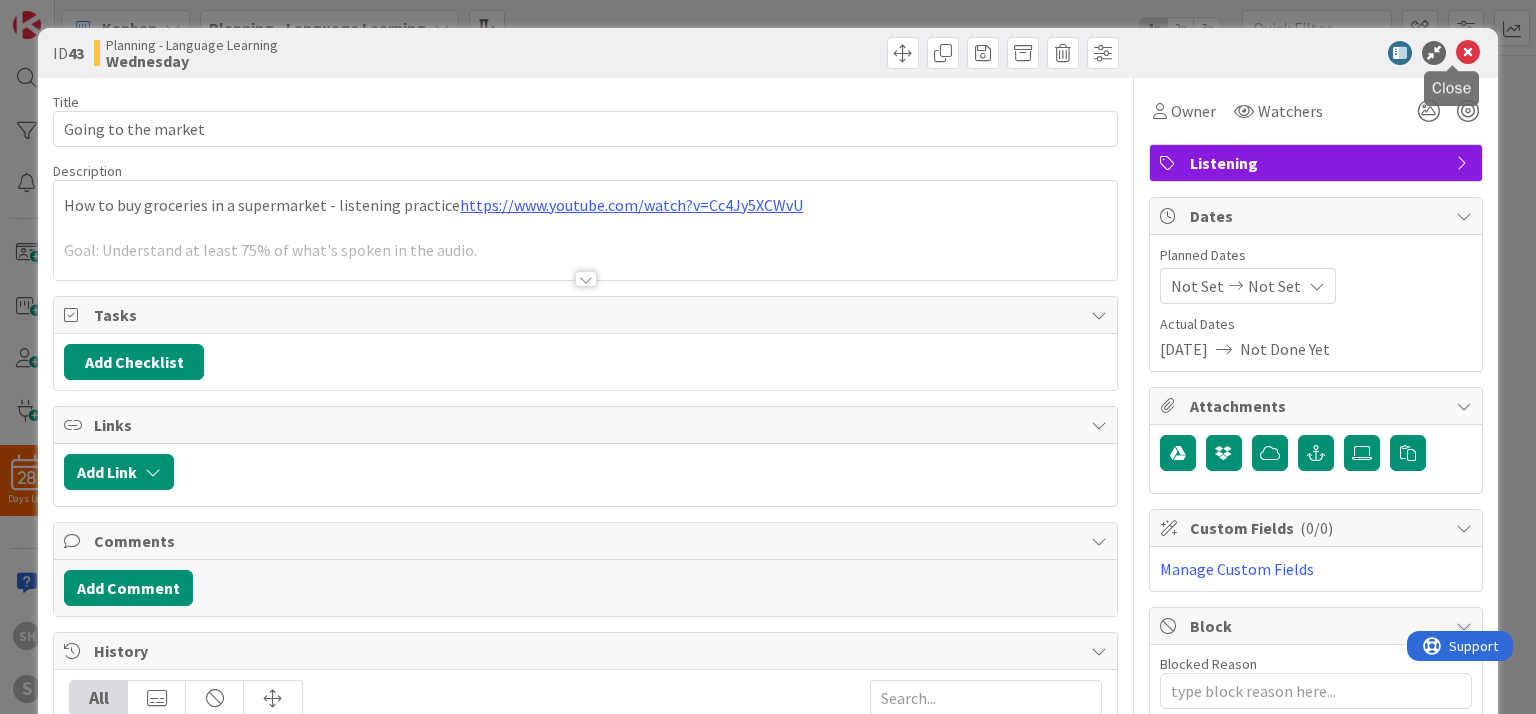 click at bounding box center (1468, 53) 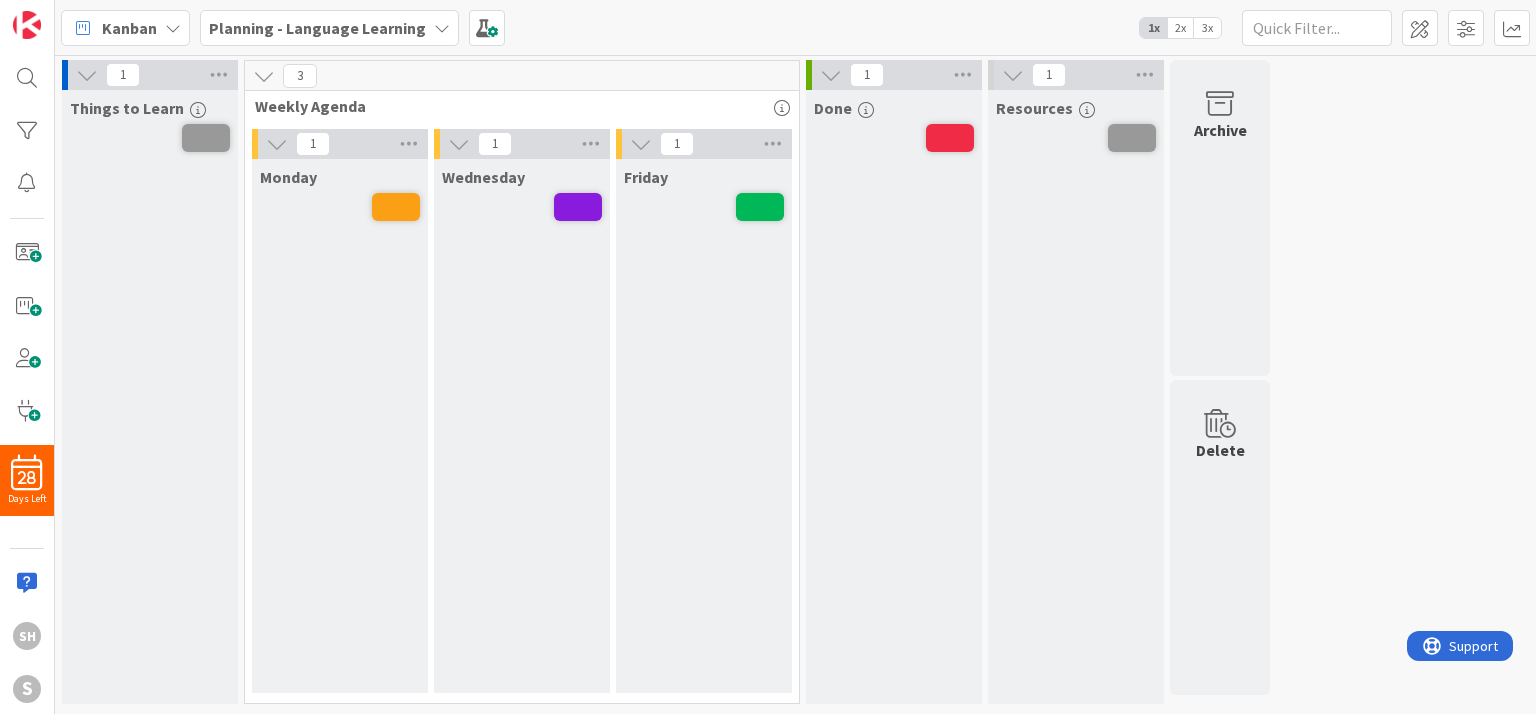 scroll, scrollTop: 0, scrollLeft: 0, axis: both 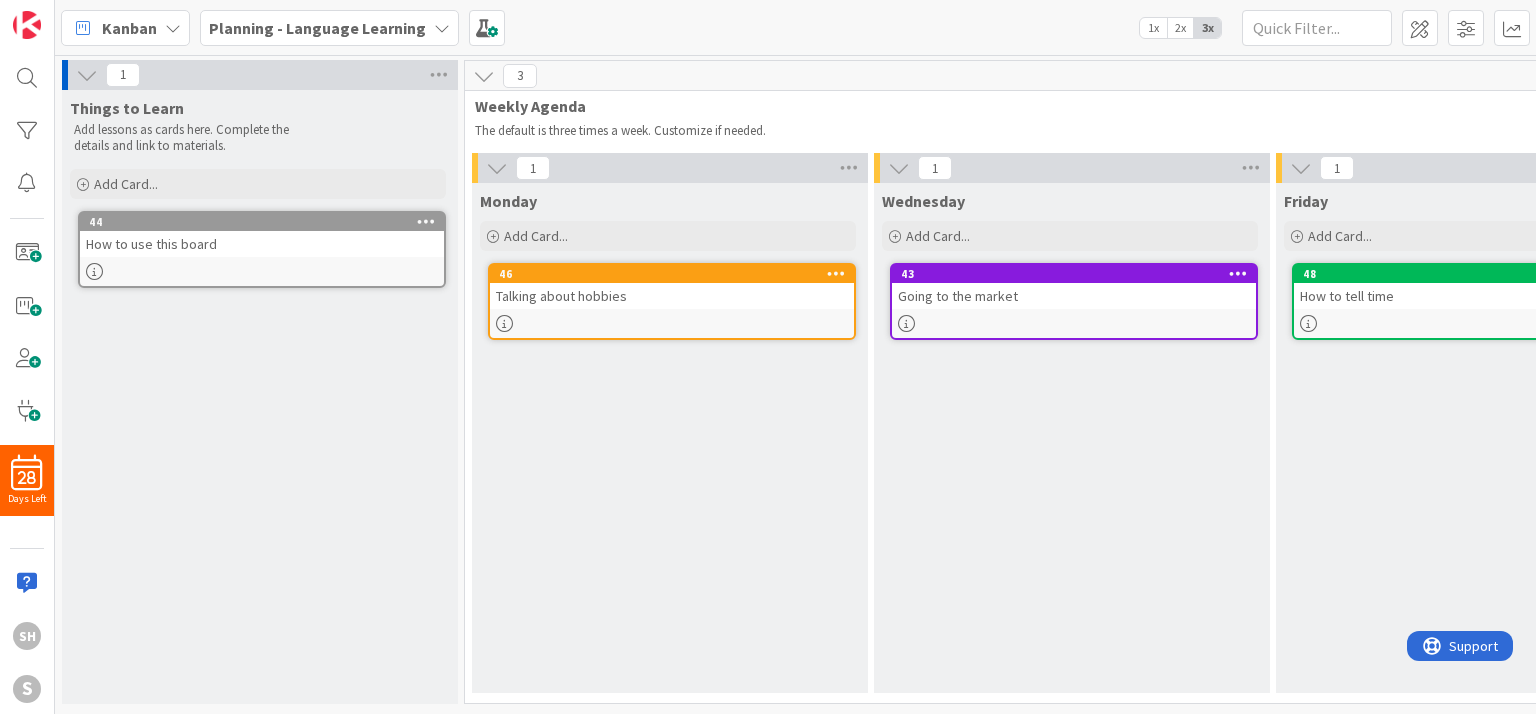click on "Talking about hobbies" at bounding box center (672, 296) 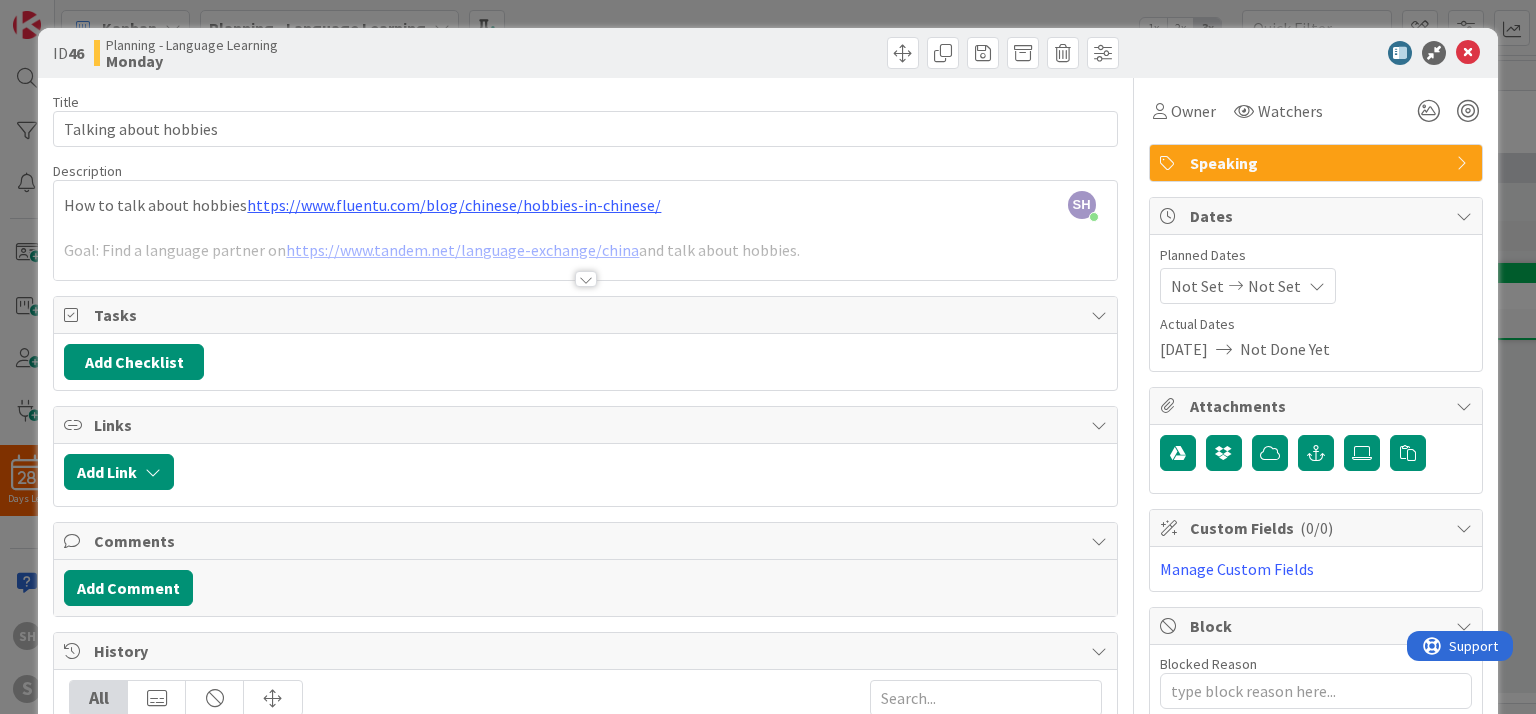 scroll, scrollTop: 0, scrollLeft: 0, axis: both 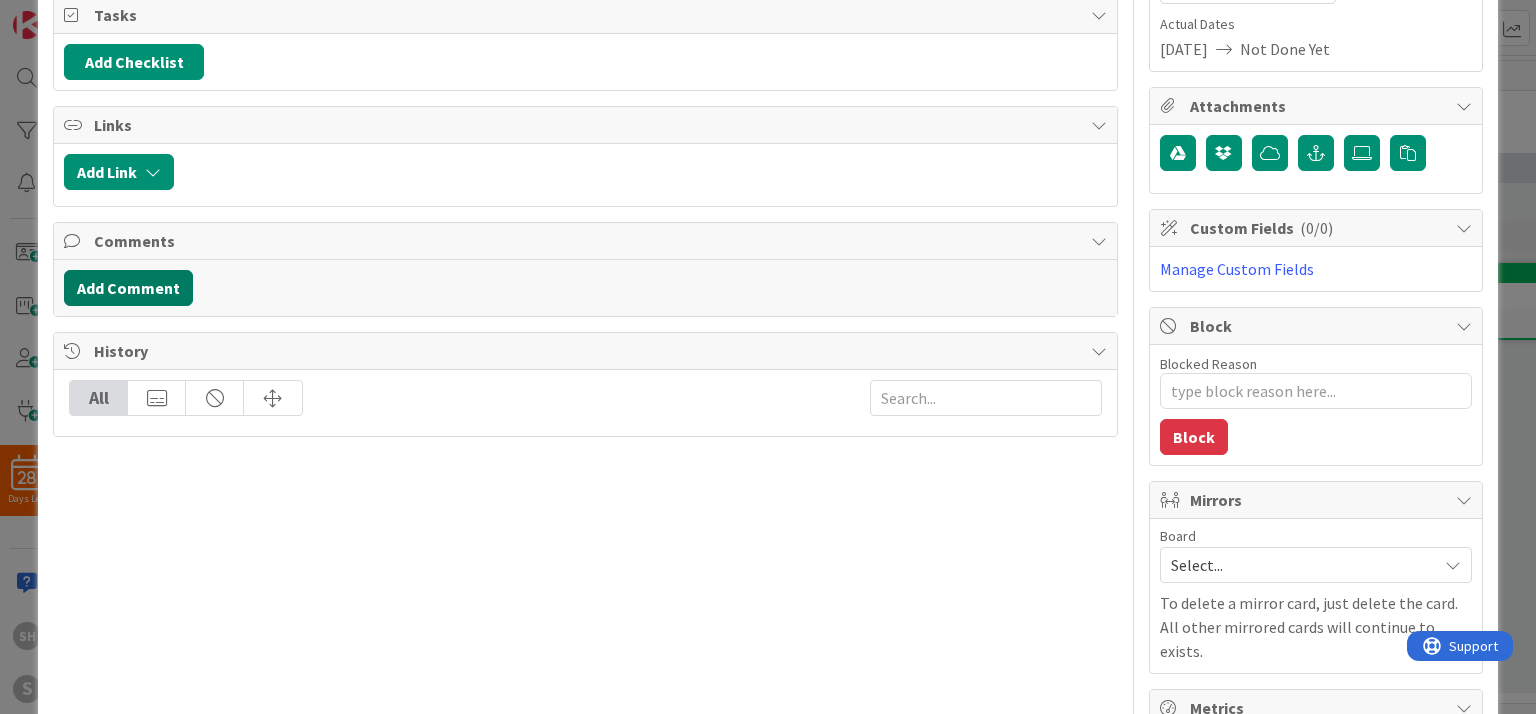click on "Add Comment" at bounding box center [128, 288] 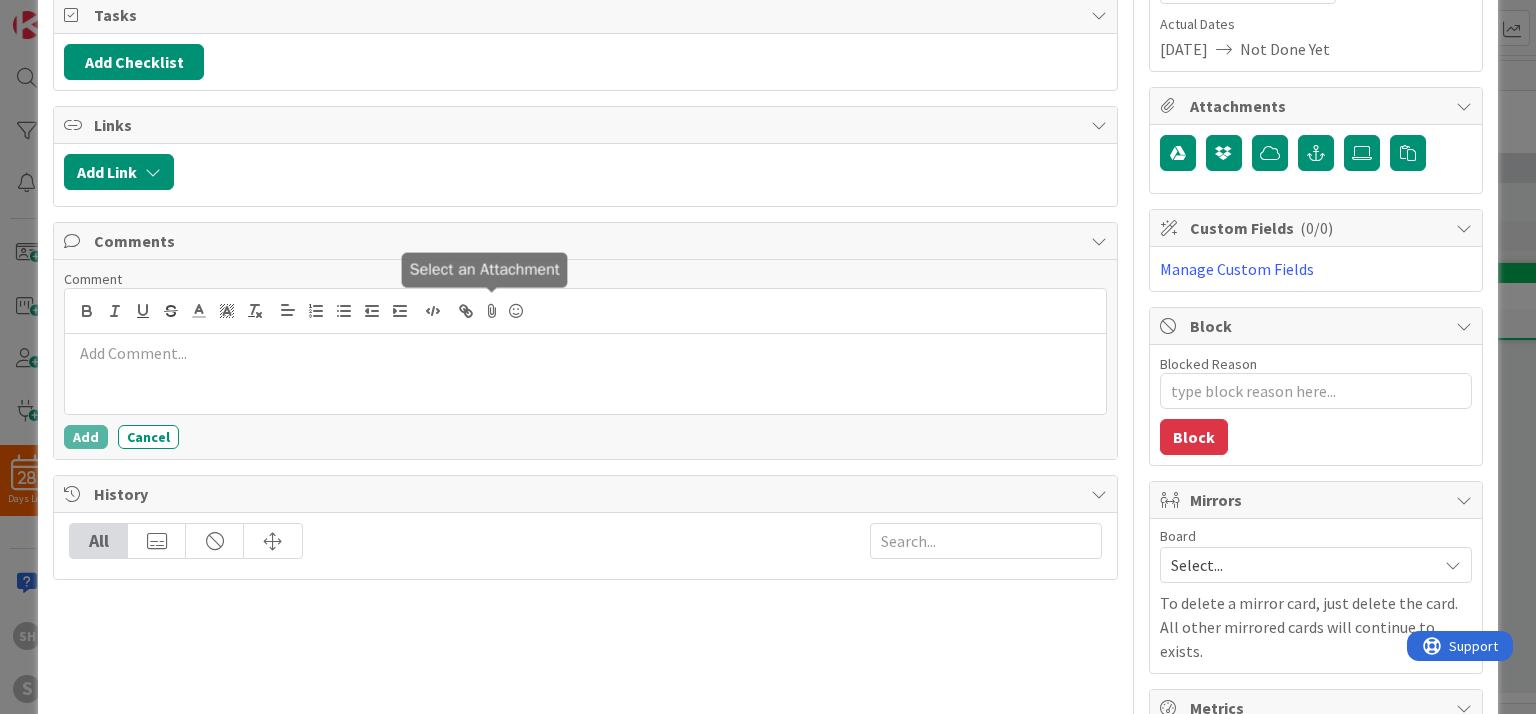 click at bounding box center (492, 311) 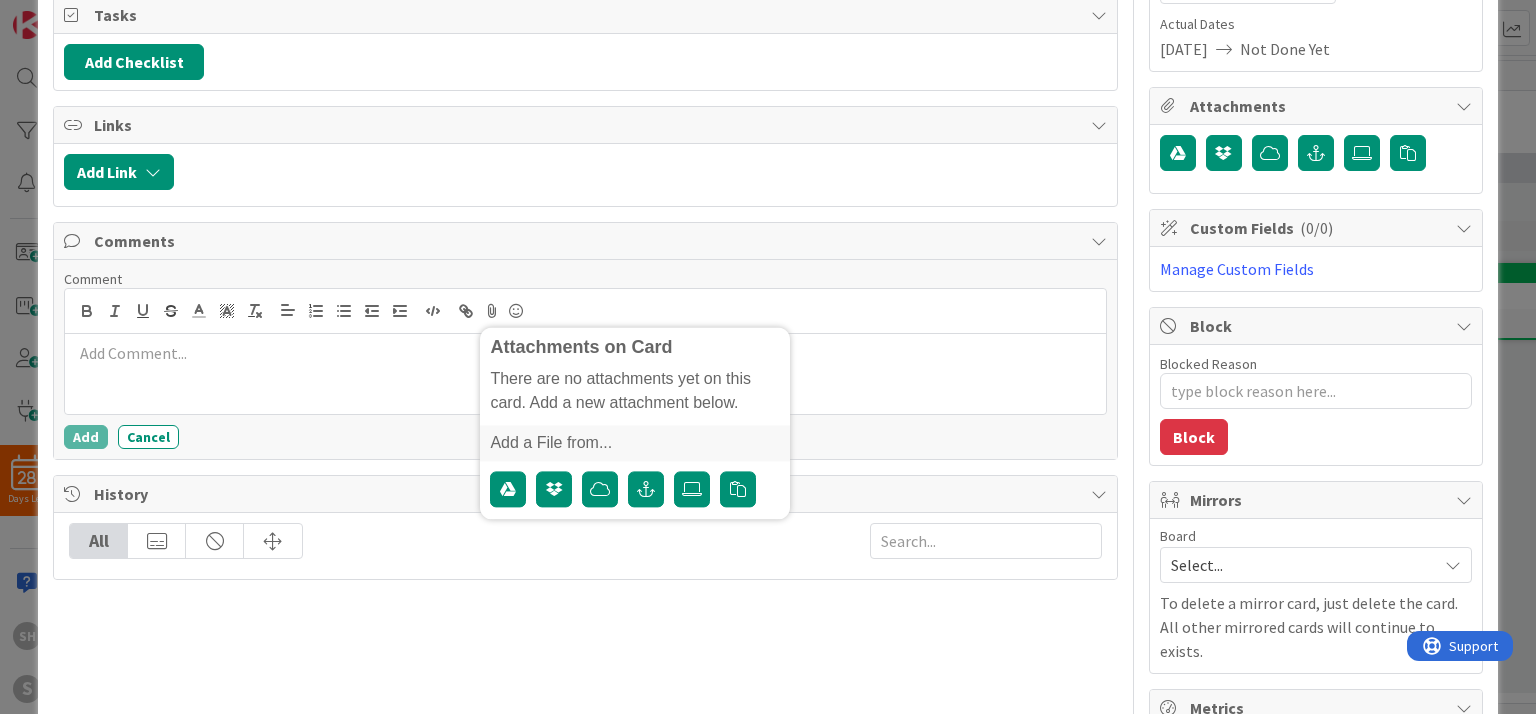 click at bounding box center (585, 374) 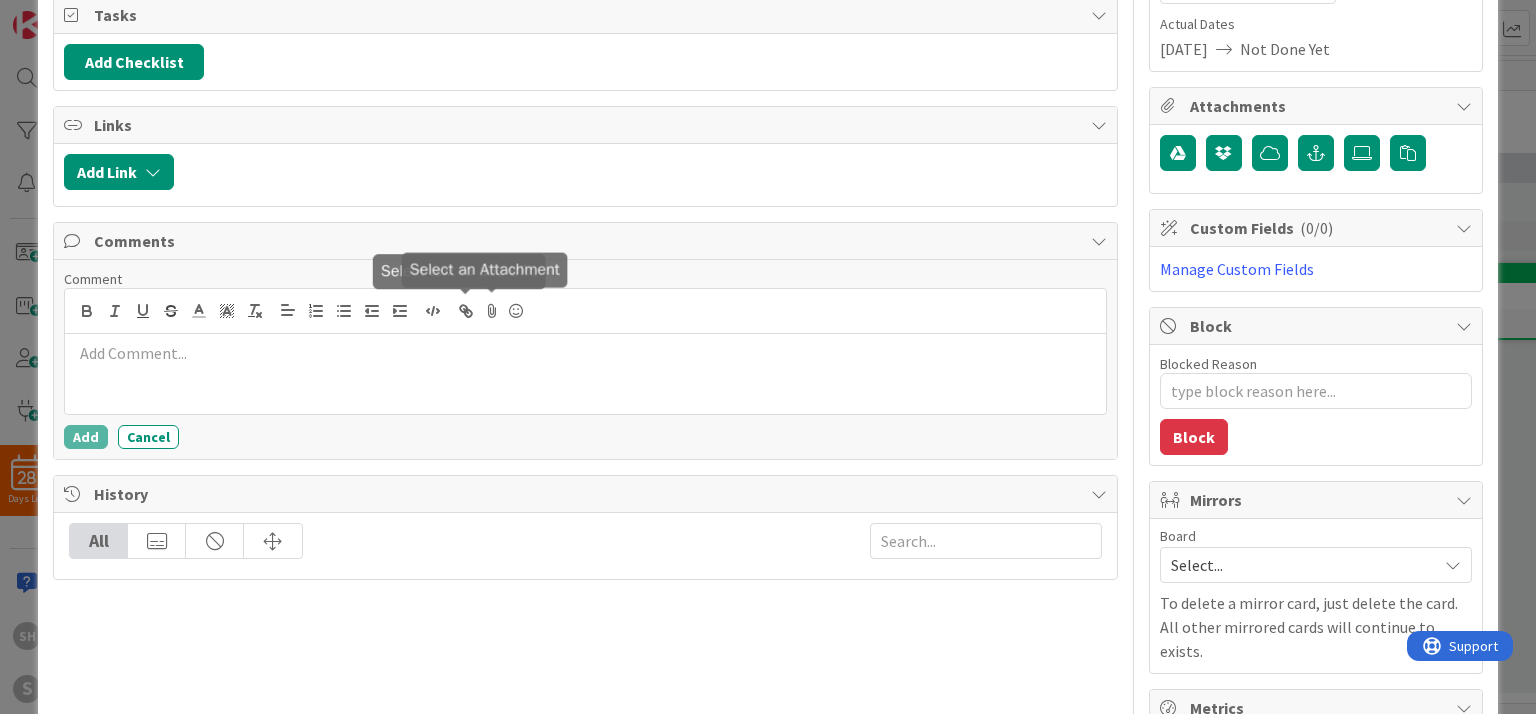 click at bounding box center (492, 311) 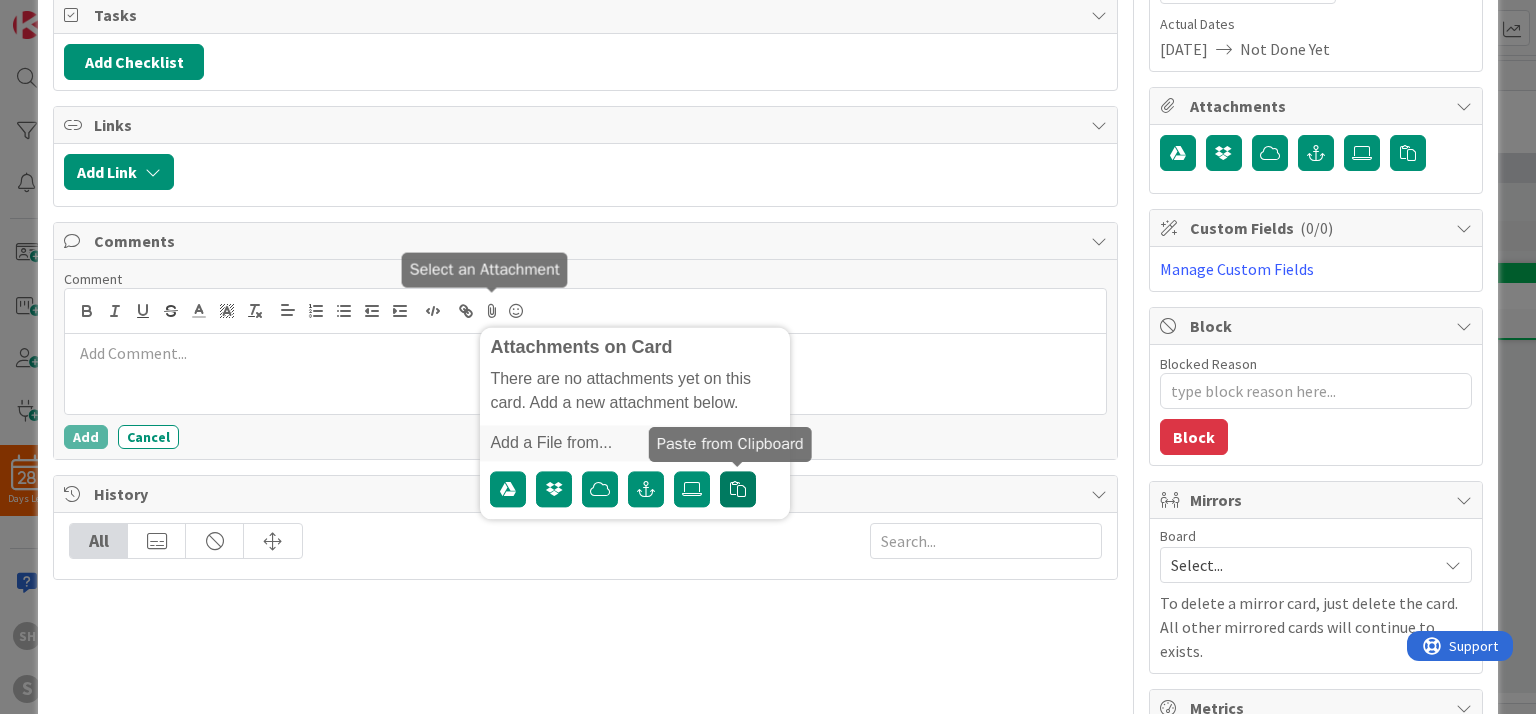 click at bounding box center [738, 489] 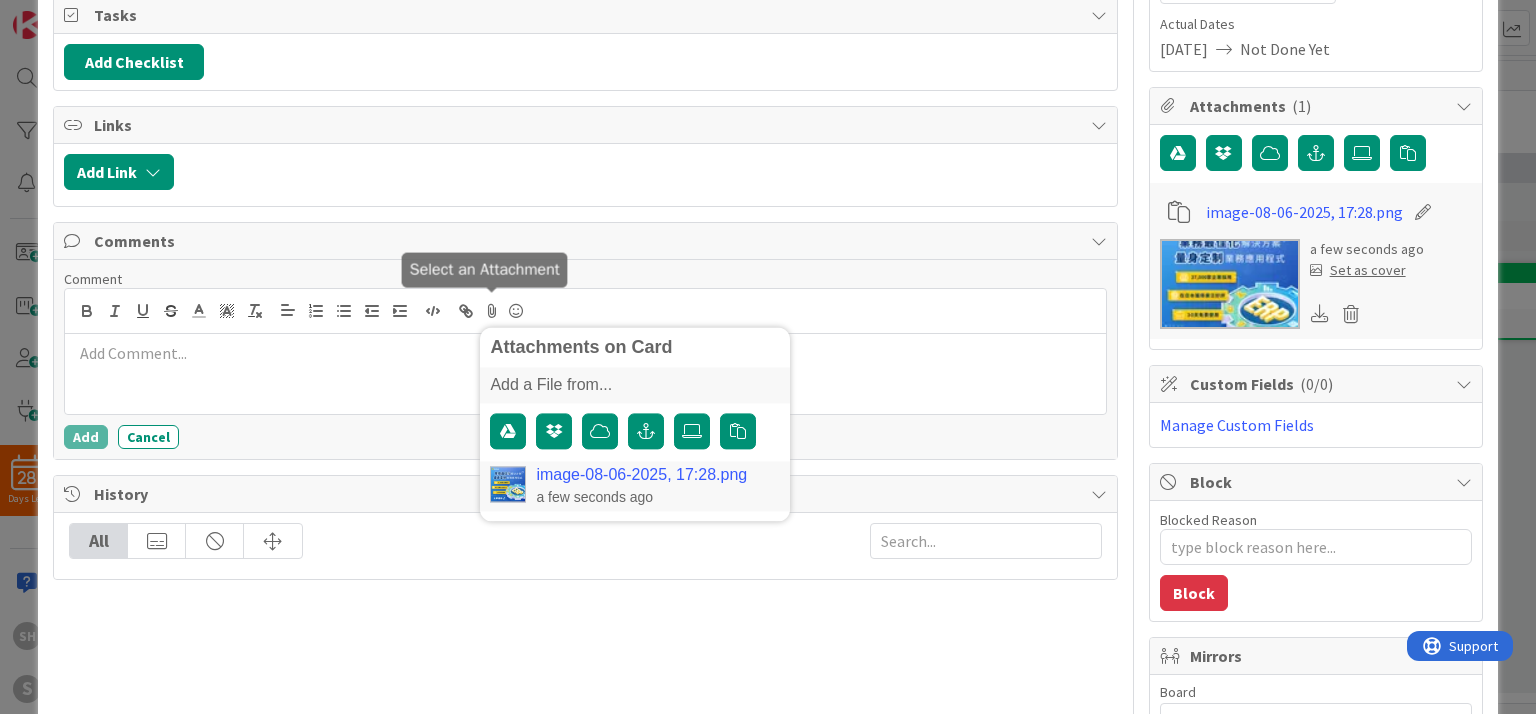 click on "image-08-06-2025, 17:28.png" at bounding box center [641, 475] 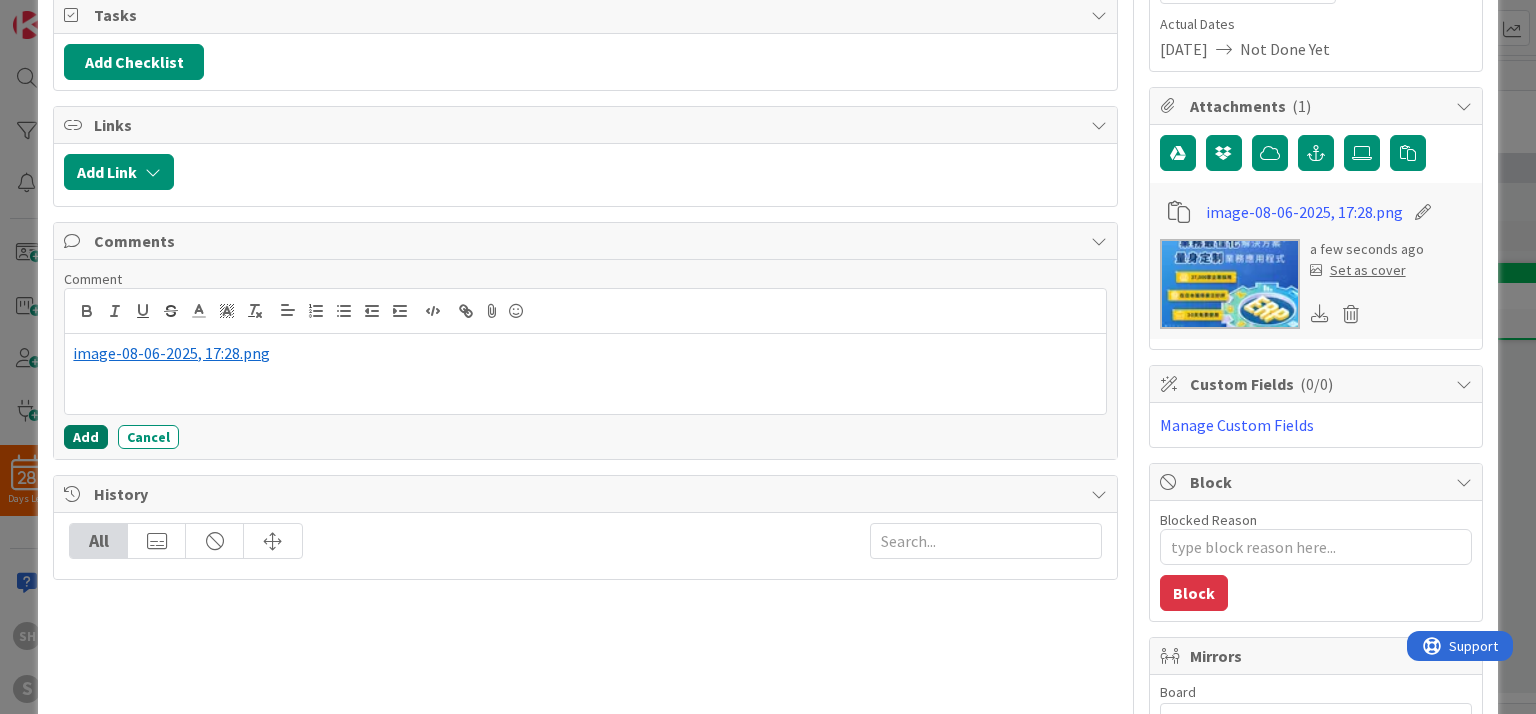 click on "Add" at bounding box center (86, 437) 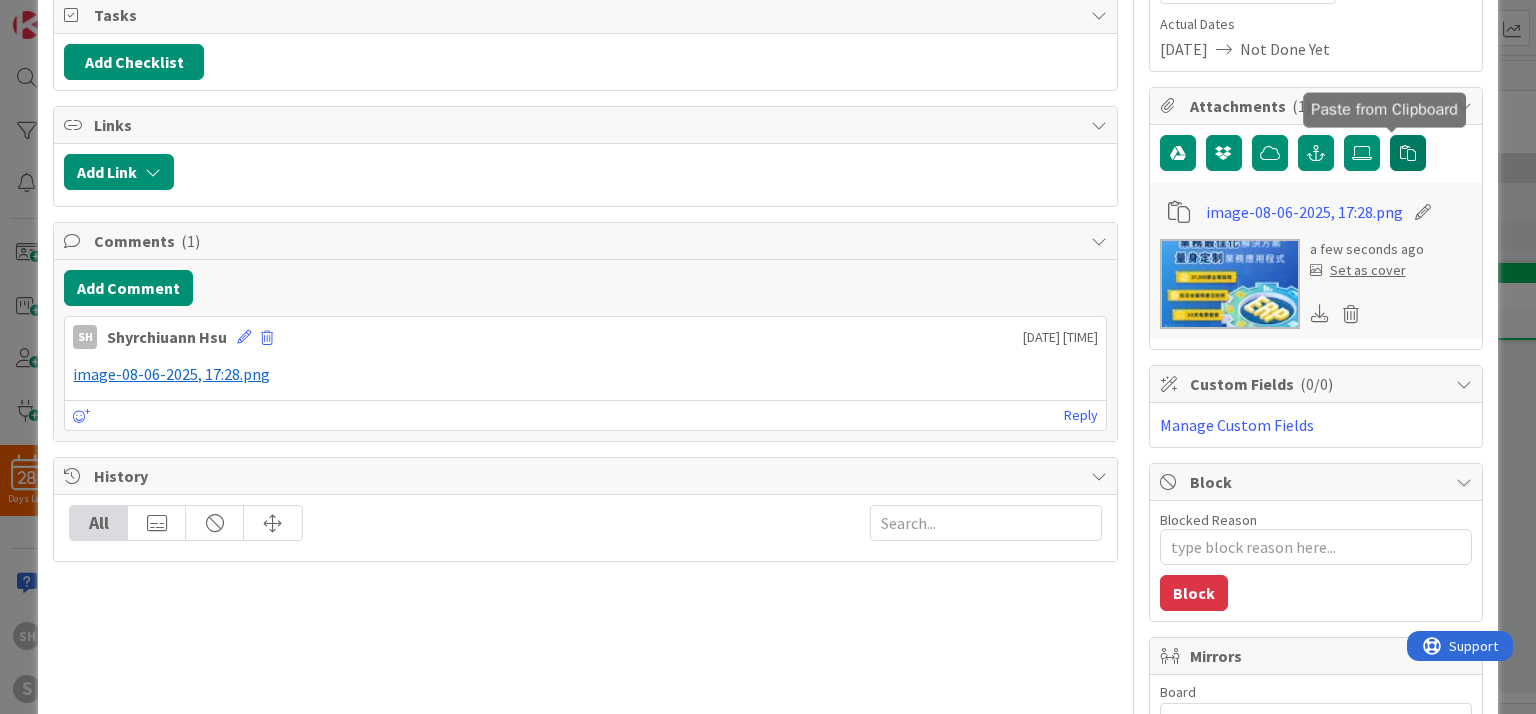 click at bounding box center (1408, 153) 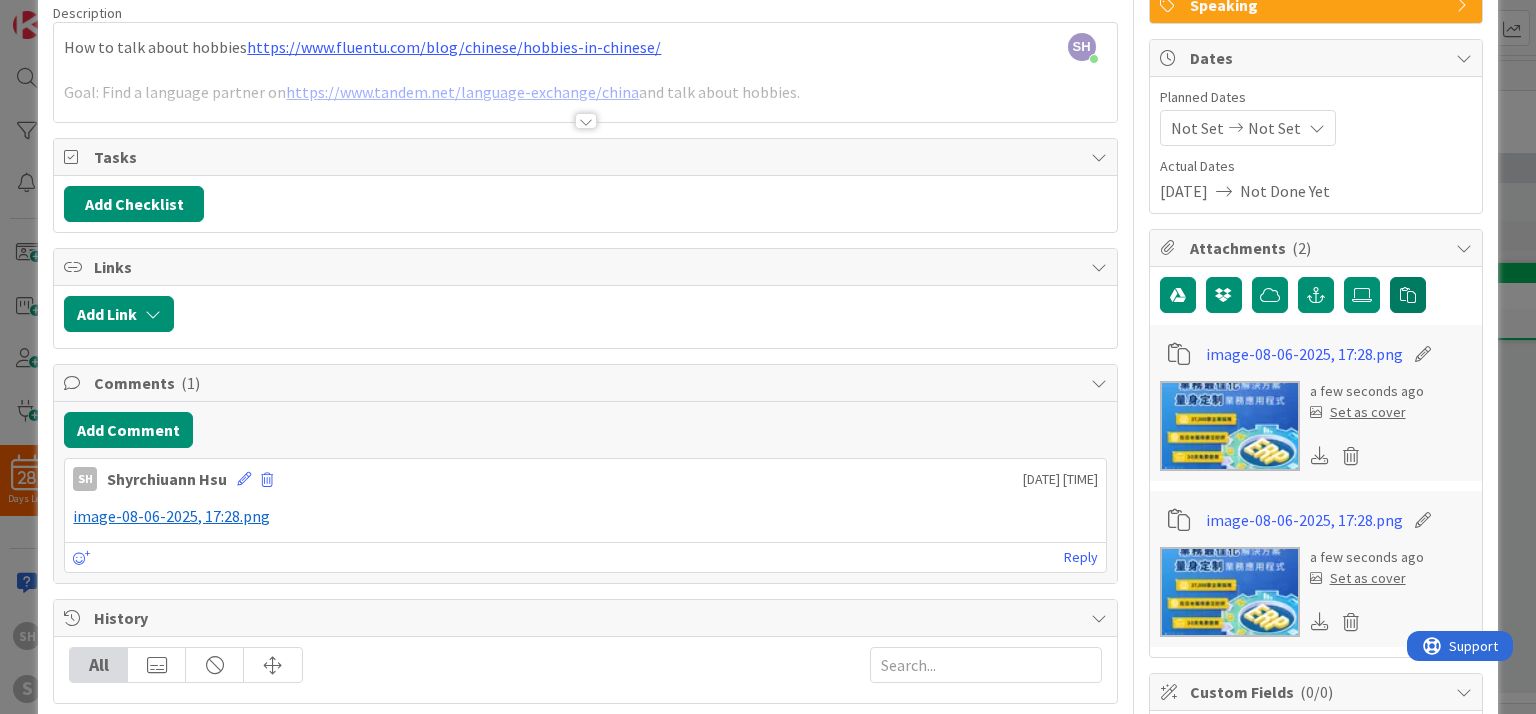 scroll, scrollTop: 0, scrollLeft: 0, axis: both 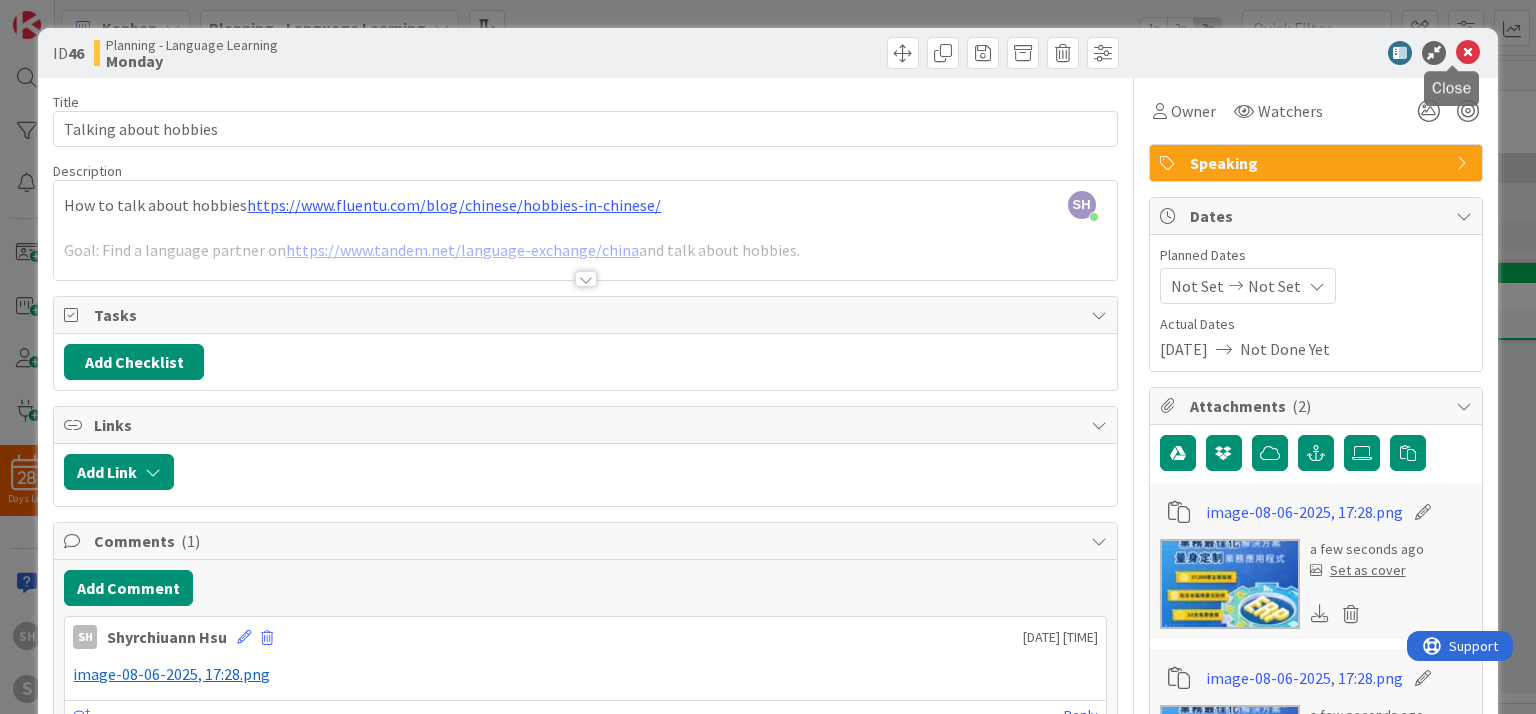 click at bounding box center [1468, 53] 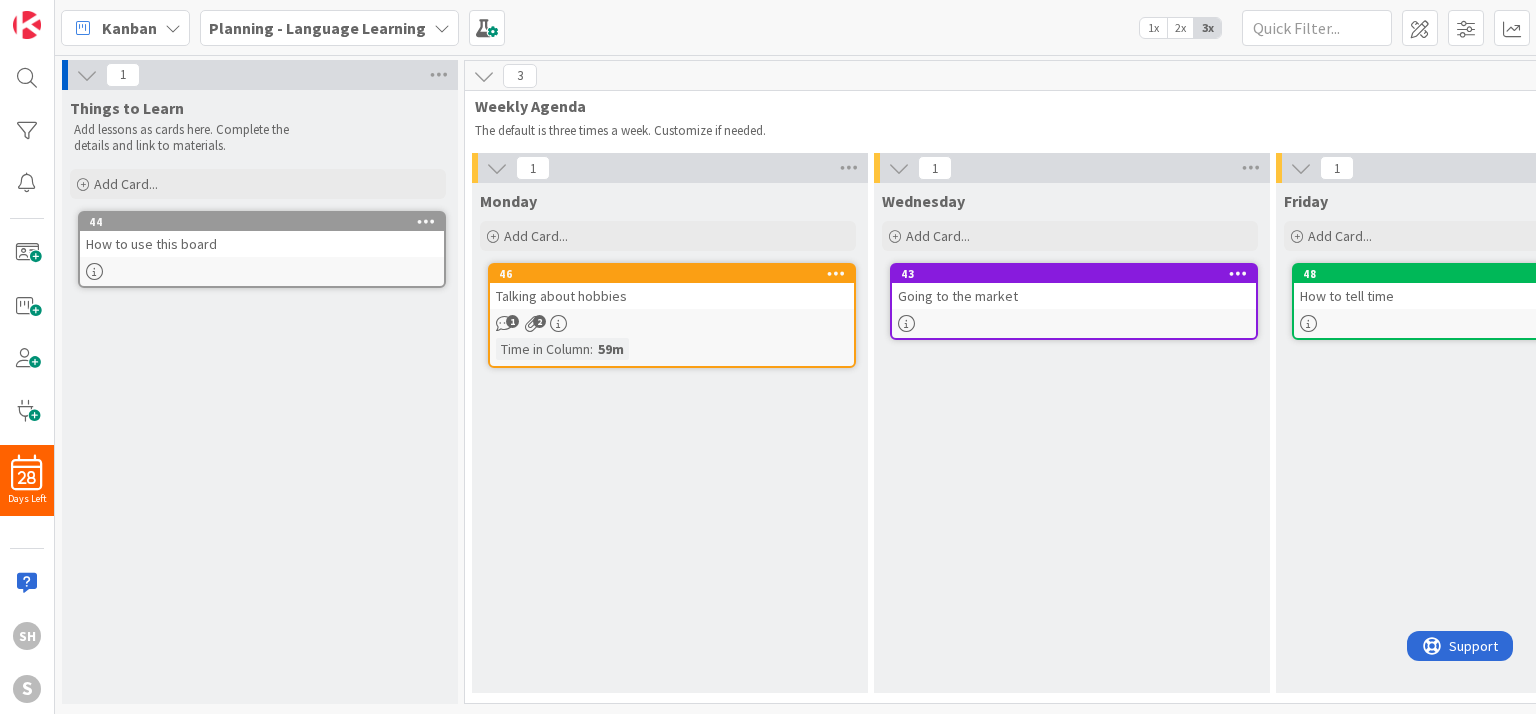 scroll, scrollTop: 0, scrollLeft: 0, axis: both 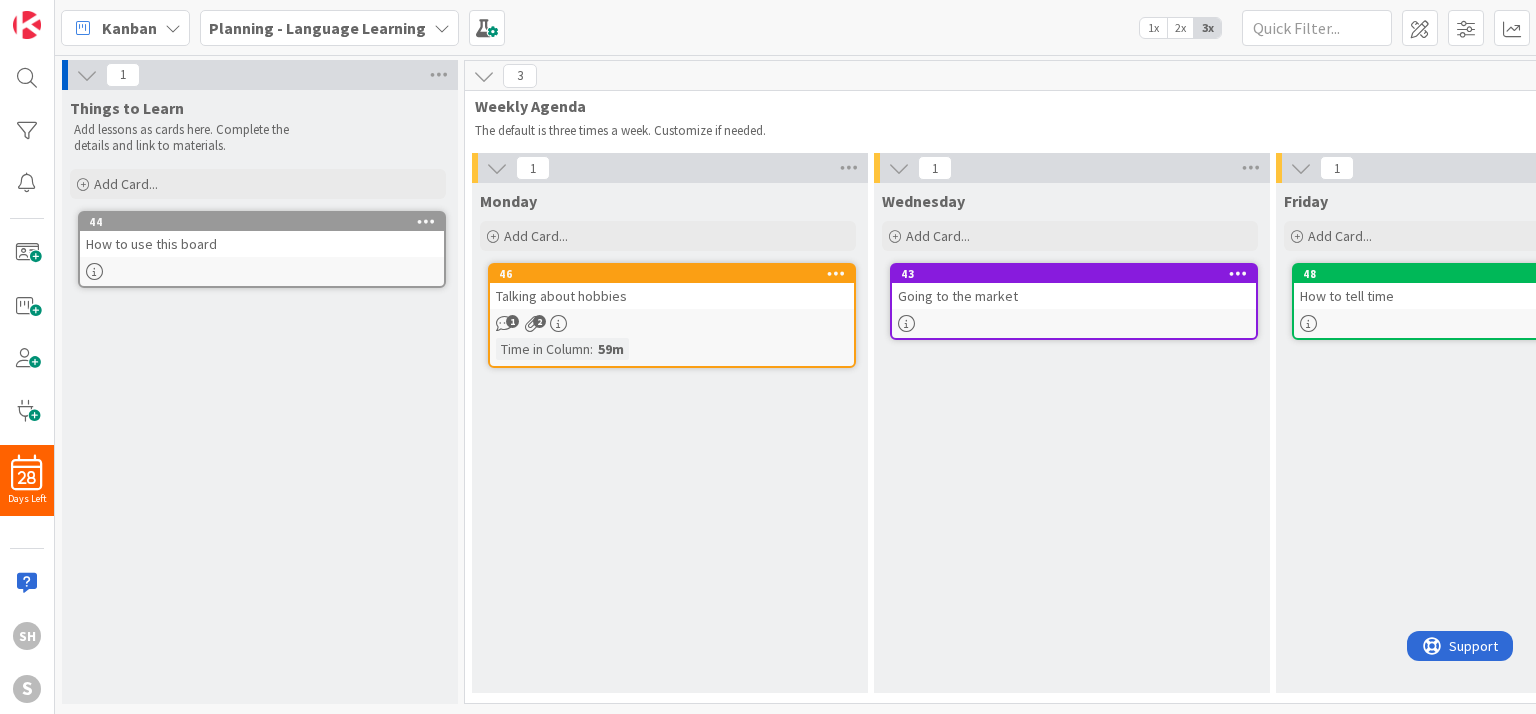 click on "1 2" at bounding box center [672, 323] 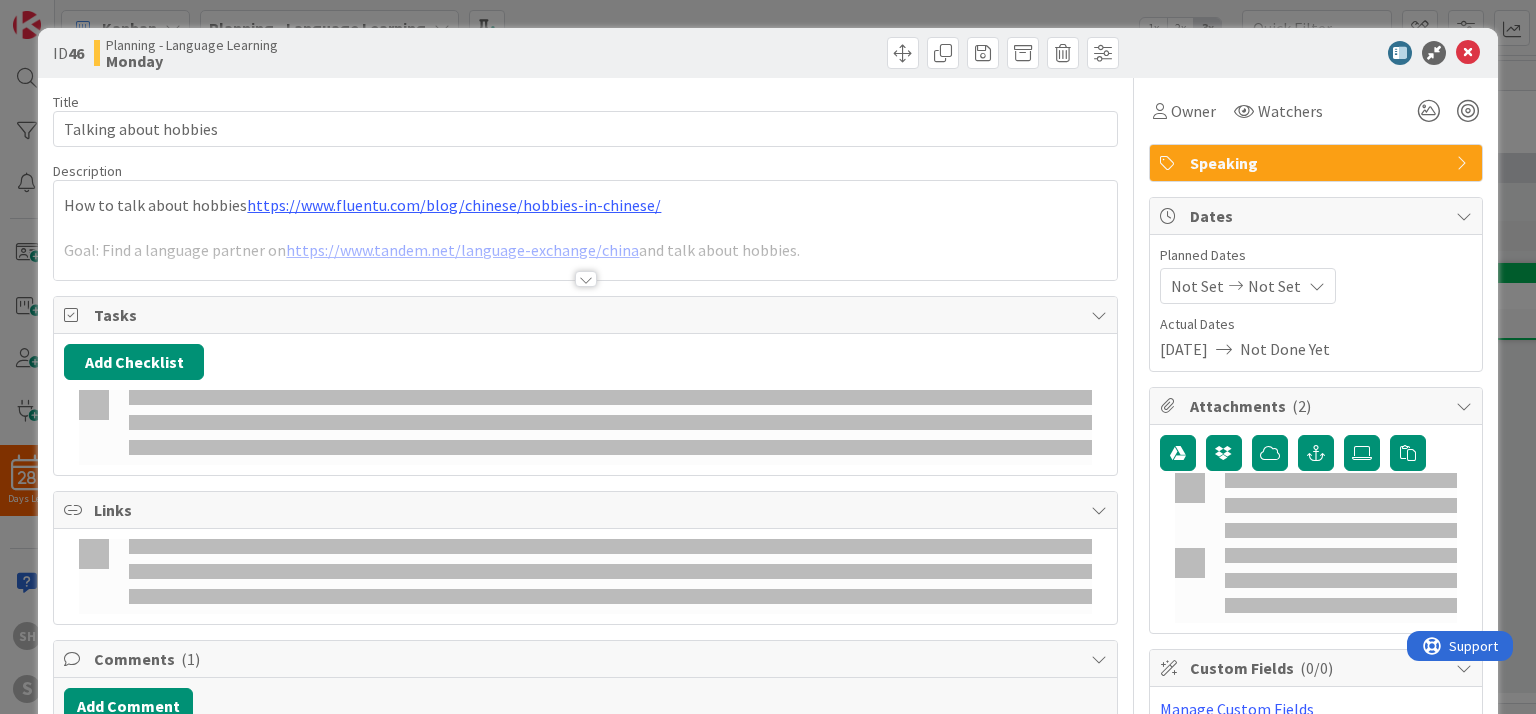 scroll, scrollTop: 0, scrollLeft: 0, axis: both 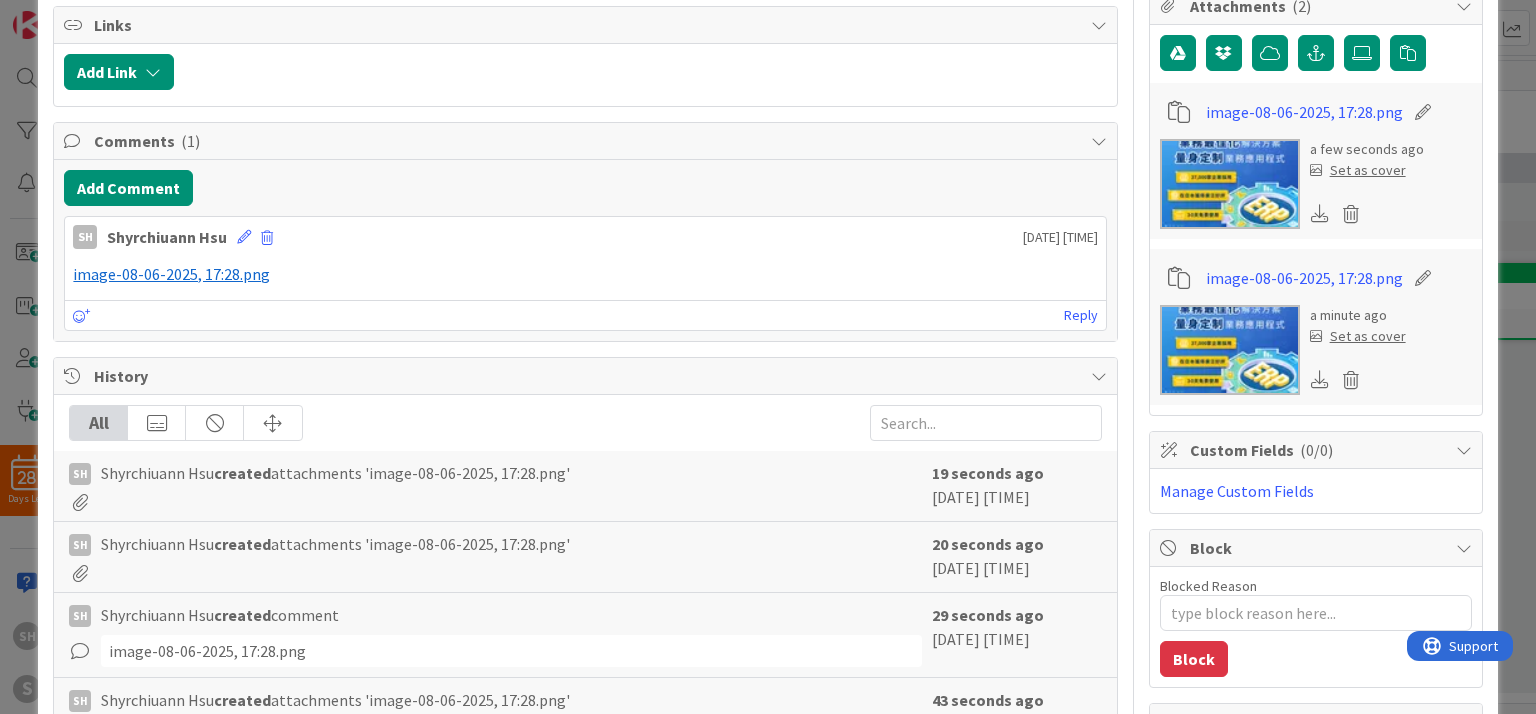 click at bounding box center [1179, 278] 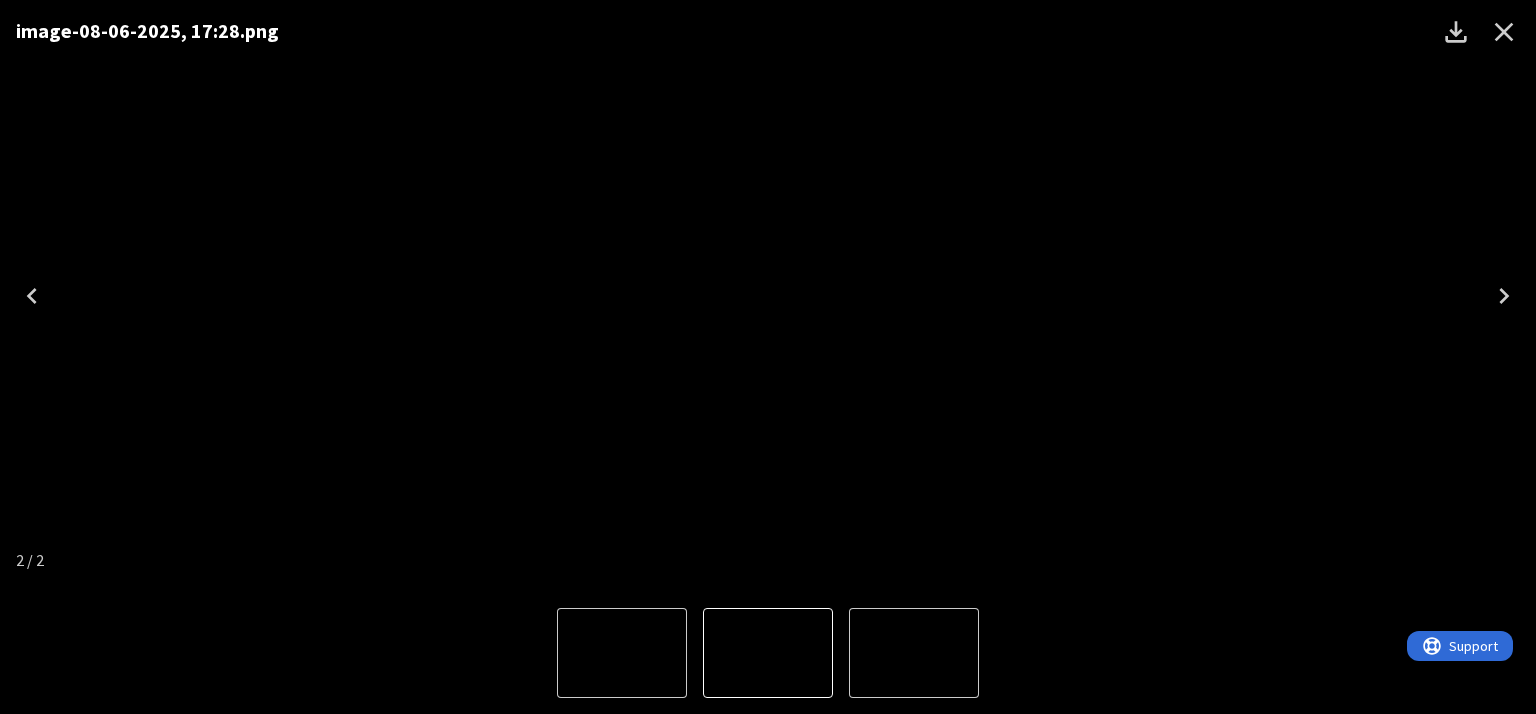 click 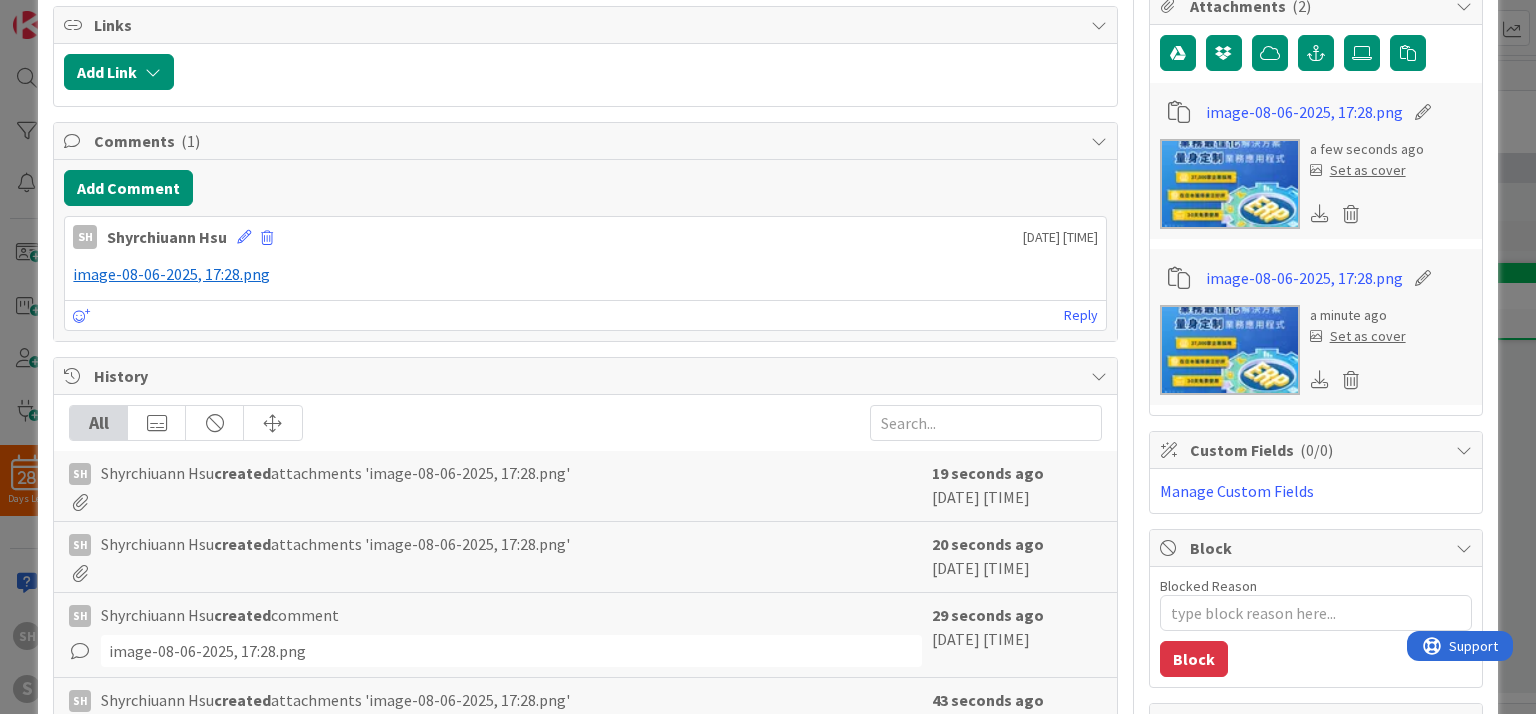 click on "Set as cover" at bounding box center [1358, 336] 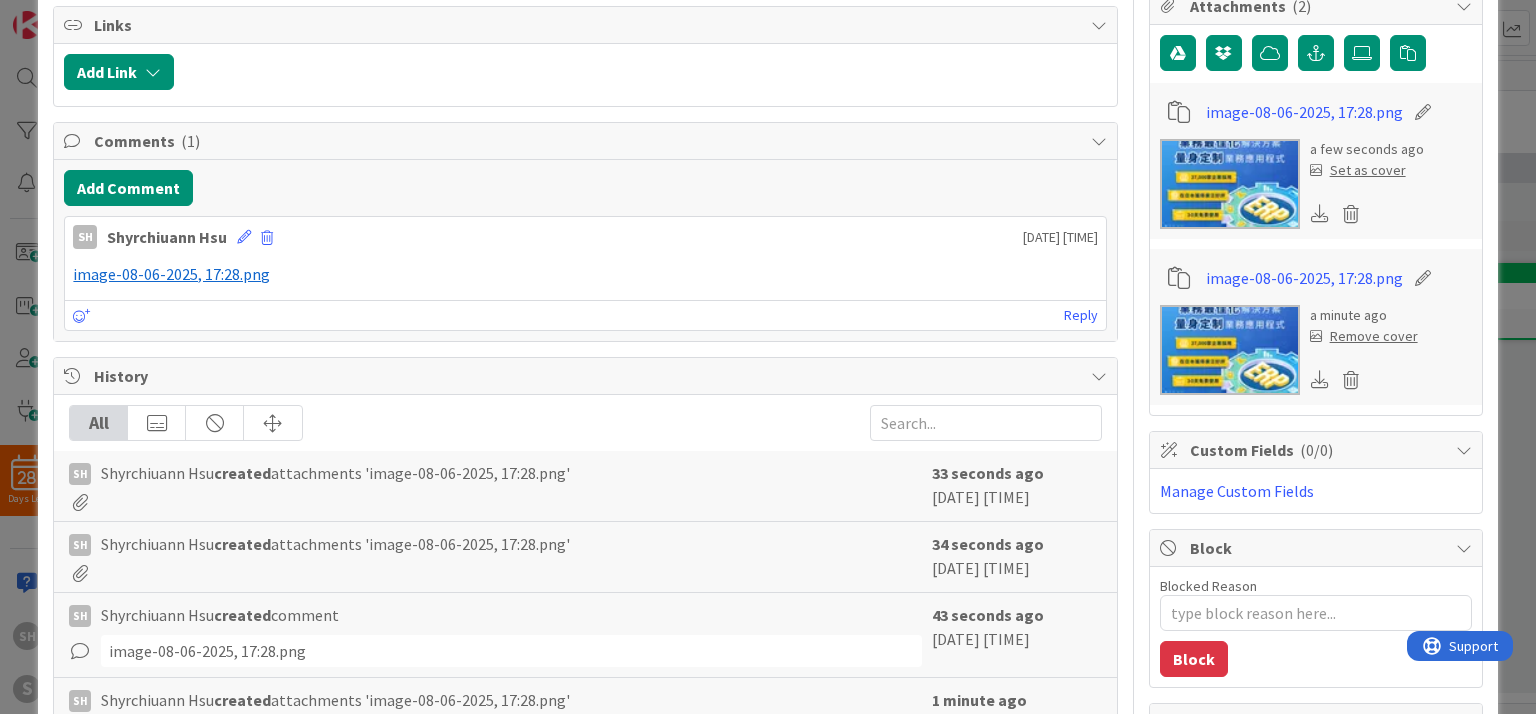 click on "Remove cover" at bounding box center (1364, 336) 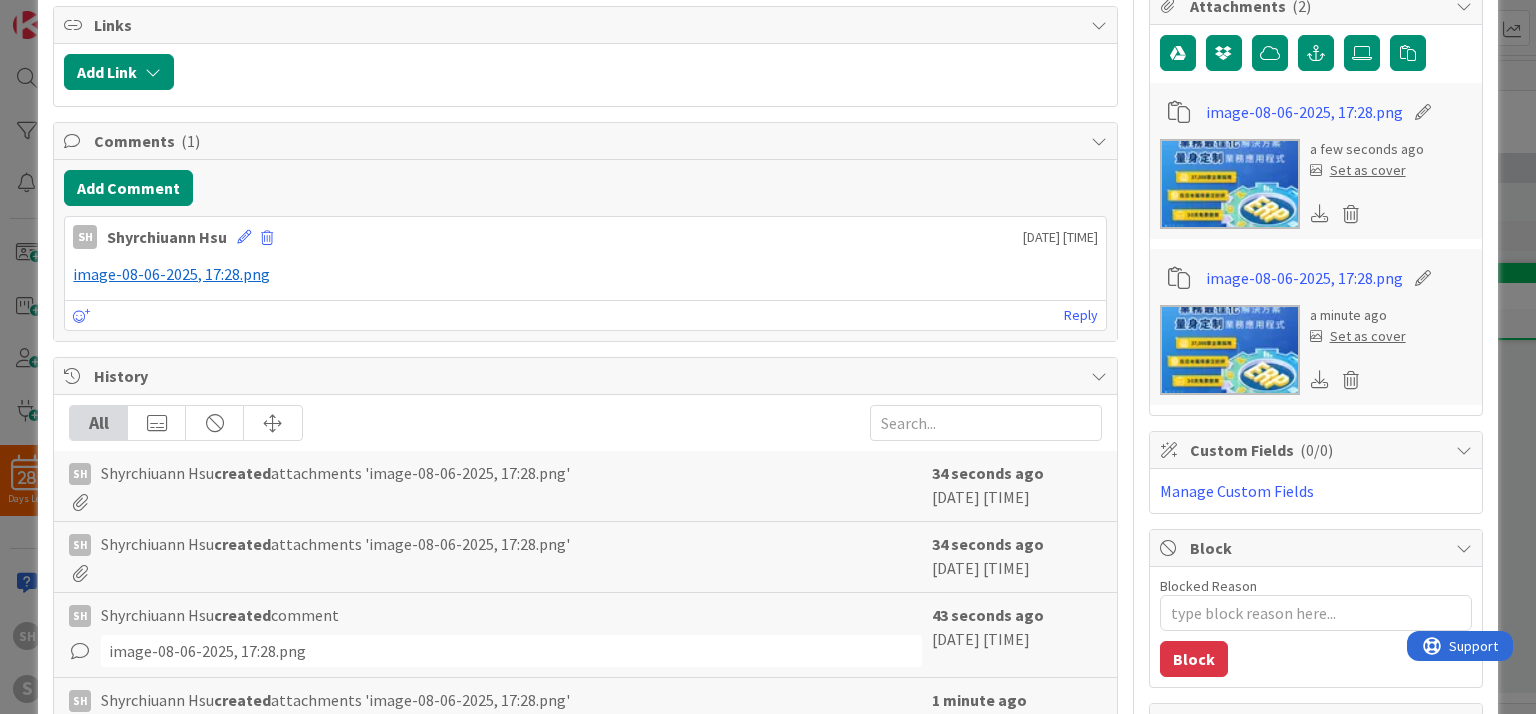 click on "Set as cover" at bounding box center [1358, 170] 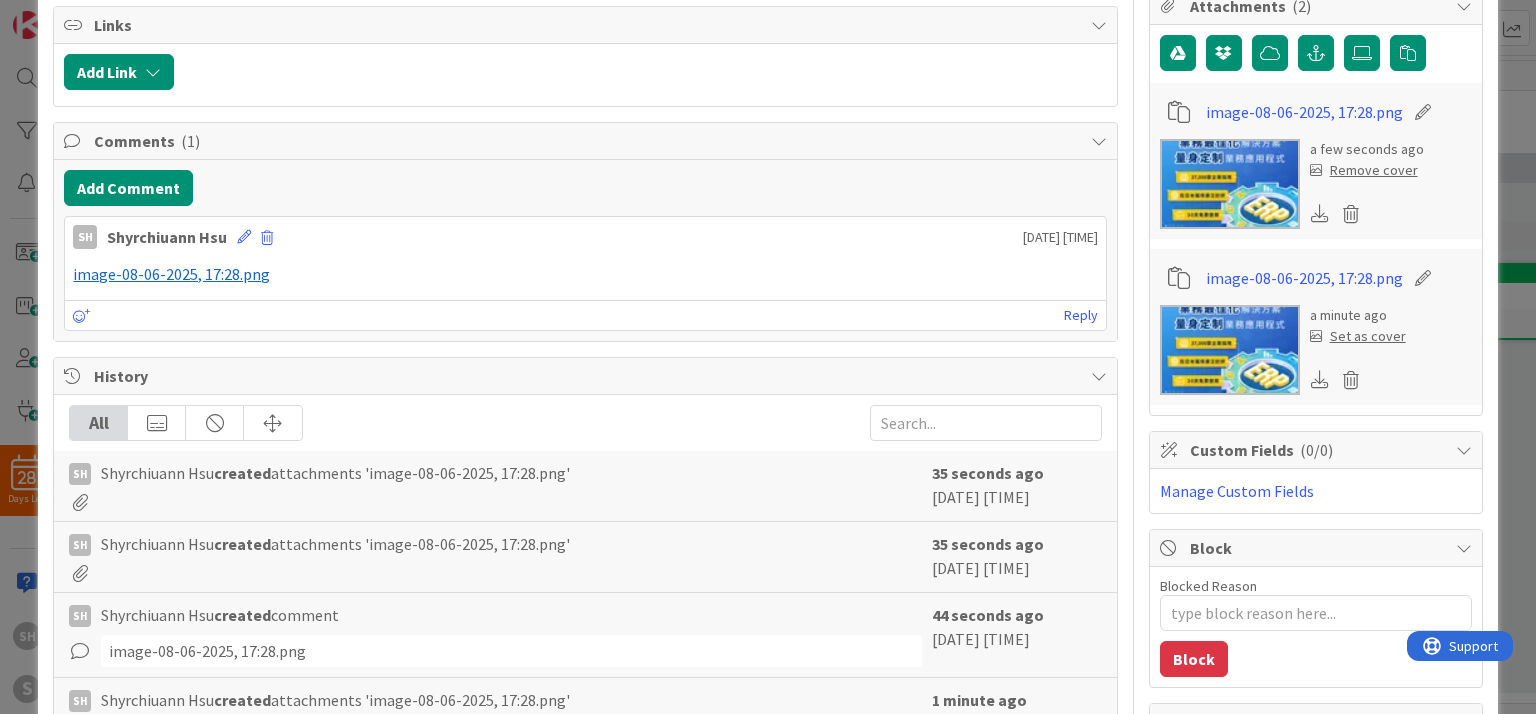 click on "ID  46 Planning - Language Learning Monday Title 21 / 128 Talking about hobbies Description SH   [FIRST] [LAST] just joined How to talk about hobbies  https://www.fluentu.com/blog/chinese/hobbies-in-chinese/ Goal: Find a language partner on  https://www.tandem.net/language-exchange/china  and talk about hobbies. Owner Watchers Speaking Tasks Add Checklist Links Add Link Comments ( 1 ) Add Comment SH [FIRST] [LAST] 2025 August 06 17:28 ﻿ image-08-06-2025, 17:28.png ﻿ 2025 August 06 17:28 Reply History All SH [FIRST] [LAST]  created  attachments 'image-08-06-2025, 17:28.png' 35 seconds ago 2025 August 06 17:28 SH [FIRST] [LAST]  created  attachments 'image-08-06-2025, 17:28.png' 35 seconds ago 2025 August 06 17:28 SH [FIRST] [LAST]  created  comment image-08-06-2025, 17:28.png 44 seconds ago 2025 August 06 17:28 SH [FIRST] [LAST]  created  attachments 'image-08-06-2025, 17:28.png' 1 minute ago 2025 August 06 17:28 SH [FIRST] [LAST]  created  attachments 'image-08-06-2025, 17:28.png' 1 minute ago ( 2" at bounding box center [768, 357] 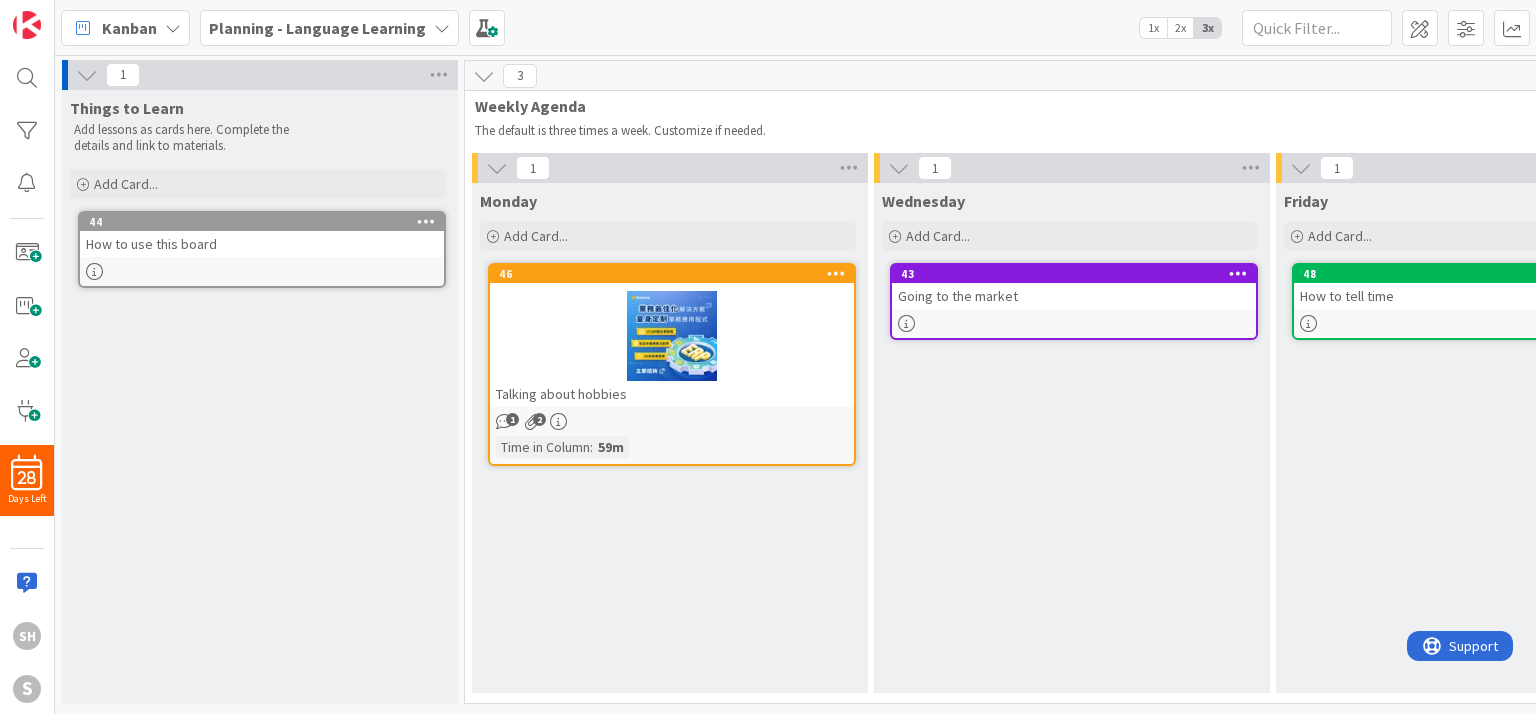 scroll, scrollTop: 0, scrollLeft: 0, axis: both 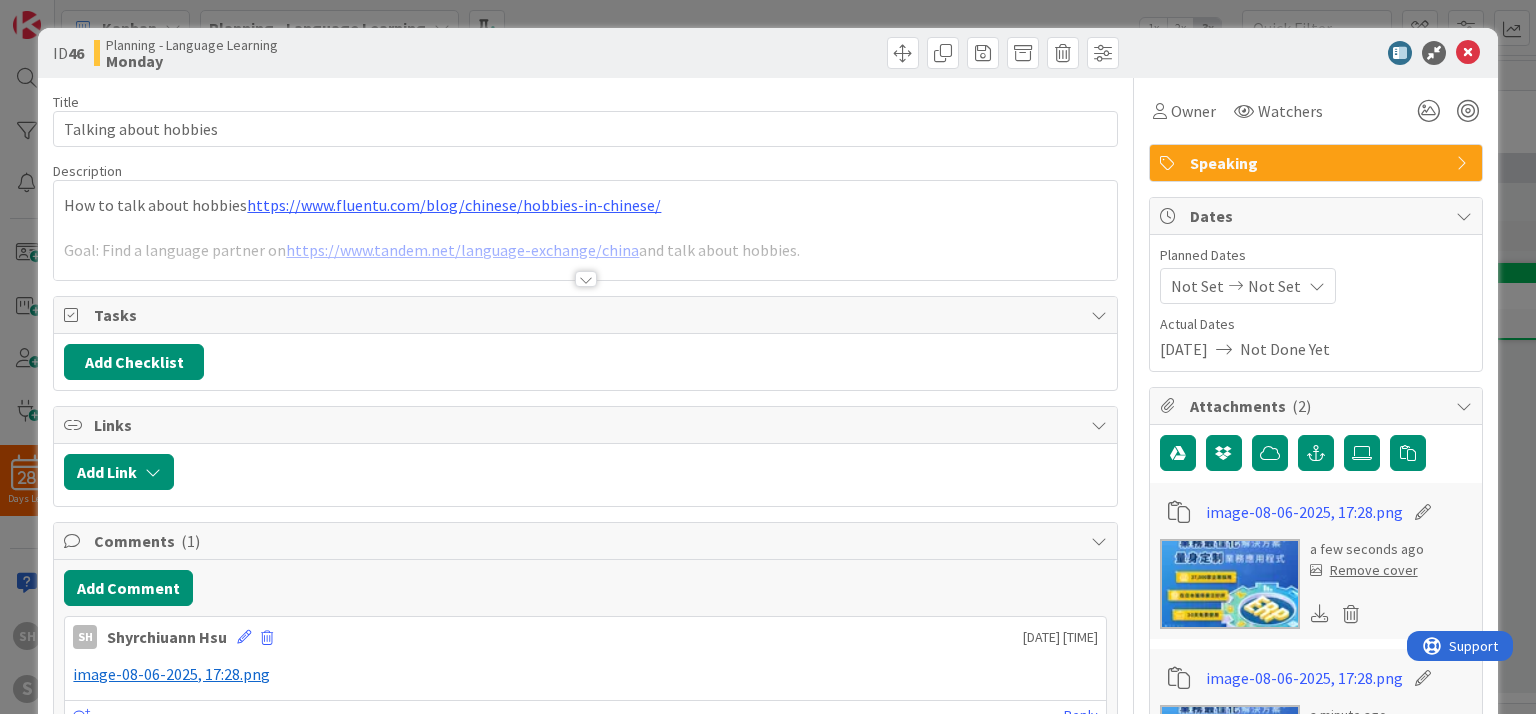 type on "x" 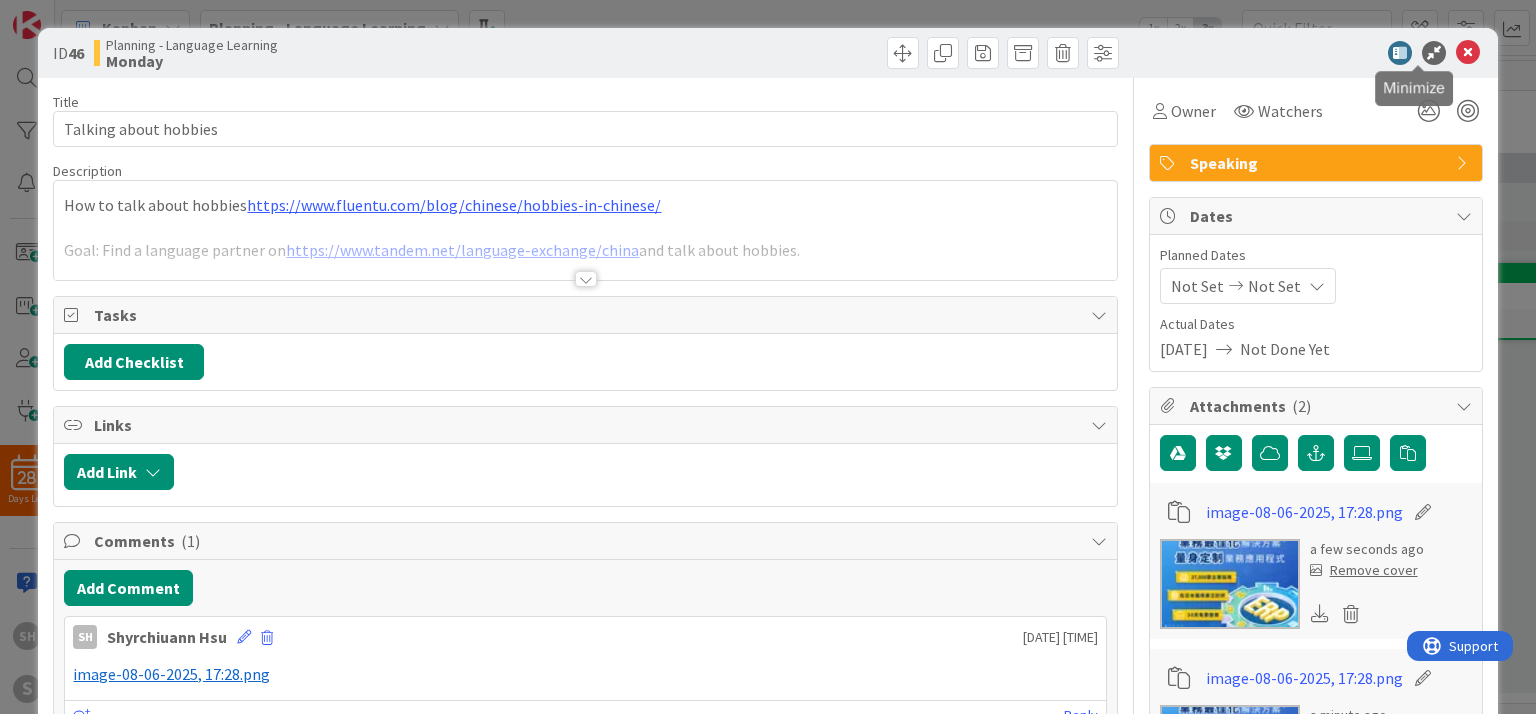 click at bounding box center (1434, 53) 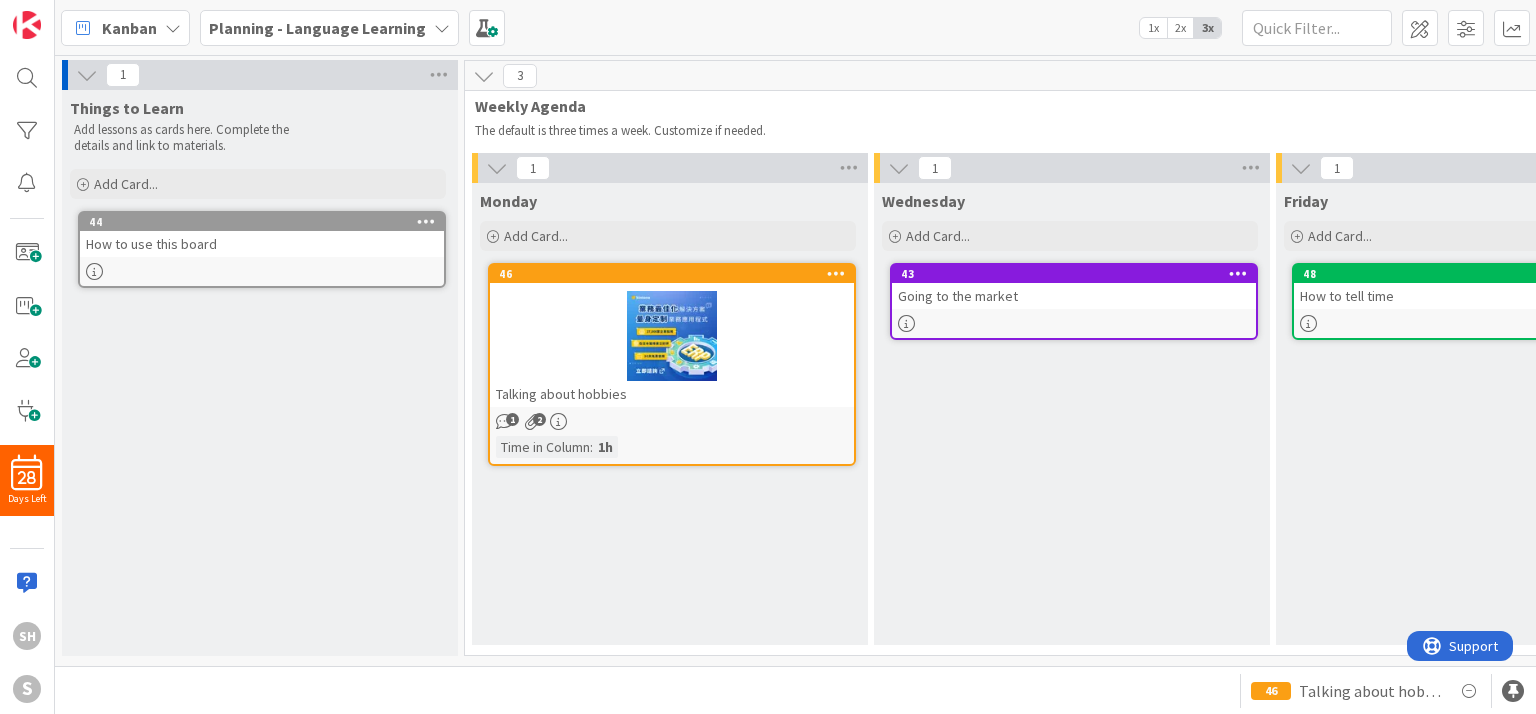 scroll, scrollTop: 0, scrollLeft: 0, axis: both 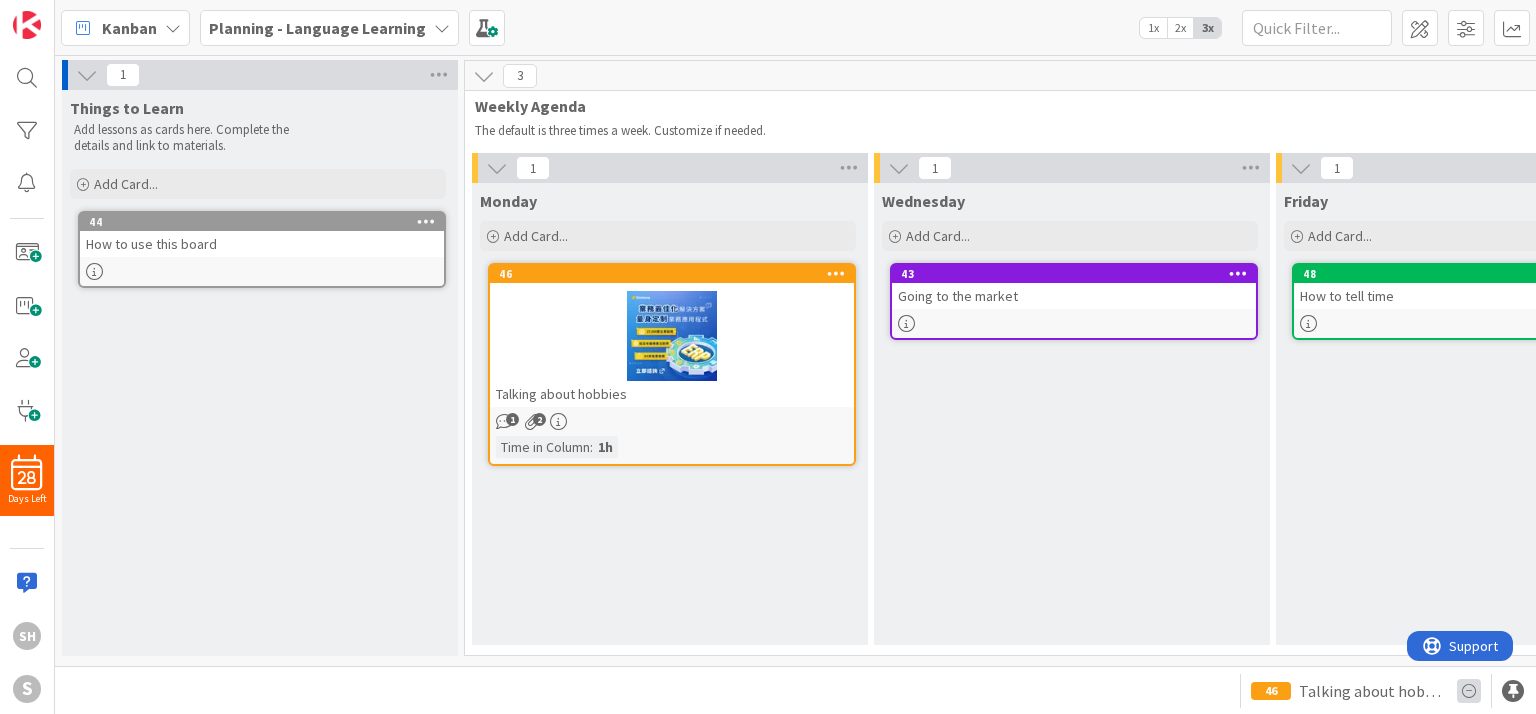 click at bounding box center (1469, 691) 